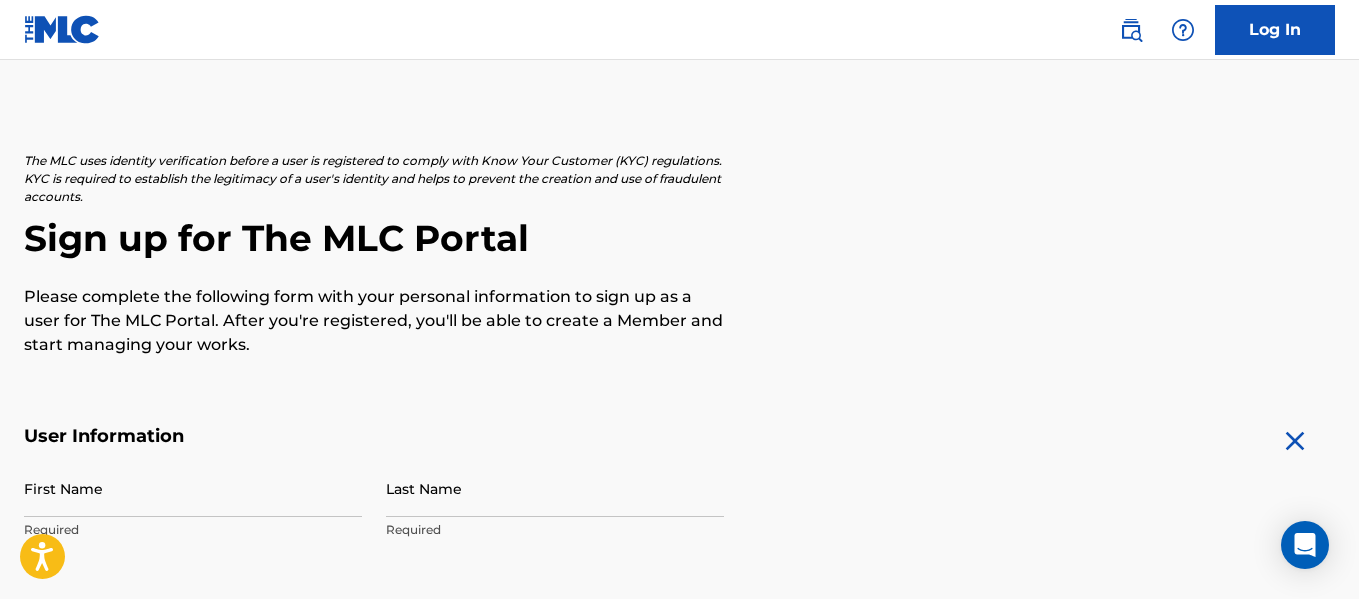 scroll, scrollTop: 44, scrollLeft: 0, axis: vertical 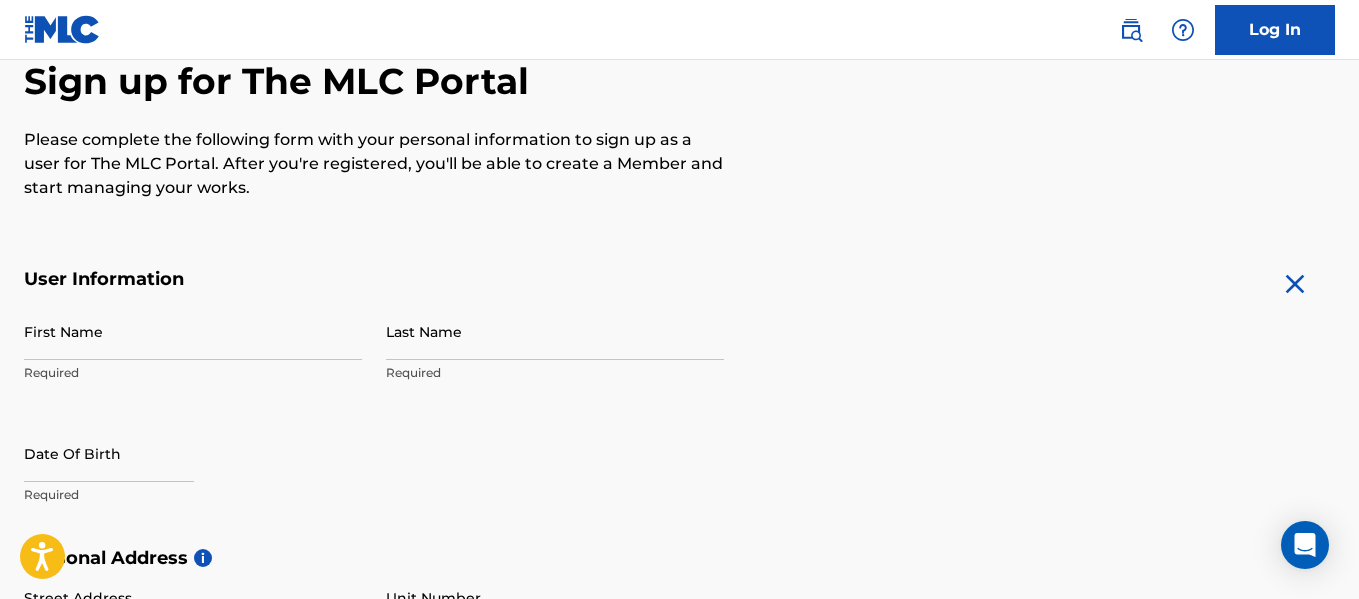 click on "First Name" at bounding box center [193, 331] 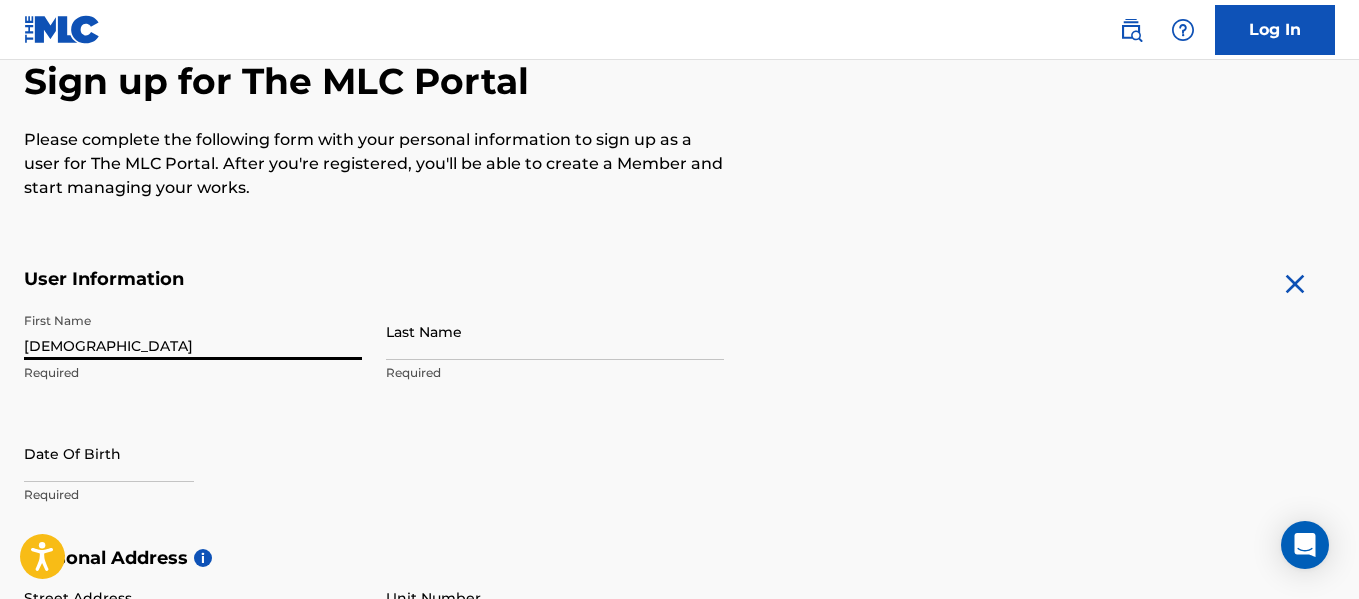 type on "[DEMOGRAPHIC_DATA]" 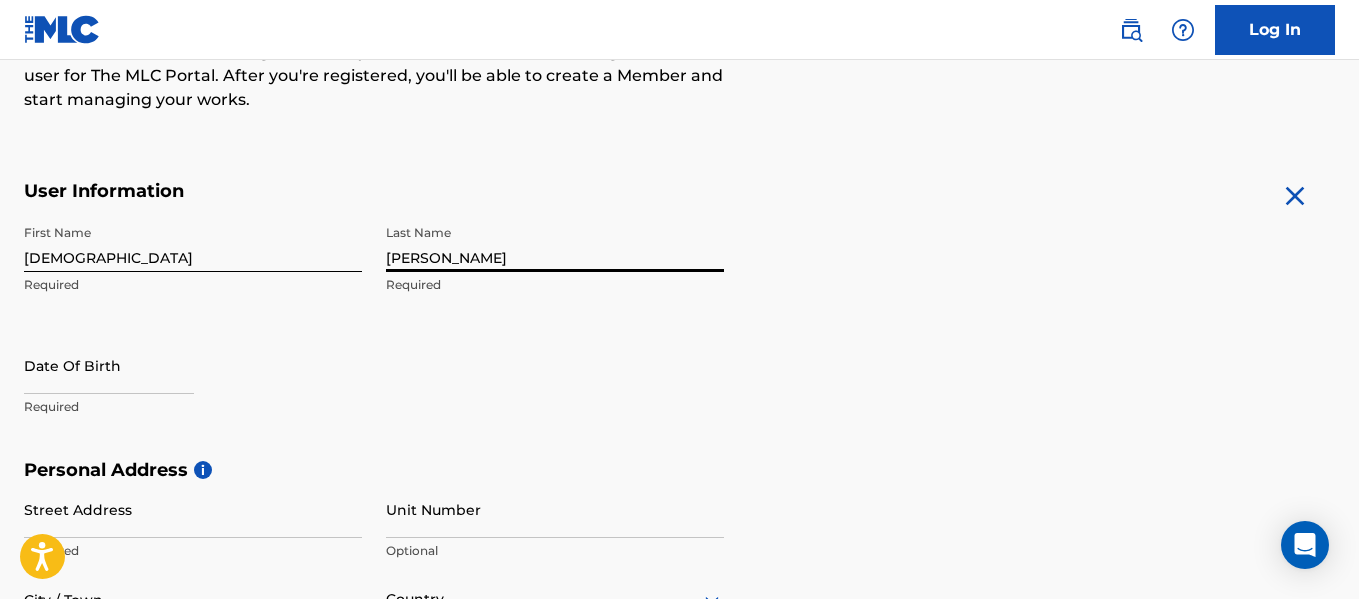 scroll, scrollTop: 322, scrollLeft: 0, axis: vertical 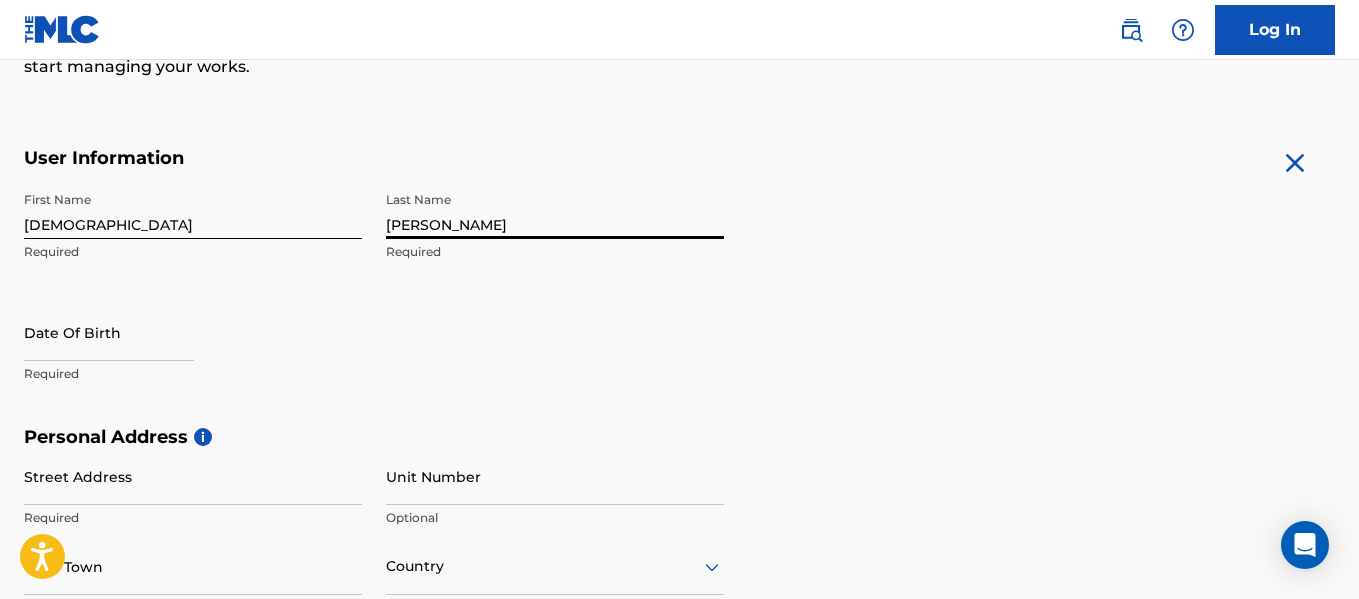 type on "[PERSON_NAME]" 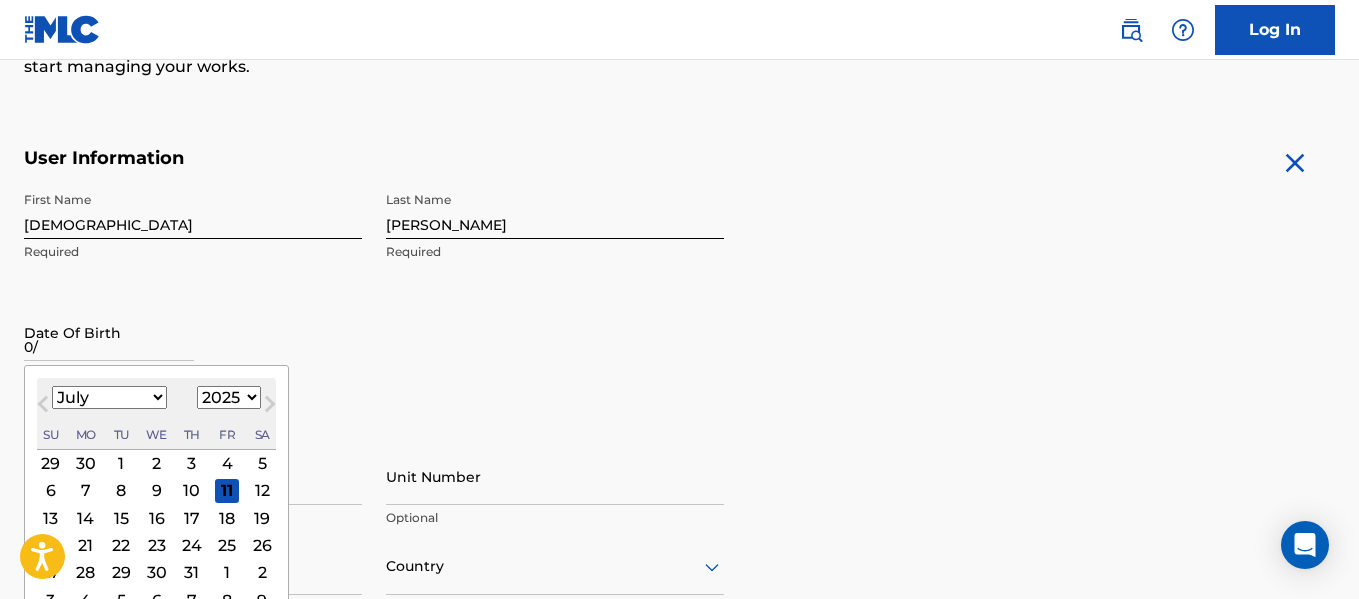 type on "0" 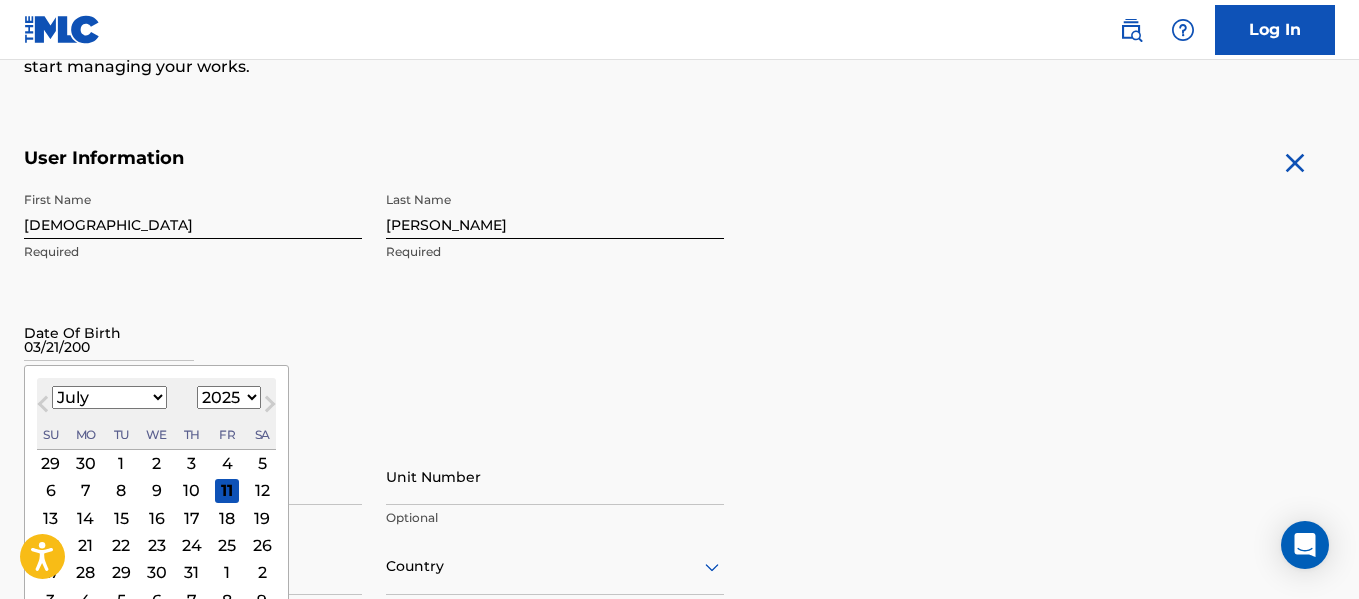 type on "[DATE]" 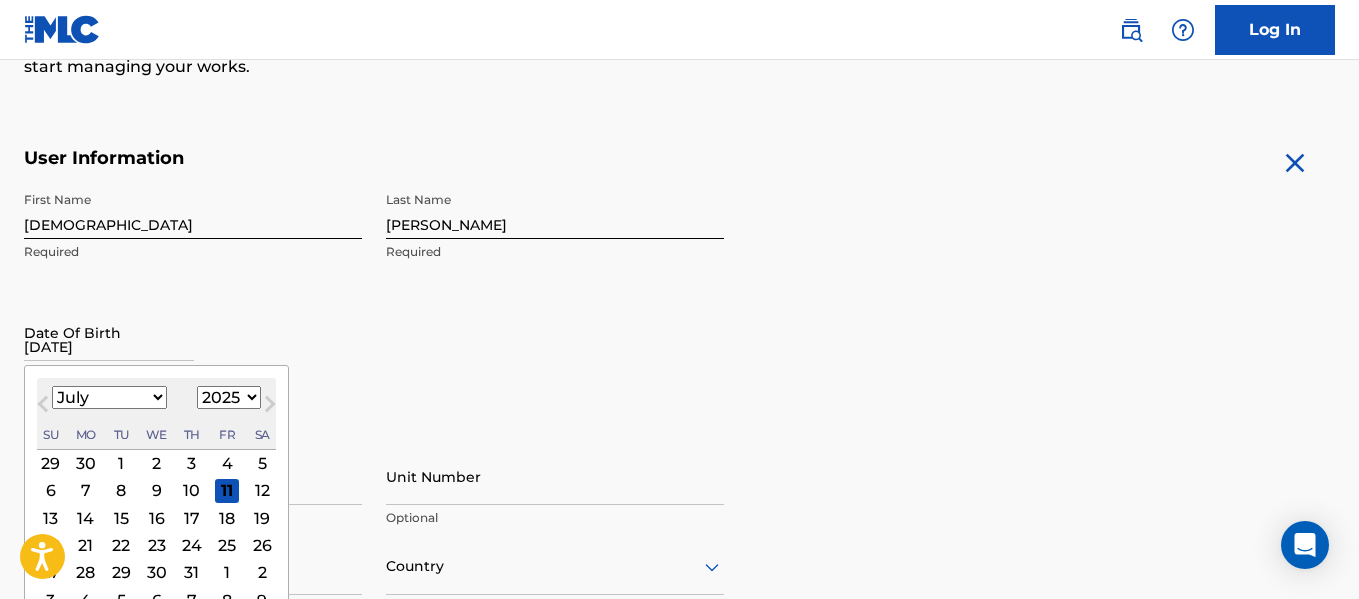 click on "Date Of Birth [DEMOGRAPHIC_DATA] Previous Month Next Month July [DATE] February March April May June July August September October November [DATE] 1900 1901 1902 1903 1904 1905 1906 1907 1908 1909 1910 1911 1912 1913 1914 1915 1916 1917 1918 1919 1920 1921 1922 1923 1924 1925 1926 1927 1928 1929 1930 1931 1932 1933 1934 1935 1936 1937 1938 1939 1940 1941 1942 1943 1944 1945 1946 1947 1948 1949 1950 1951 1952 1953 1954 1955 1956 1957 1958 1959 1960 1961 1962 1963 1964 1965 1966 1967 1968 1969 1970 1971 1972 1973 1974 1975 1976 1977 1978 1979 1980 1981 1982 1983 1984 1985 1986 1987 1988 1989 1990 1991 1992 1993 1994 1995 1996 1997 1998 1999 2000 2001 2002 2003 2004 2005 2006 2007 2008 2009 2010 2011 2012 2013 2014 2015 2016 2017 2018 2019 2020 2021 2022 2023 2024 2025 2026 2027 2028 2029 2030 2031 2032 2033 2034 2035 2036 2037 2038 2039 2040 2041 2042 2043 2044 2045 2046 2047 2048 2049 2050 2051 2052 2053 2054 2055 2056 2057 2058 2059 2060 2061 2062 2063 2064 2065 2066 2067 2068 2069 2070 2071 2072 2073 Su" at bounding box center (193, 349) 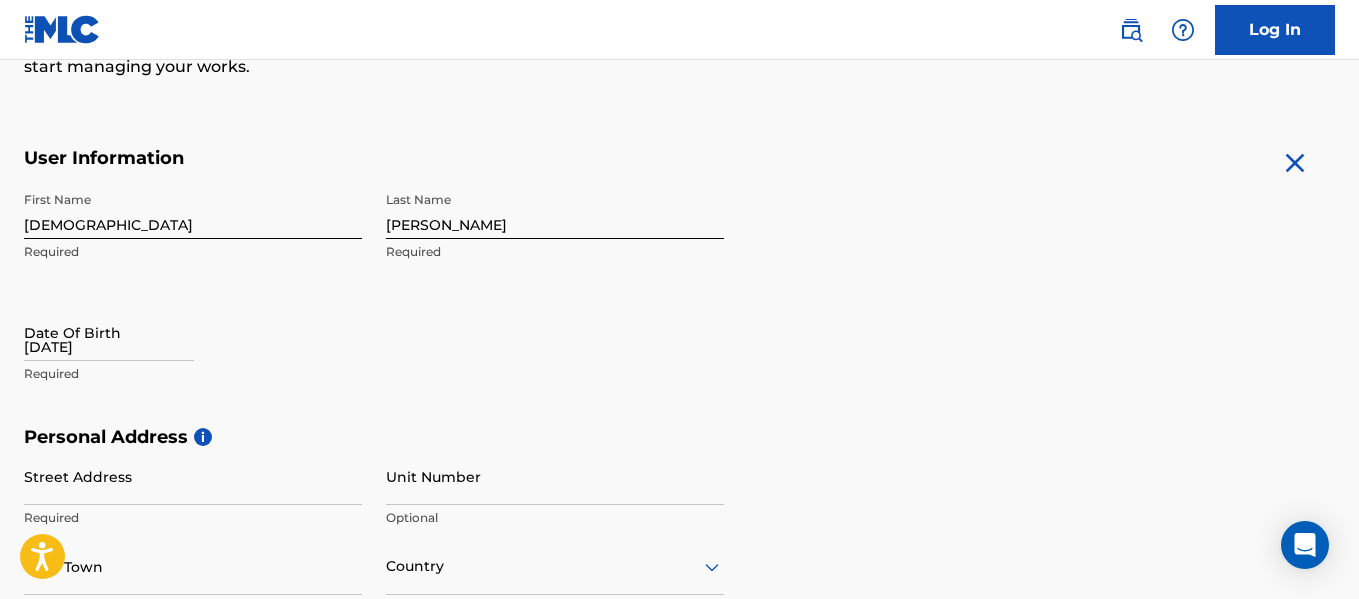click on "[DATE]" at bounding box center [109, 332] 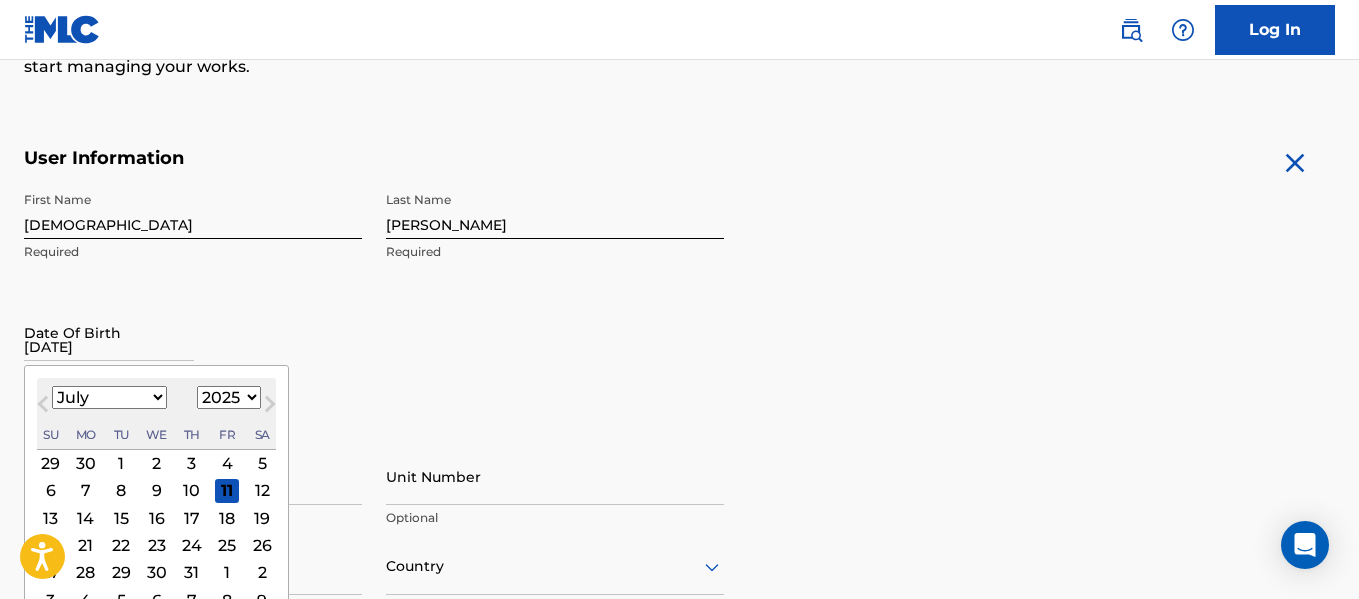 click on "January February March April May June July August September October November December" at bounding box center (109, 397) 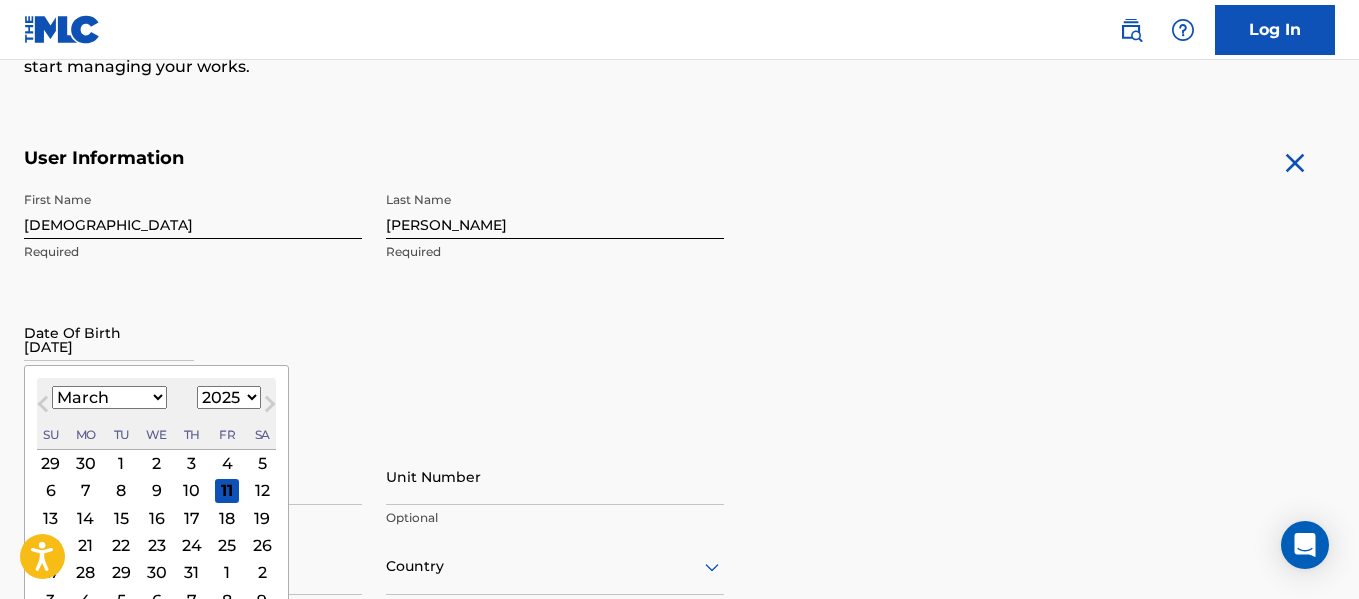 click on "January February March April May June July August September October November December" at bounding box center (109, 397) 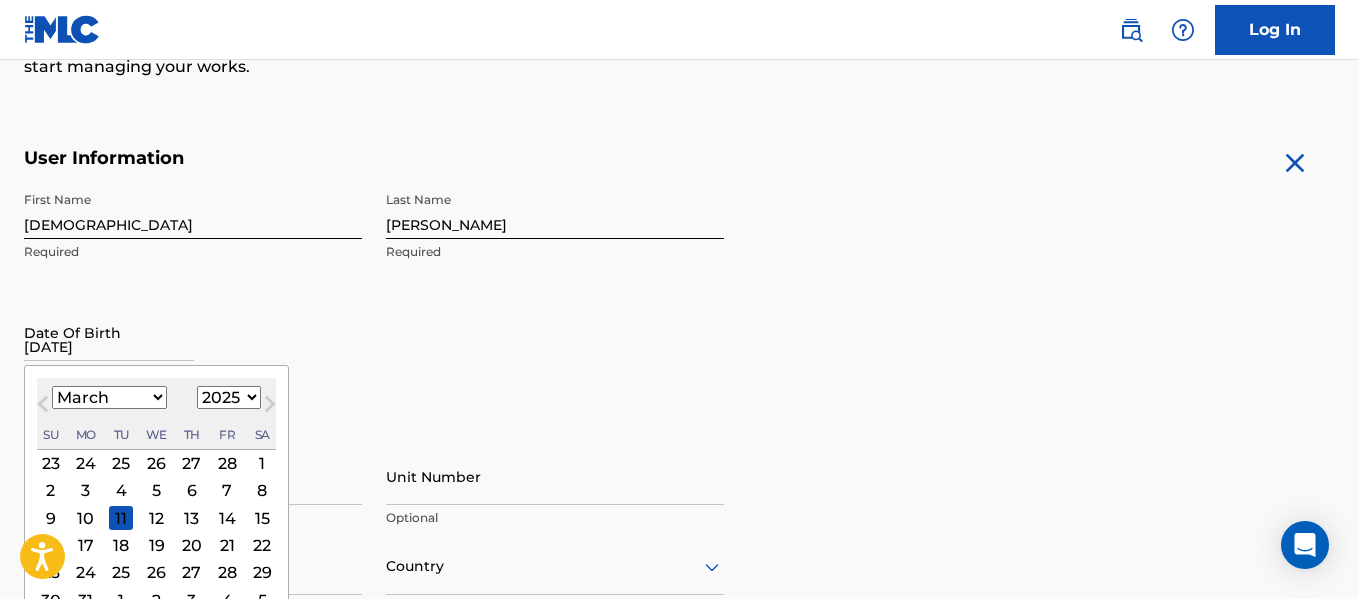 click on "21" at bounding box center (227, 545) 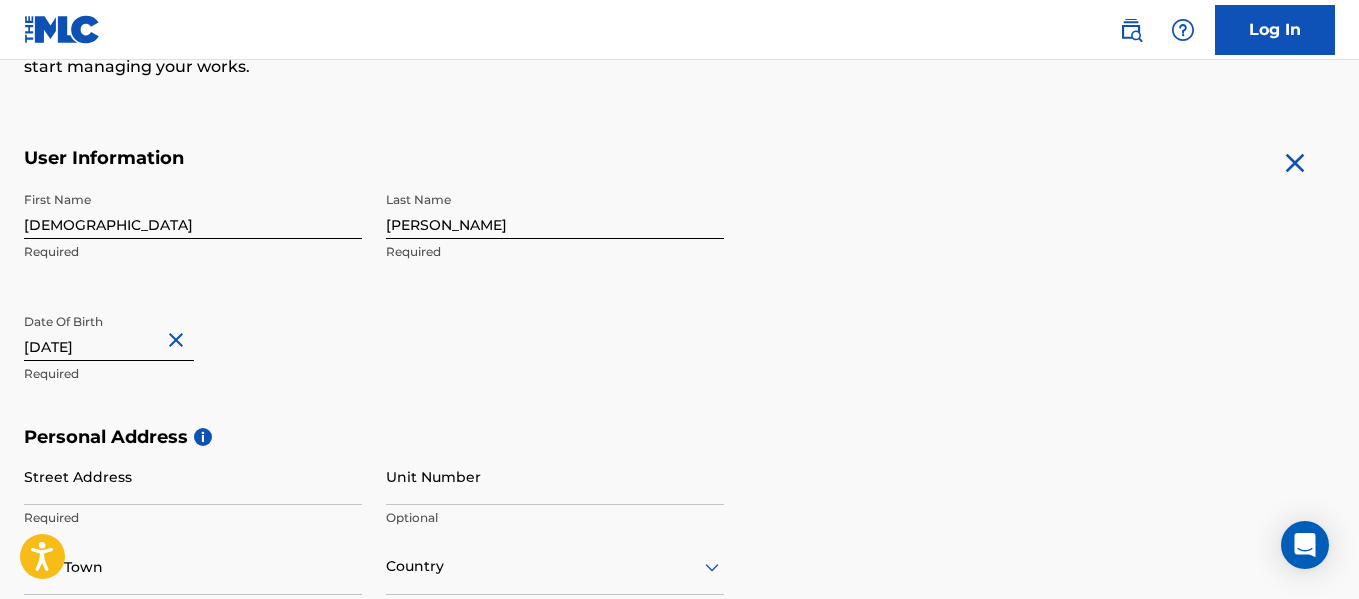 type on "[DATE]" 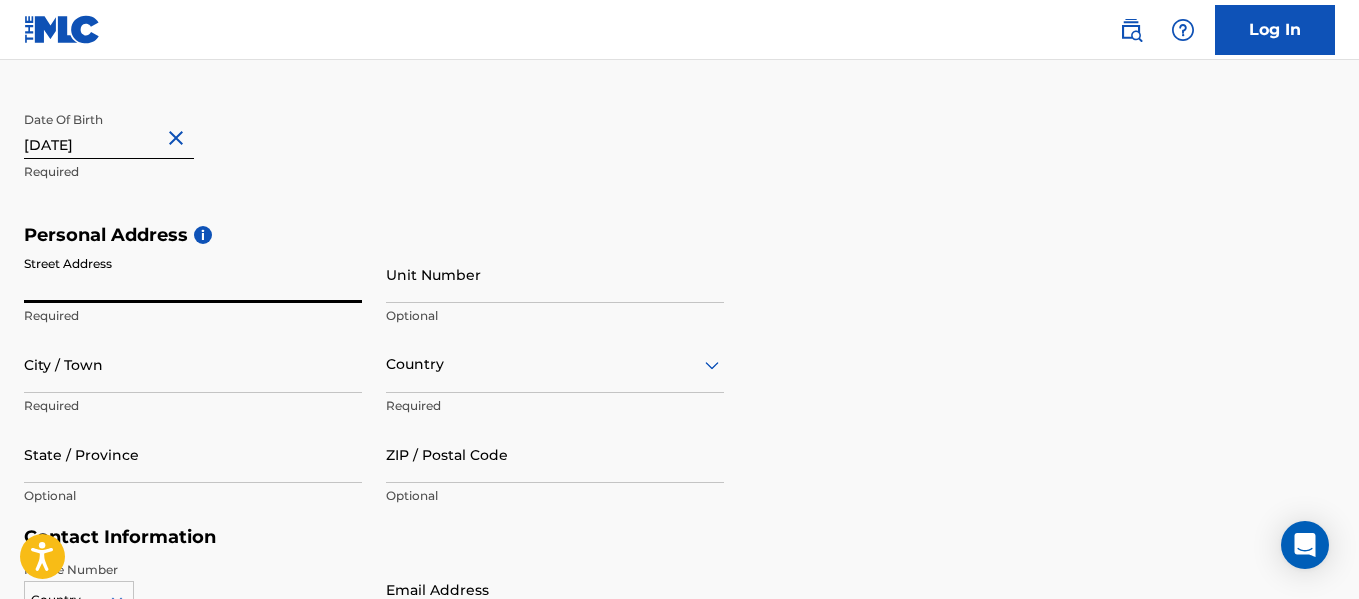 scroll, scrollTop: 523, scrollLeft: 0, axis: vertical 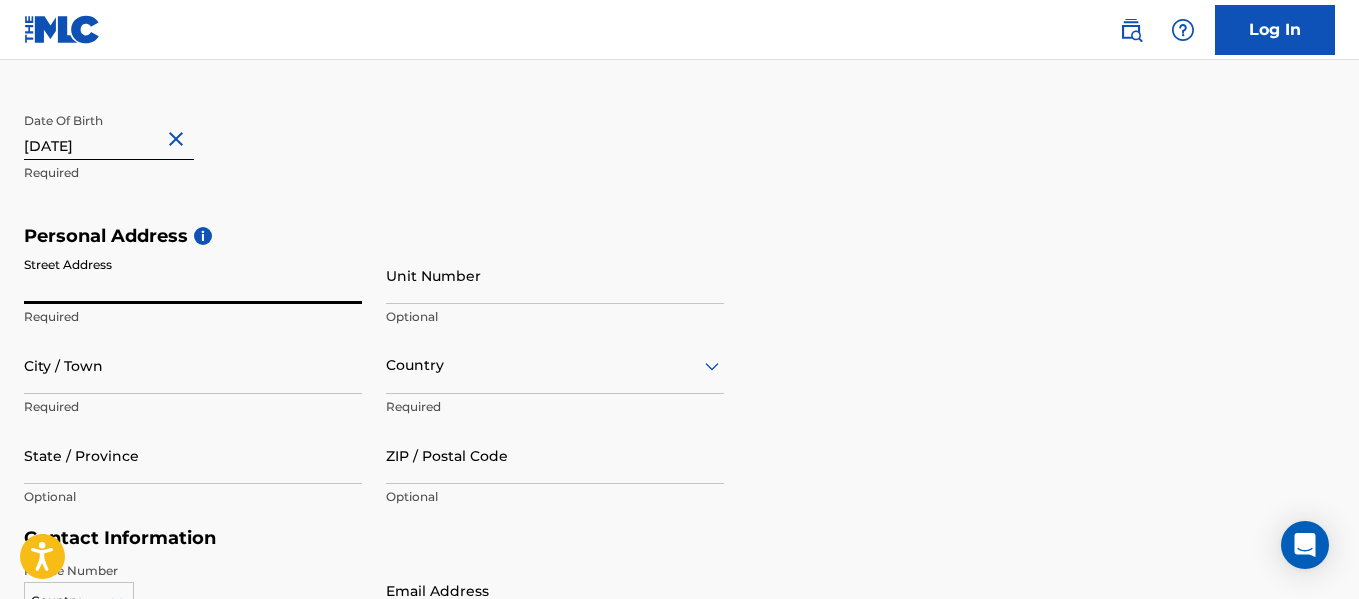 type on "*" 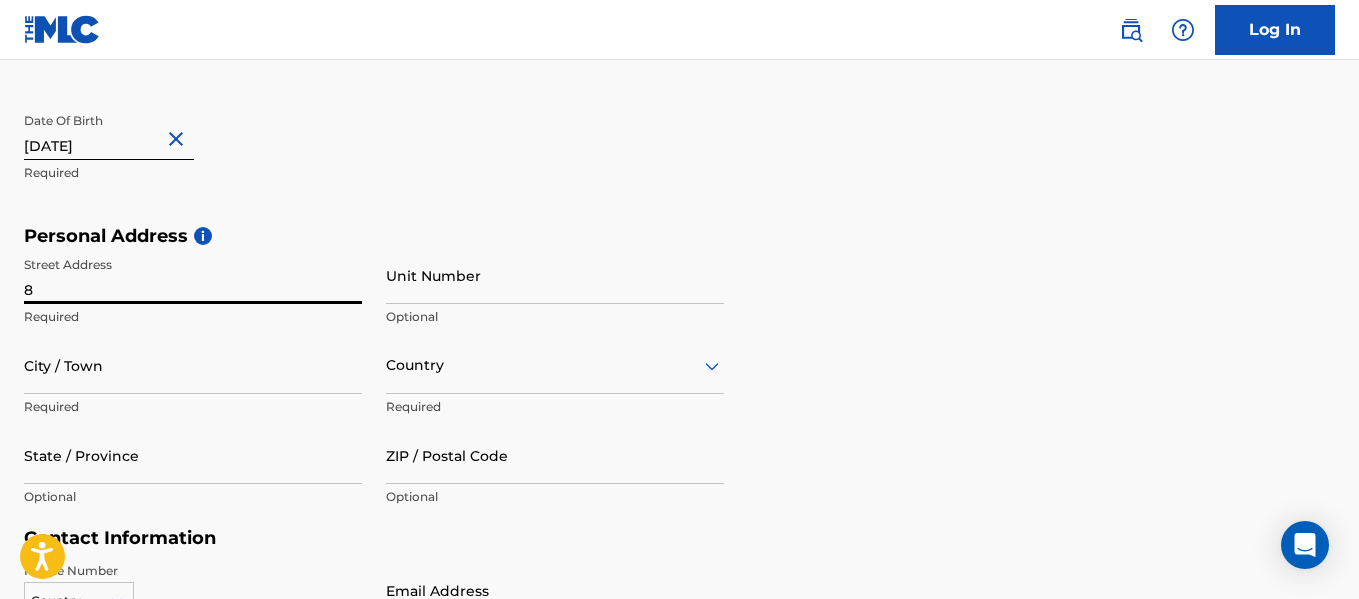 type on "[STREET_ADDRESS]" 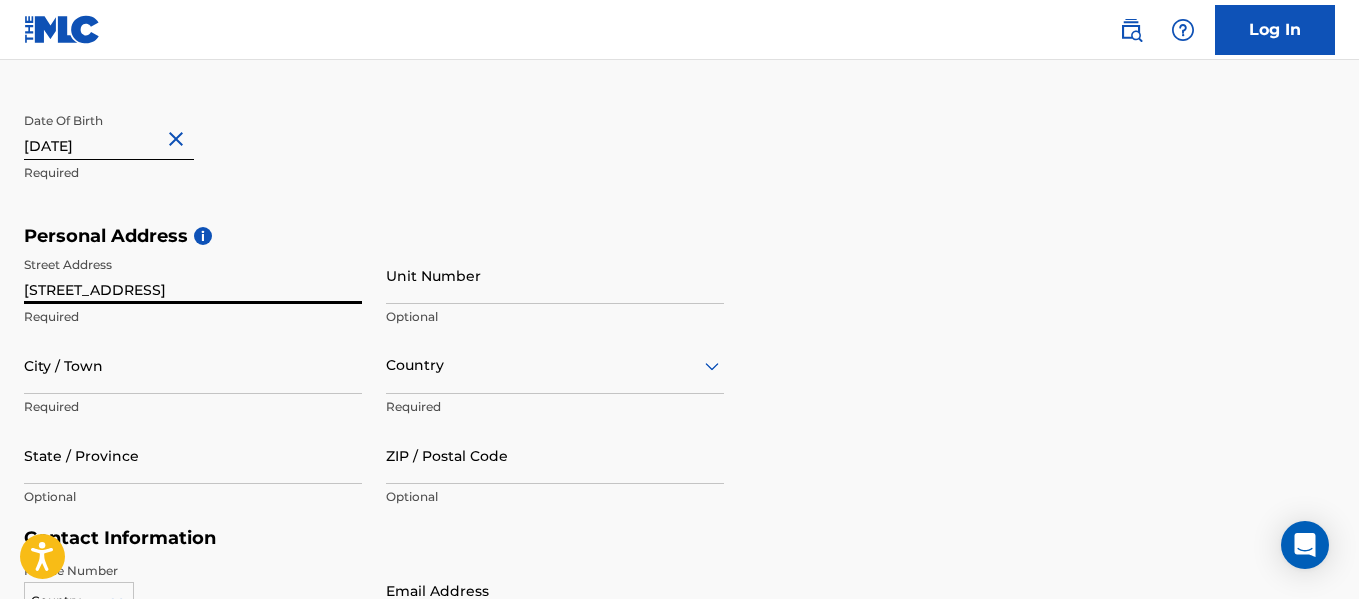 type on "Douglasville" 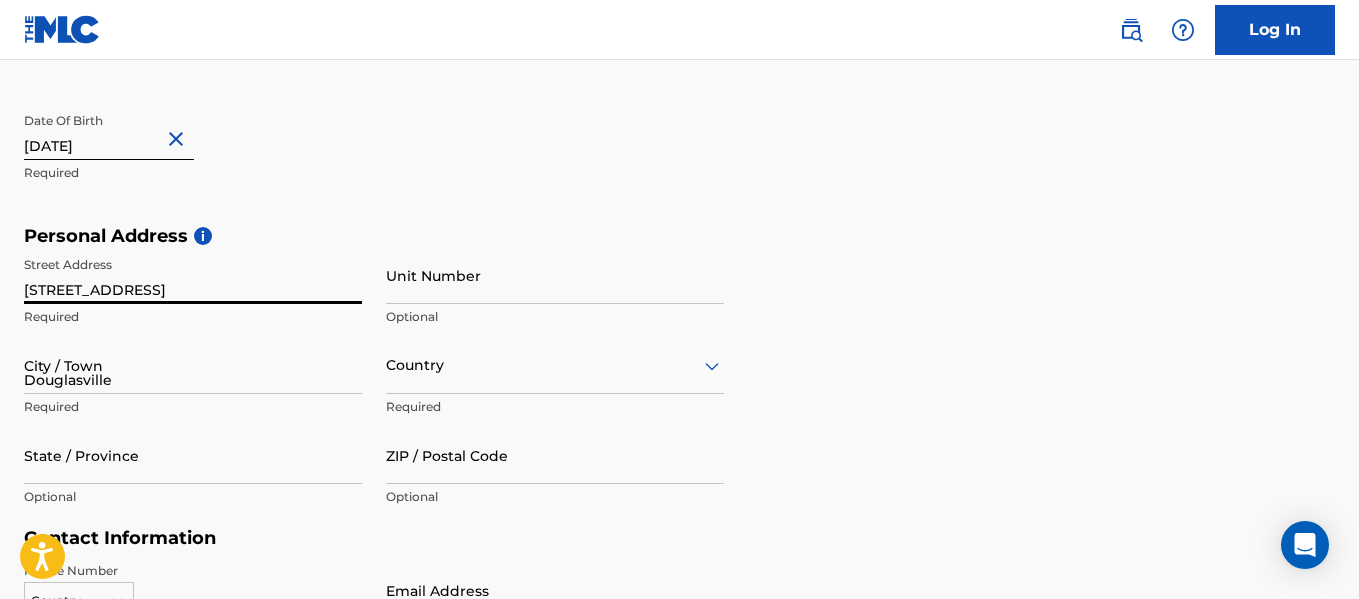 type on "[GEOGRAPHIC_DATA]" 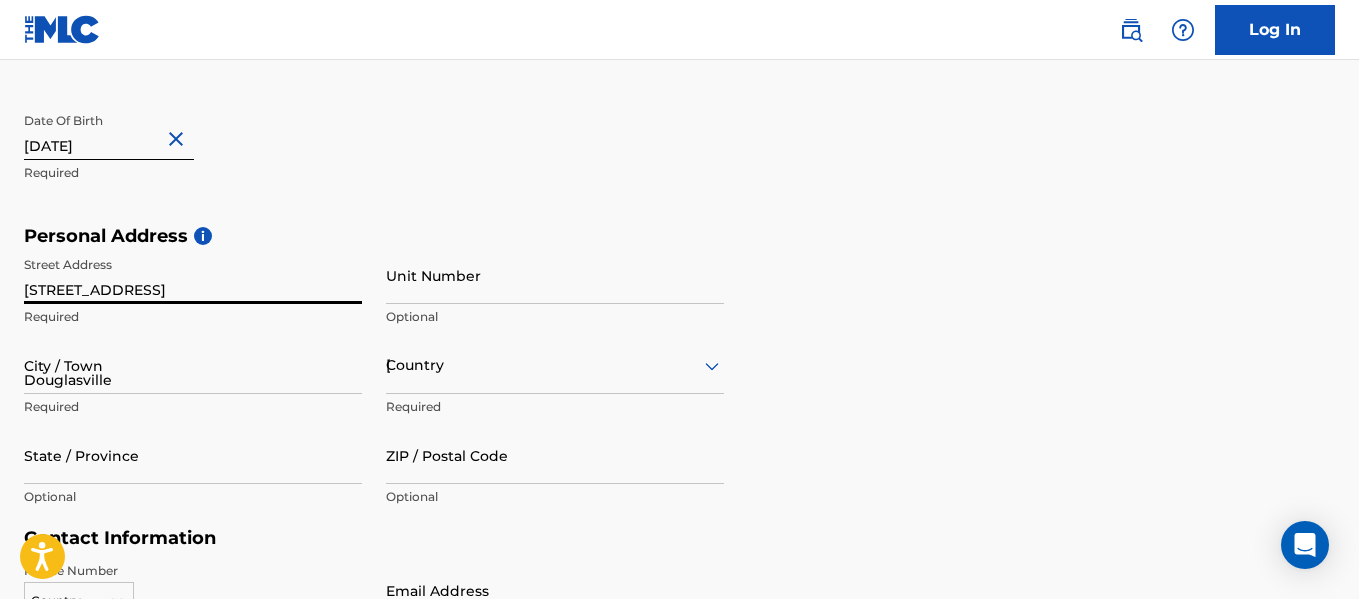 type on "GA" 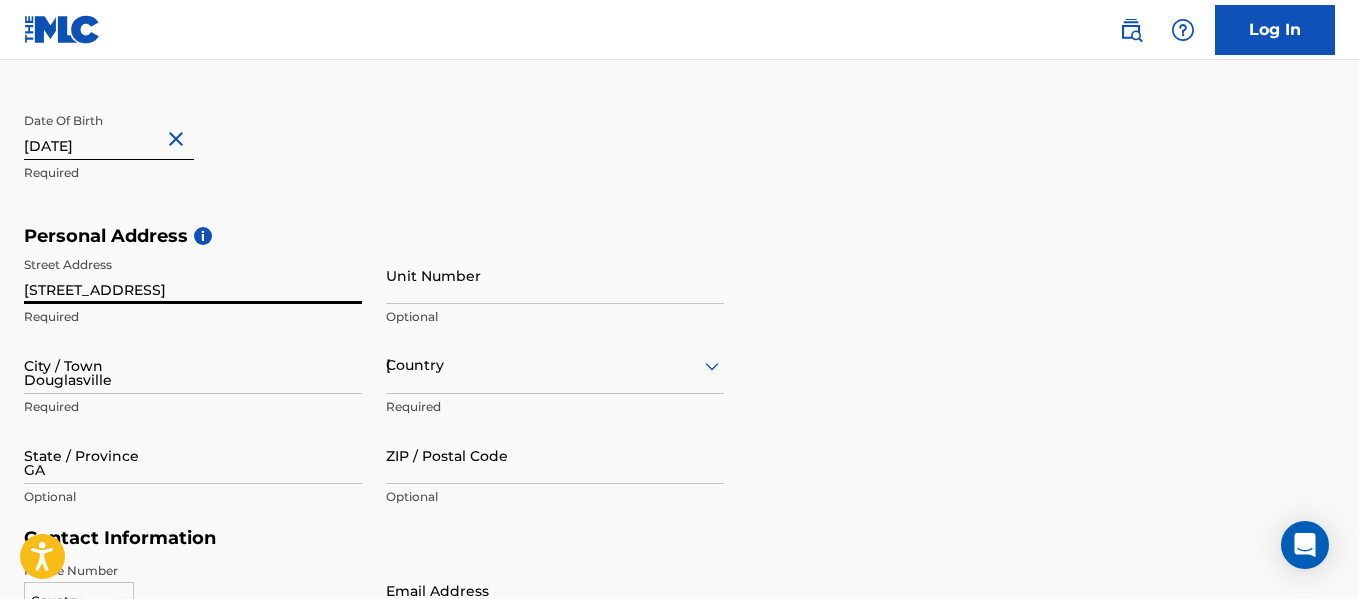 type on "30135" 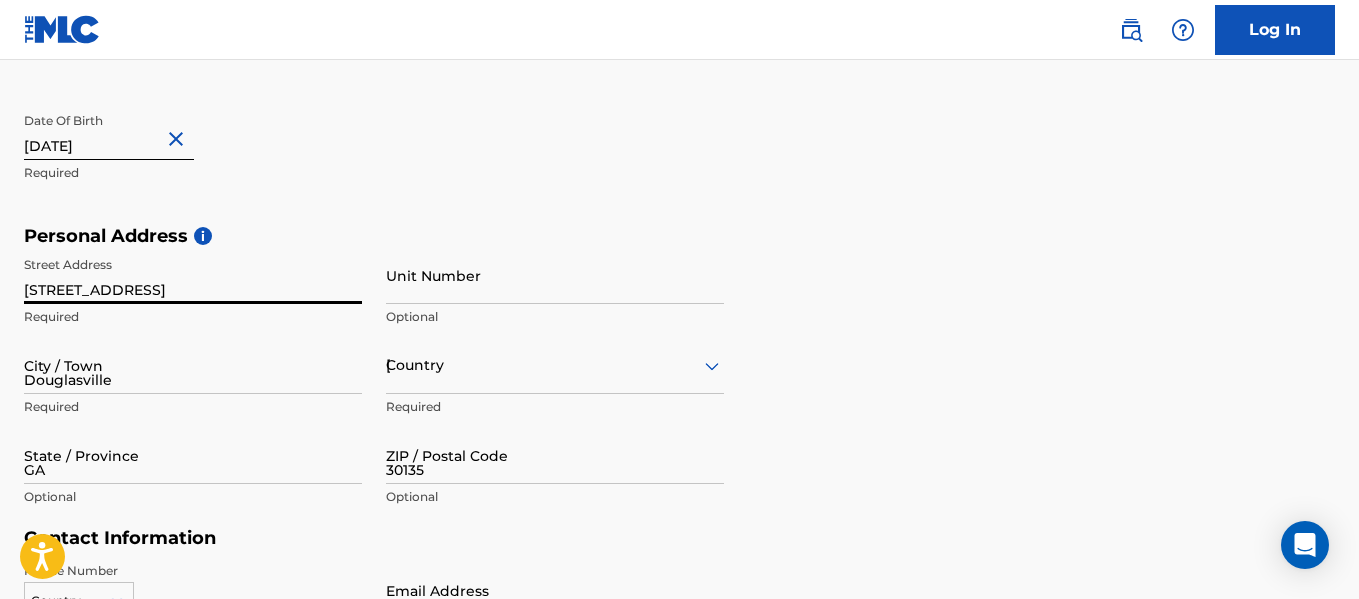 type on "1" 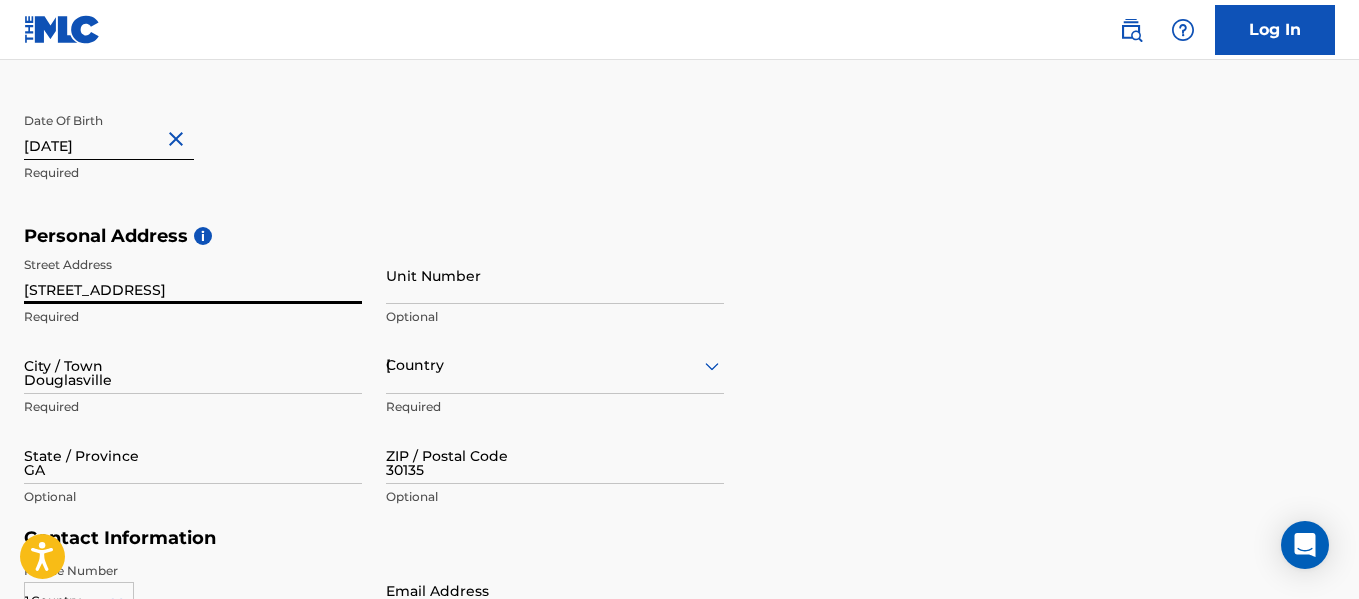 type on "678" 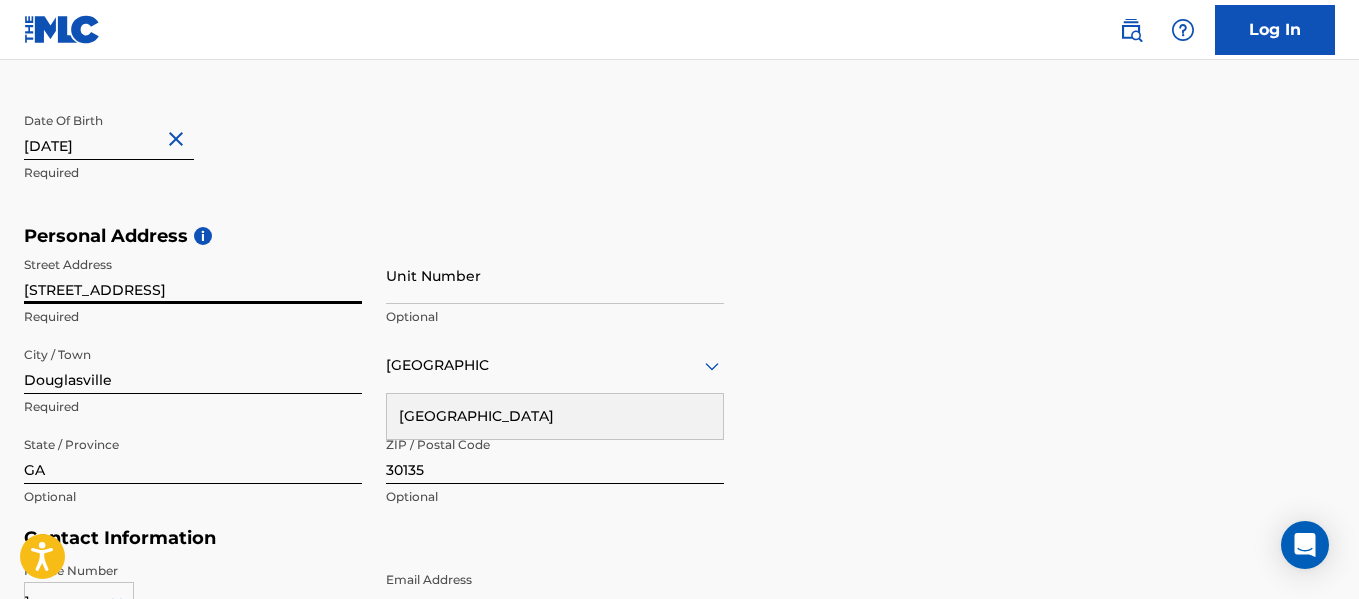 scroll, scrollTop: 837, scrollLeft: 0, axis: vertical 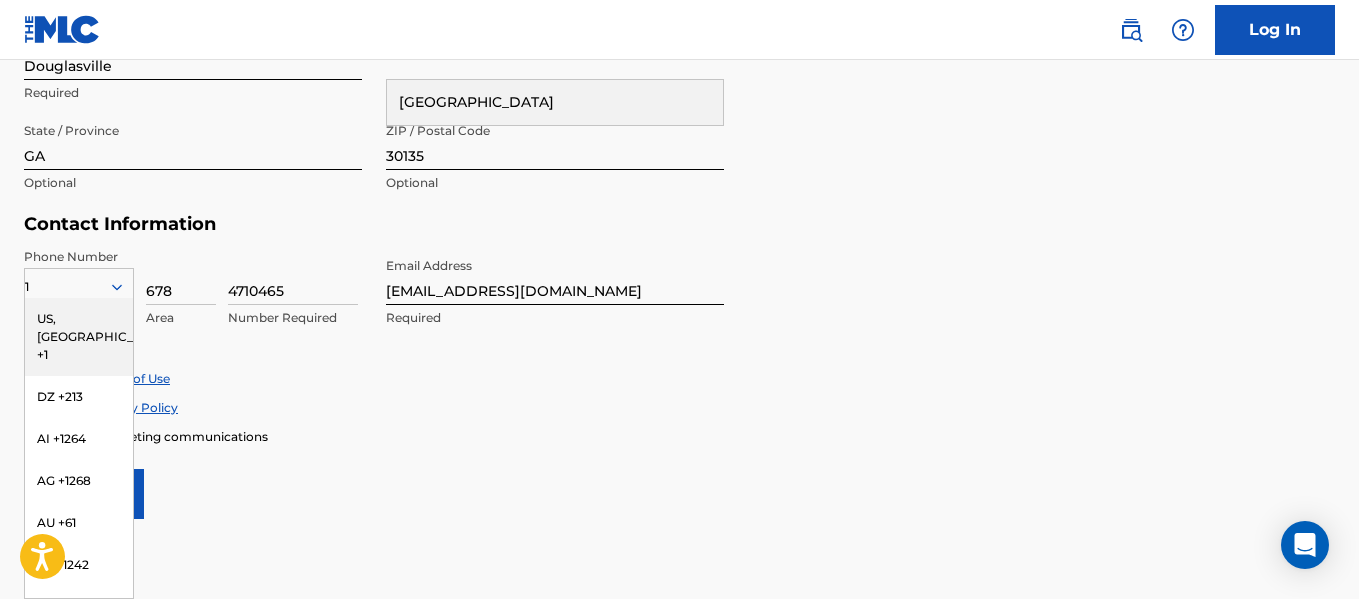 click on "User Information First Name [DEMOGRAPHIC_DATA] Required Last Name [PERSON_NAME] Required Date Of Birth [DEMOGRAPHIC_DATA] Required Personal Address i Street Address [STREET_ADDRESS][GEOGRAPHIC_DATA] Unit Number Optional City / [GEOGRAPHIC_DATA] [GEOGRAPHIC_DATA] Required [GEOGRAPHIC_DATA] [GEOGRAPHIC_DATA] Required State / Province [GEOGRAPHIC_DATA] Optional ZIP / Postal Code 30135 Optional Contact Information Phone Number [GEOGRAPHIC_DATA] +1 DZ +213 AI +1264 AG +1268 AU +61 BS +1242 BB +1246 BZ +501 BM +1441 BO +591 KY +1345 DM +1767 DO +1809 ER +291 ET +251 [GEOGRAPHIC_DATA] +241 GD +1473 IN +91 JM +1876 JP +81 LV +371 LB +961 LR +231 LY +218 MG +261 FM +691 ME, [GEOGRAPHIC_DATA] +381 MS +[GEOGRAPHIC_DATA] +212 NL +31 PE +51 PT +351 KN +1869 LC +1758 VC +1784 SN +221 SK +421 CH +41 TT +1868 [GEOGRAPHIC_DATA] +216 TC +1649 AE +971 VG +1284 WF +681 Country Required 678 Area 4710465 Number Required Email Address [EMAIL_ADDRESS][DOMAIN_NAME] Required Accept Terms of Use Accept Privacy Policy Enroll in marketing communications Sign up" at bounding box center [679, 75] 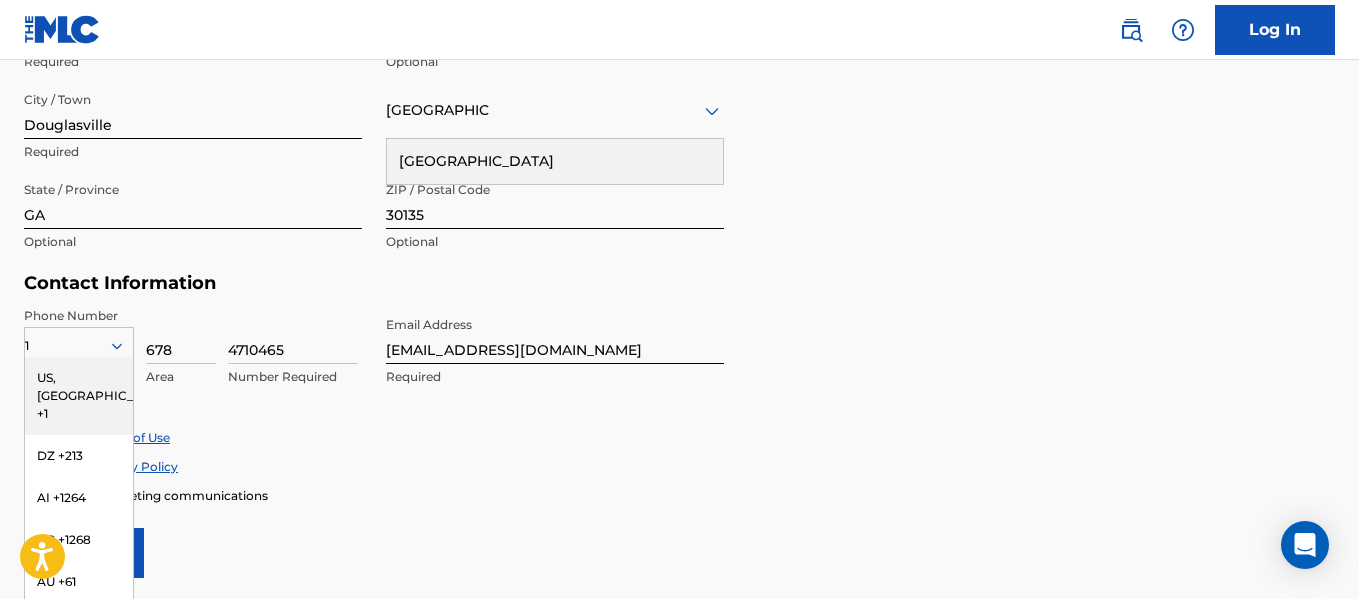 scroll, scrollTop: 770, scrollLeft: 0, axis: vertical 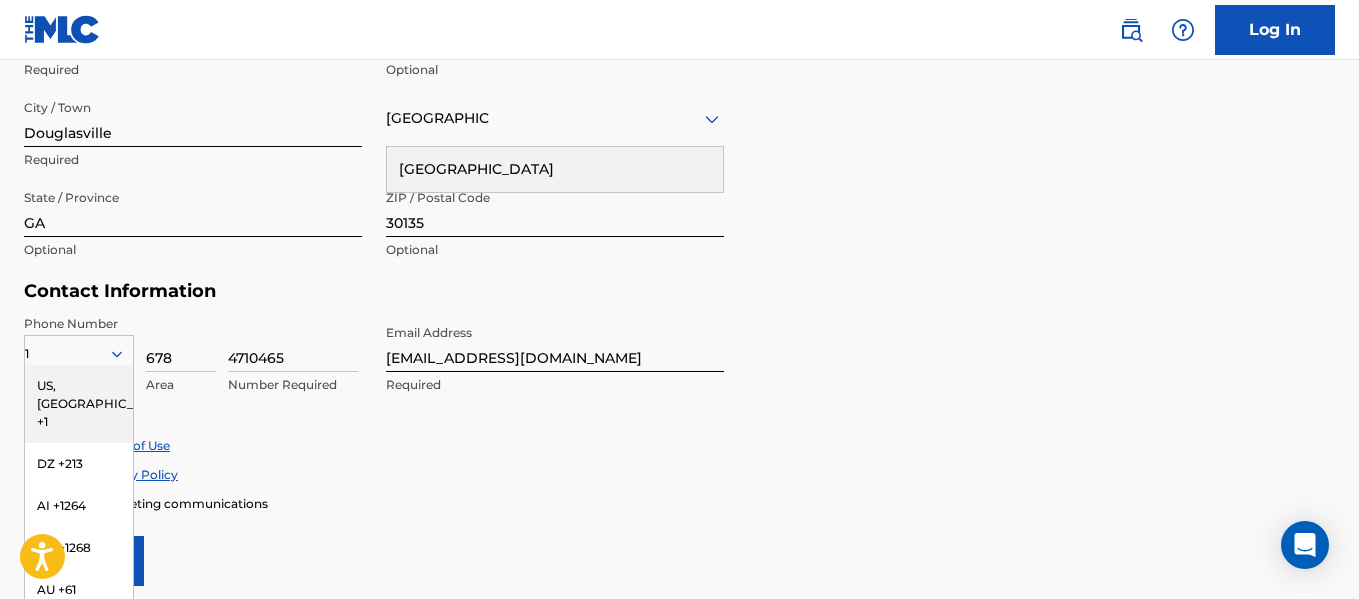 click on "US, [GEOGRAPHIC_DATA] +1" at bounding box center (79, 404) 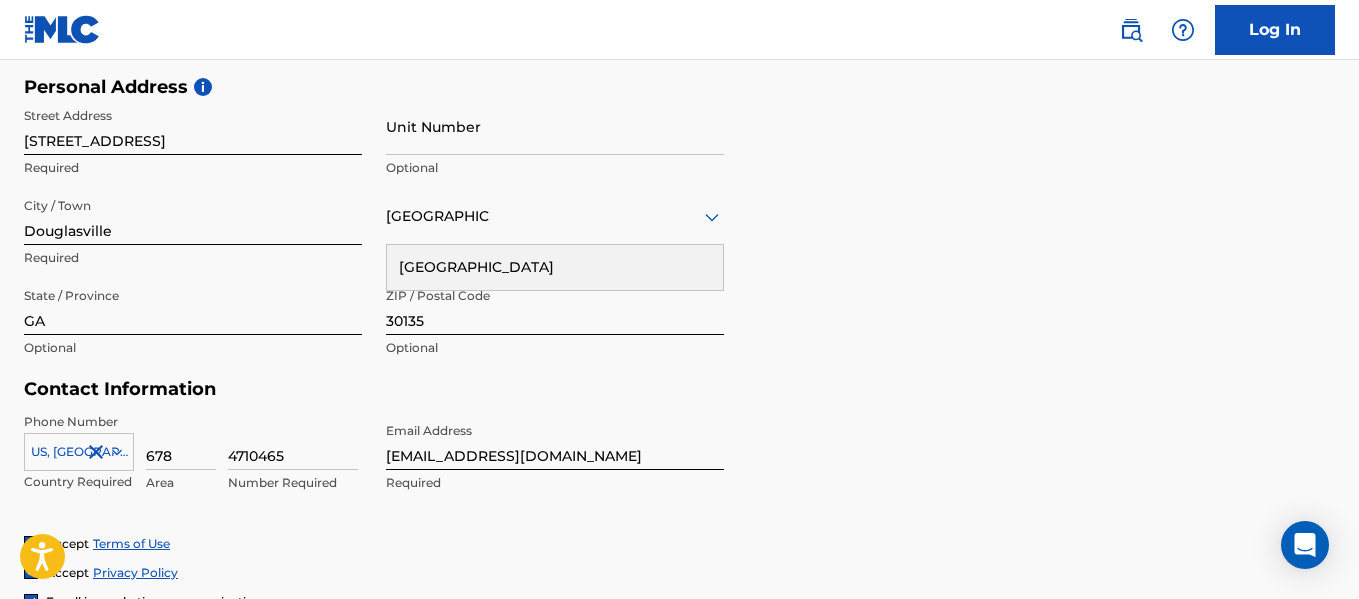 scroll, scrollTop: 671, scrollLeft: 0, axis: vertical 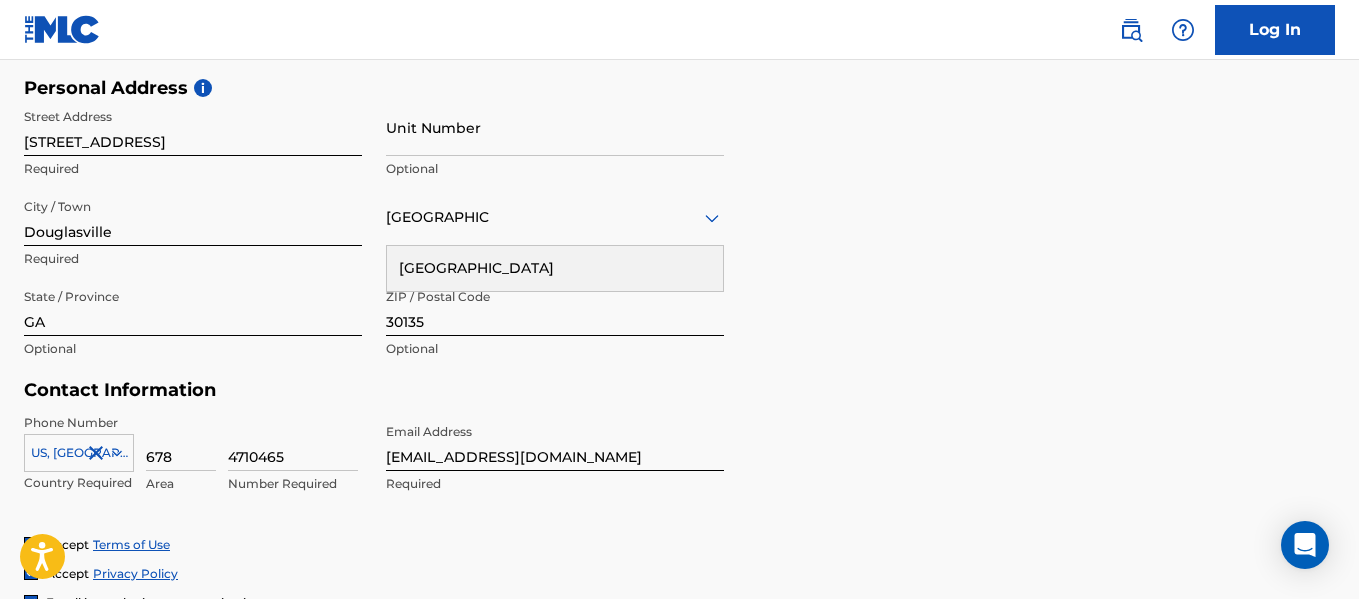 click on "US, [GEOGRAPHIC_DATA] +1" at bounding box center [79, 449] 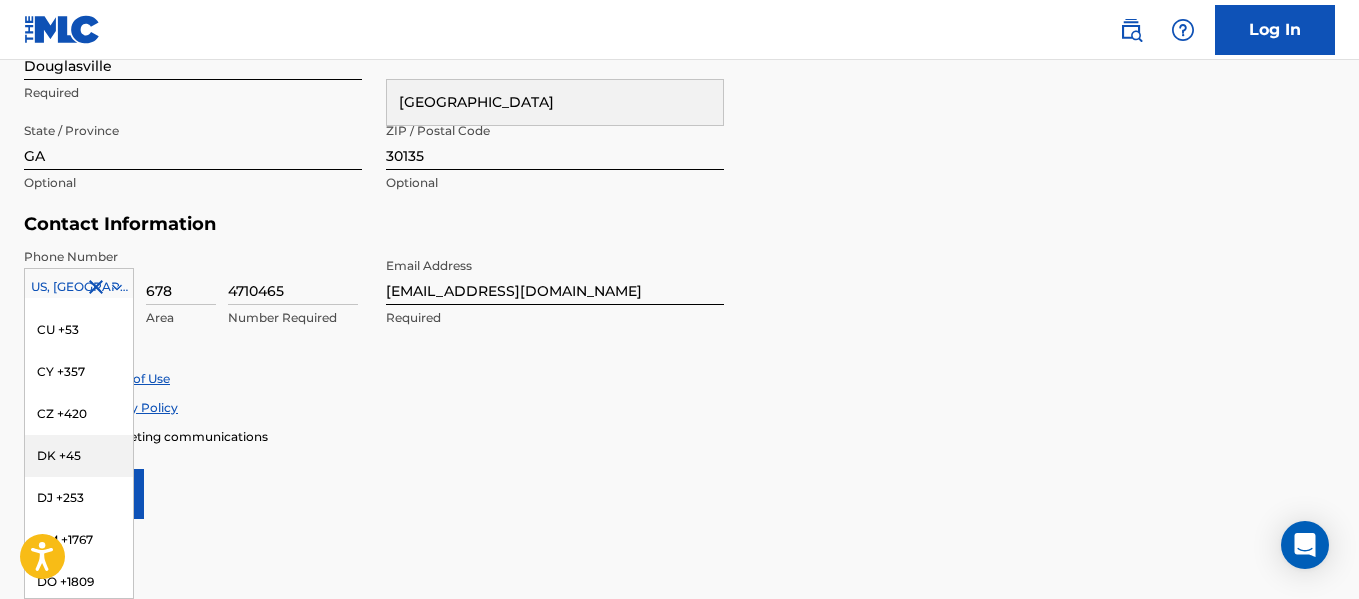 scroll, scrollTop: 1993, scrollLeft: 0, axis: vertical 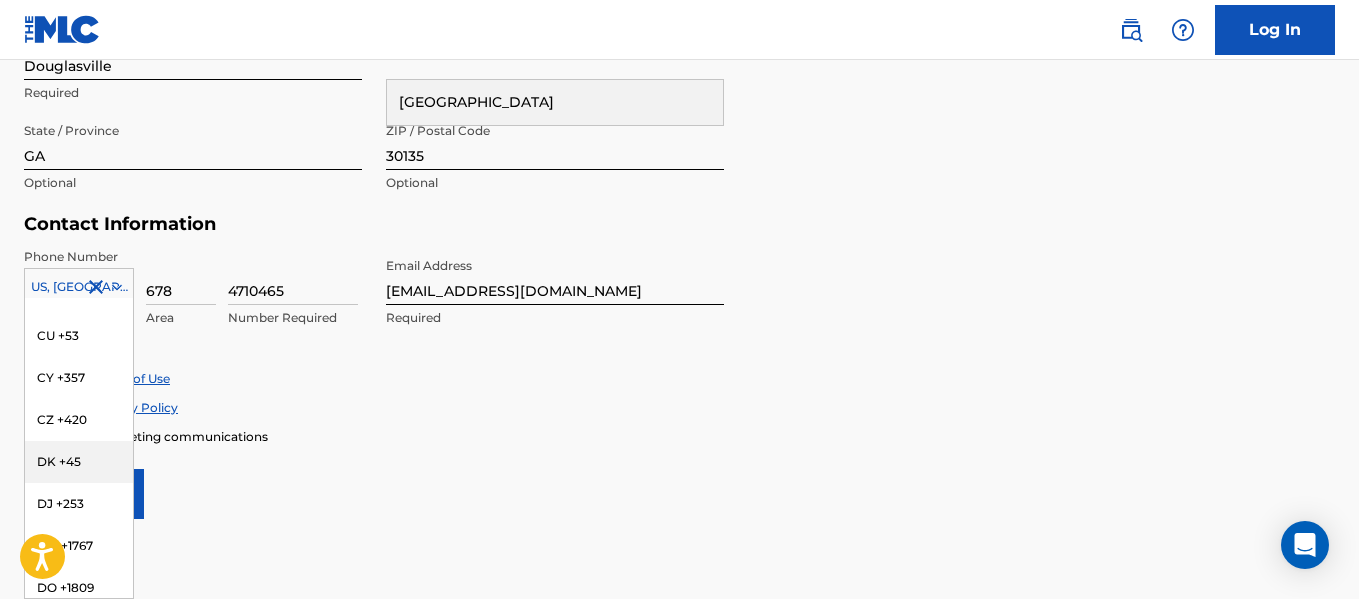 click on "Accept Privacy Policy" at bounding box center (679, 407) 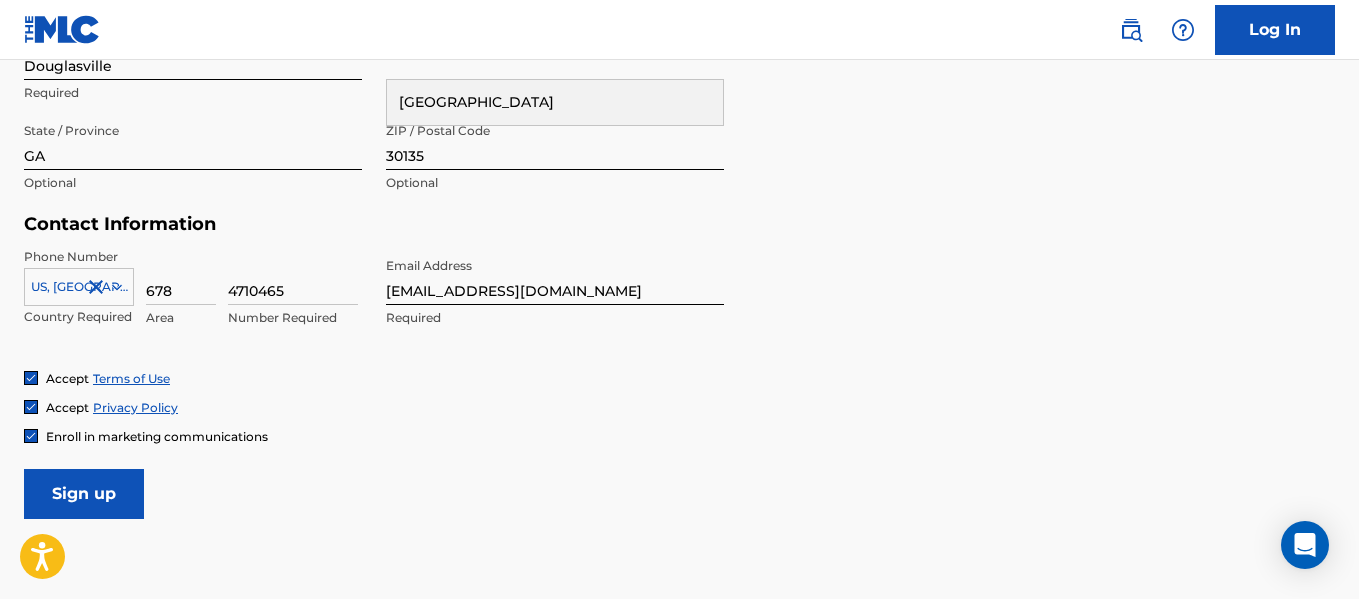 scroll, scrollTop: 965, scrollLeft: 0, axis: vertical 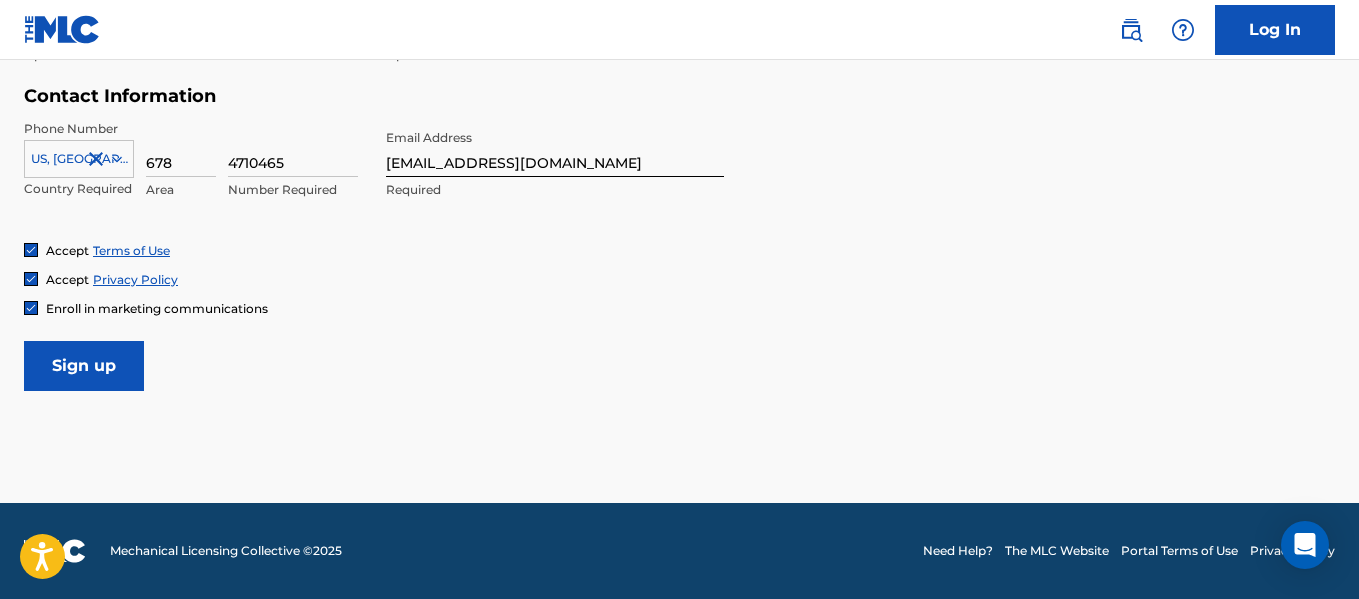 click on "Sign up" at bounding box center (84, 366) 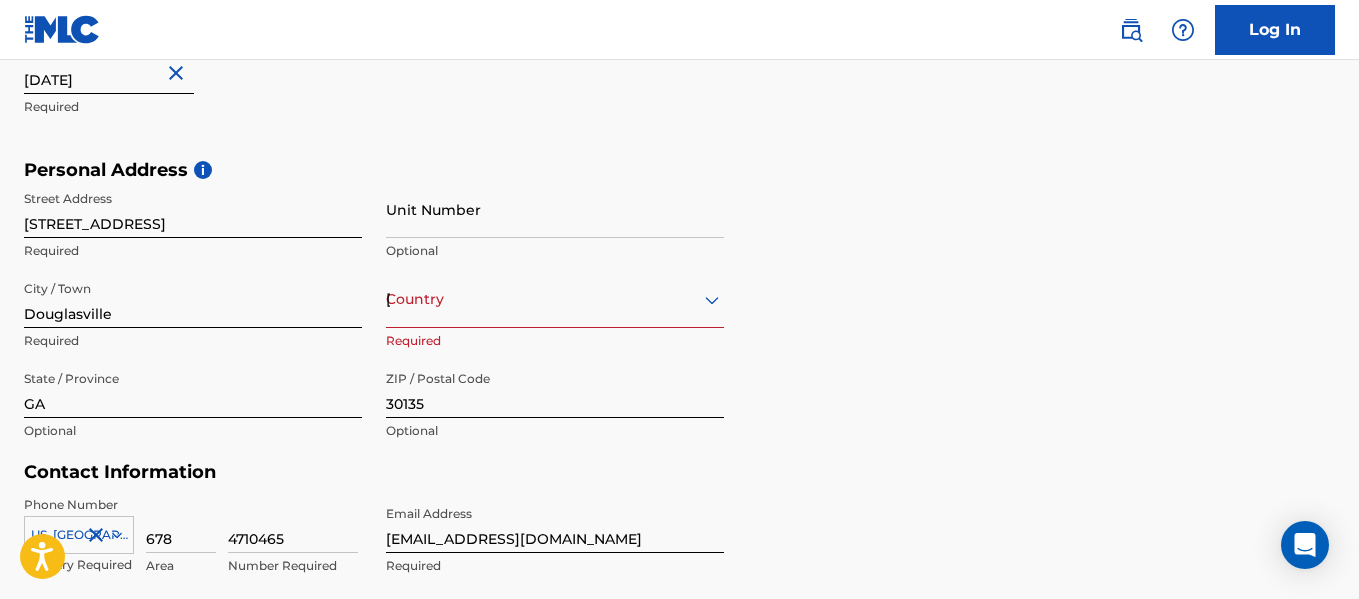click on "Country [GEOGRAPHIC_DATA]" at bounding box center [555, 299] 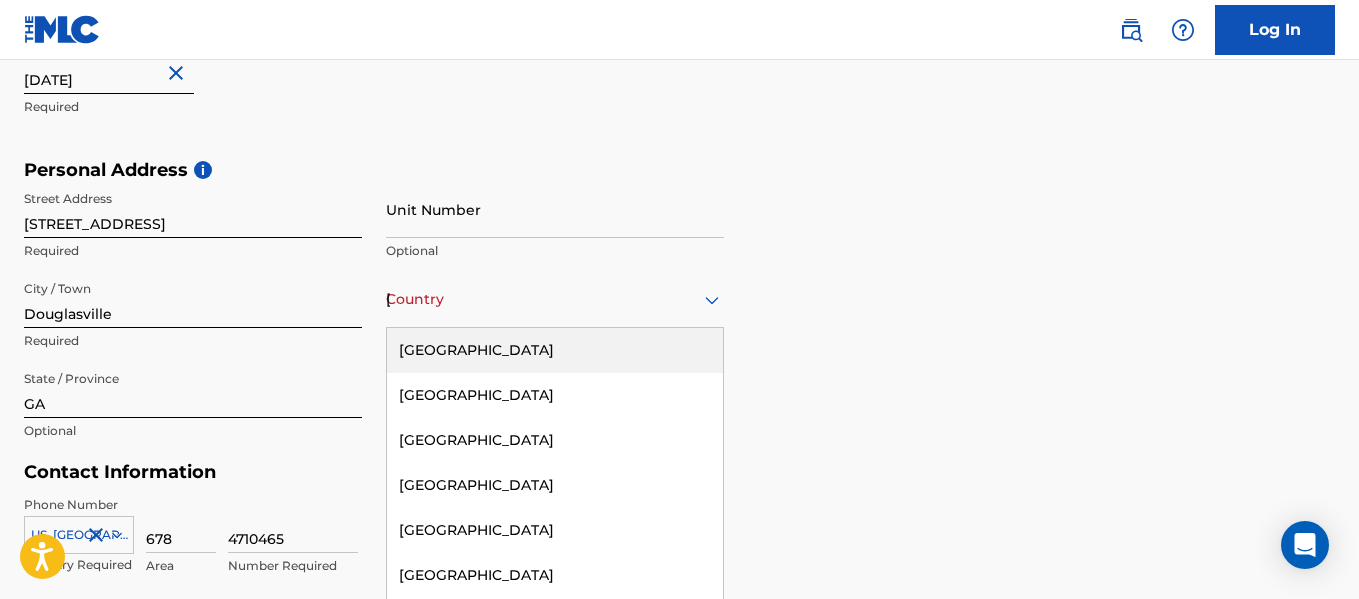 scroll, scrollTop: 619, scrollLeft: 0, axis: vertical 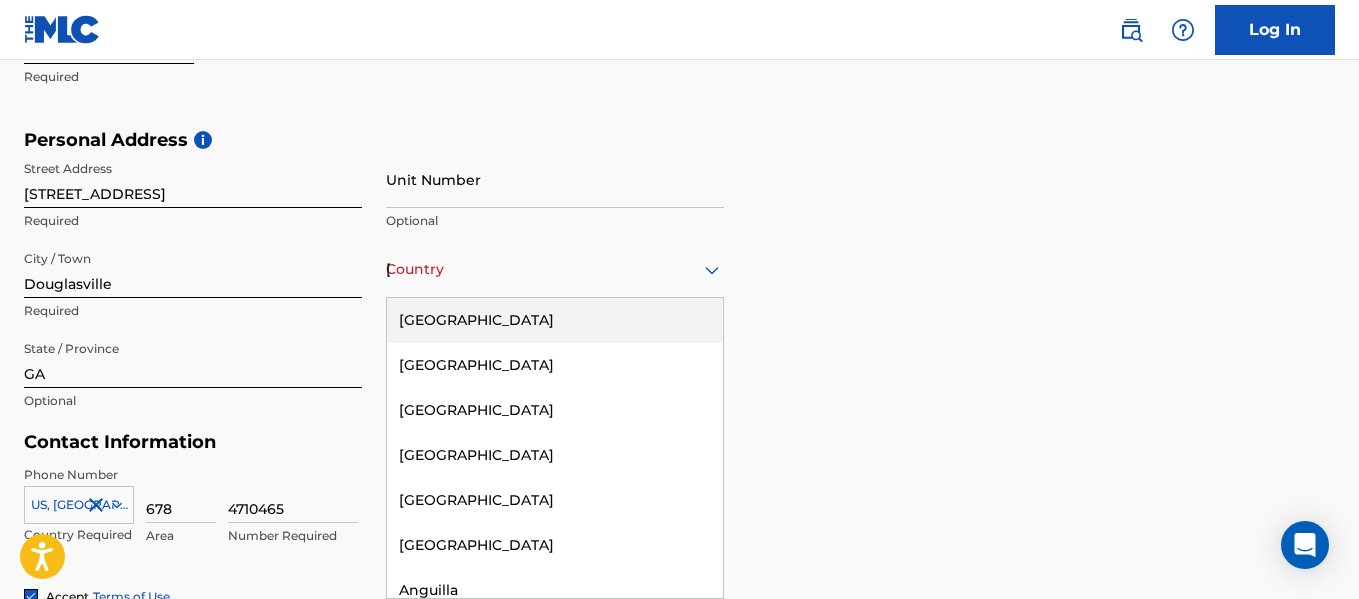 click on "[GEOGRAPHIC_DATA]" at bounding box center [555, 320] 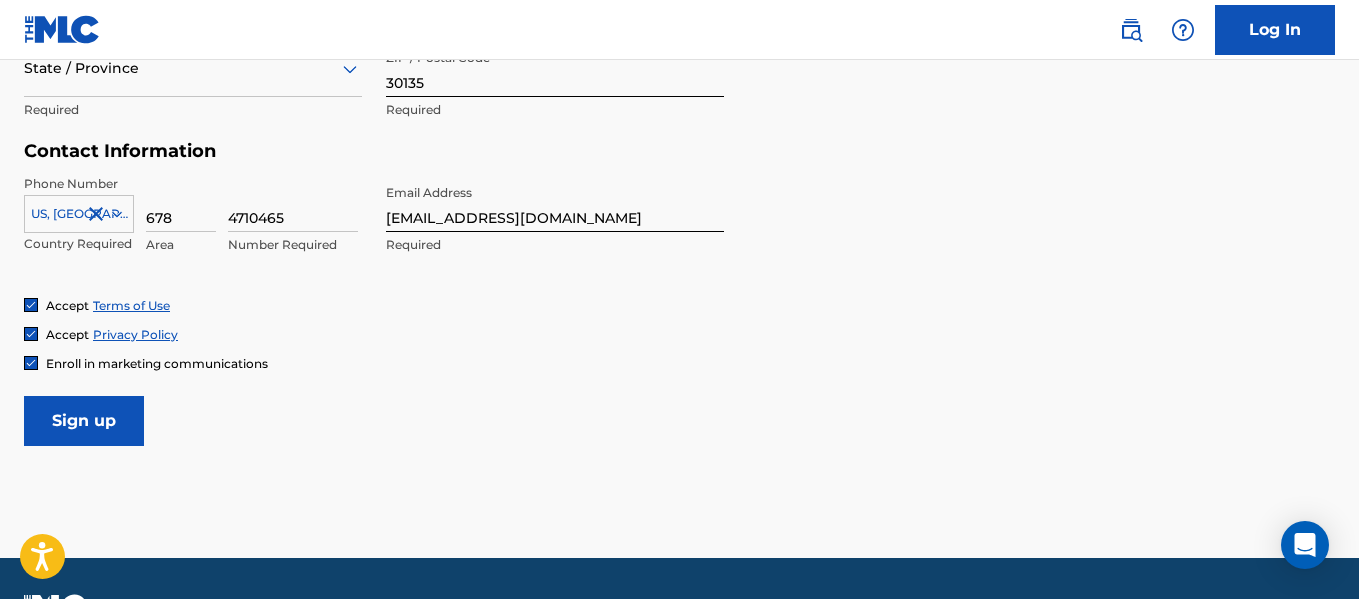 scroll, scrollTop: 965, scrollLeft: 0, axis: vertical 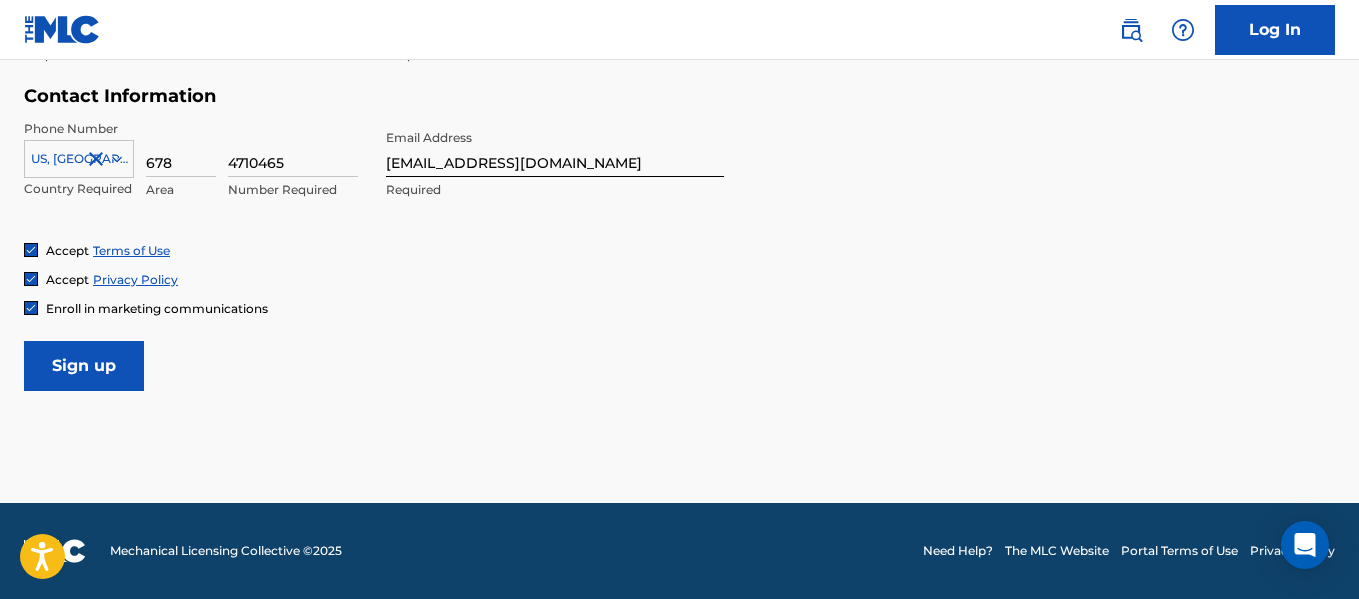 click on "Sign up" at bounding box center [84, 366] 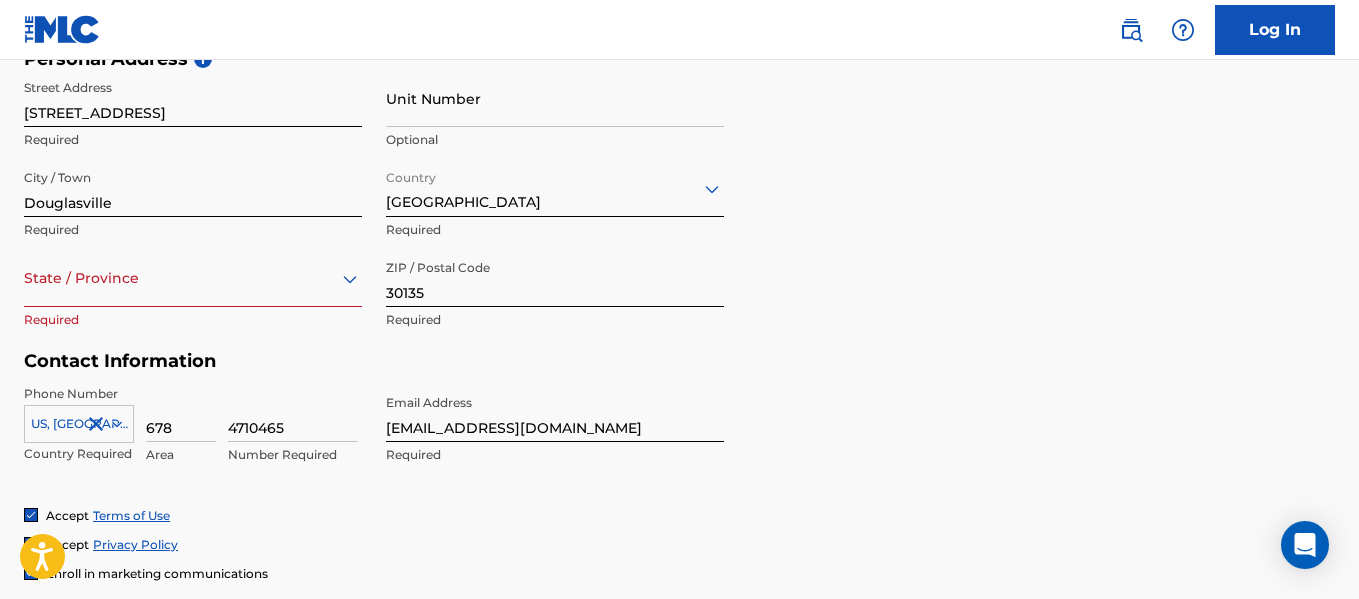 click on "option , selected. Select is focused ,type to refine list, press Down to open the menu,  State / Province" at bounding box center [193, 278] 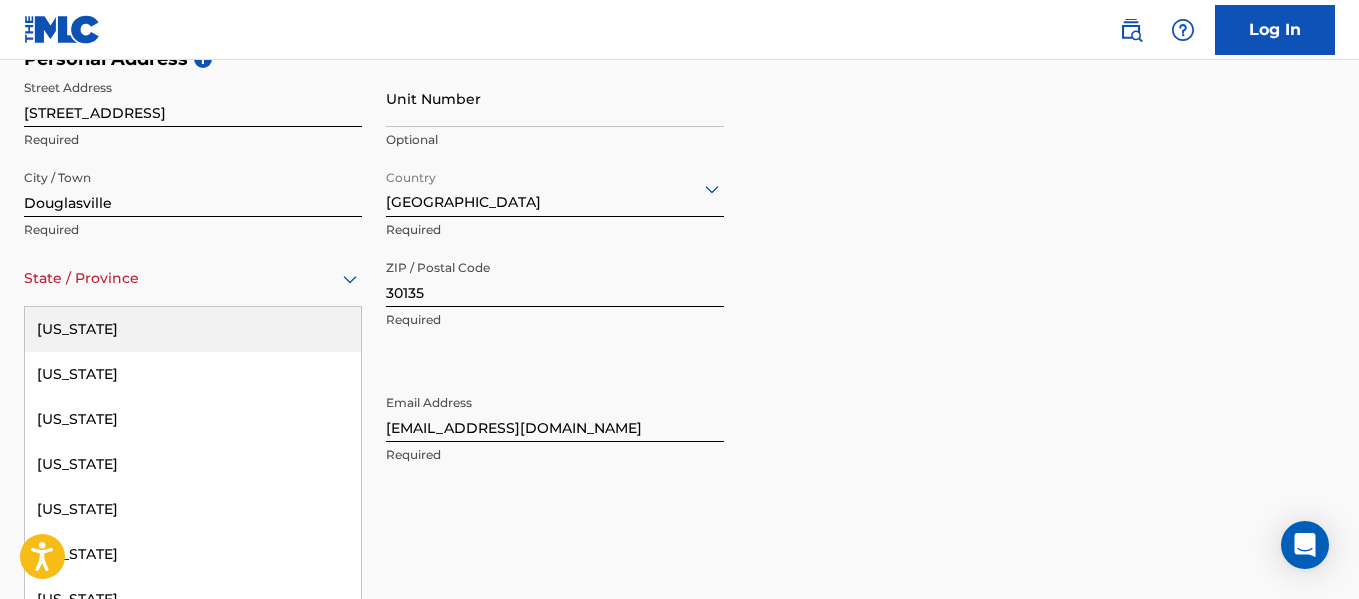 scroll, scrollTop: 709, scrollLeft: 0, axis: vertical 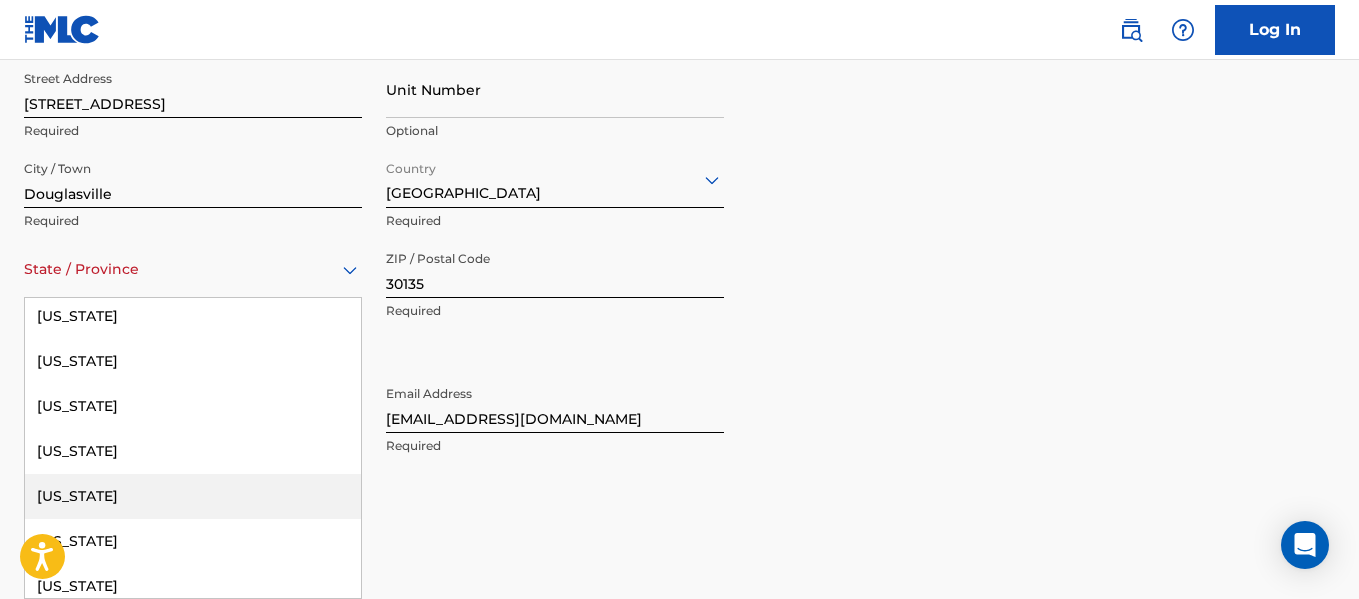 click on "[US_STATE]" at bounding box center (193, 496) 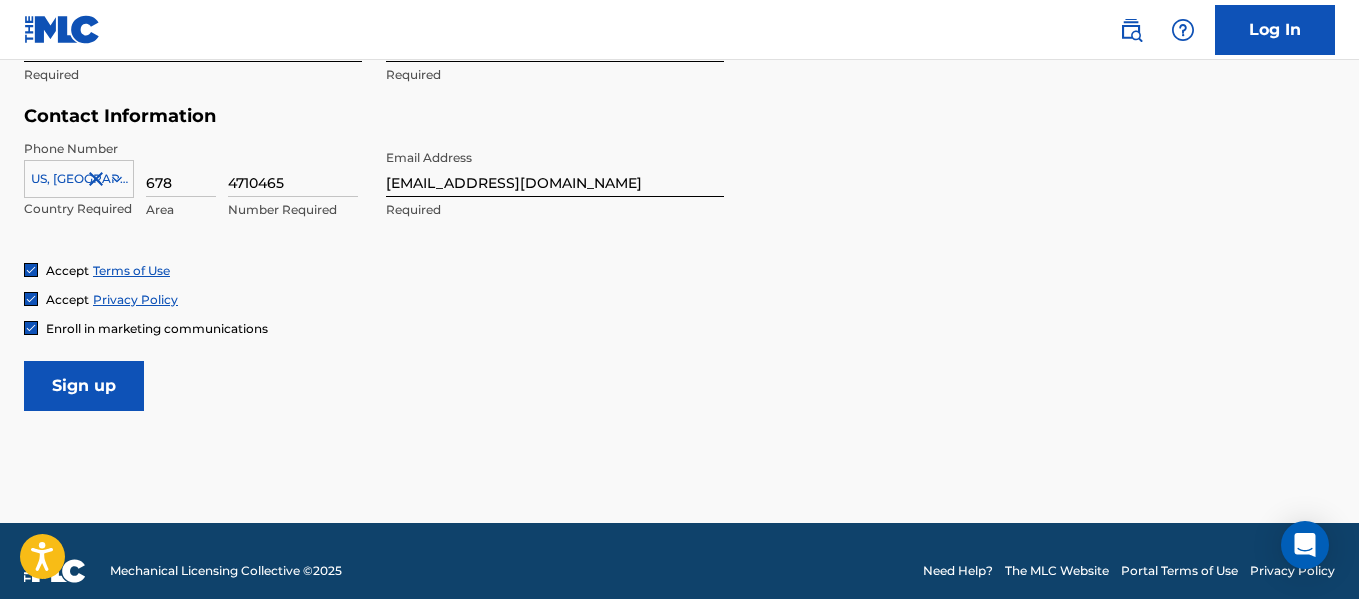 scroll, scrollTop: 965, scrollLeft: 0, axis: vertical 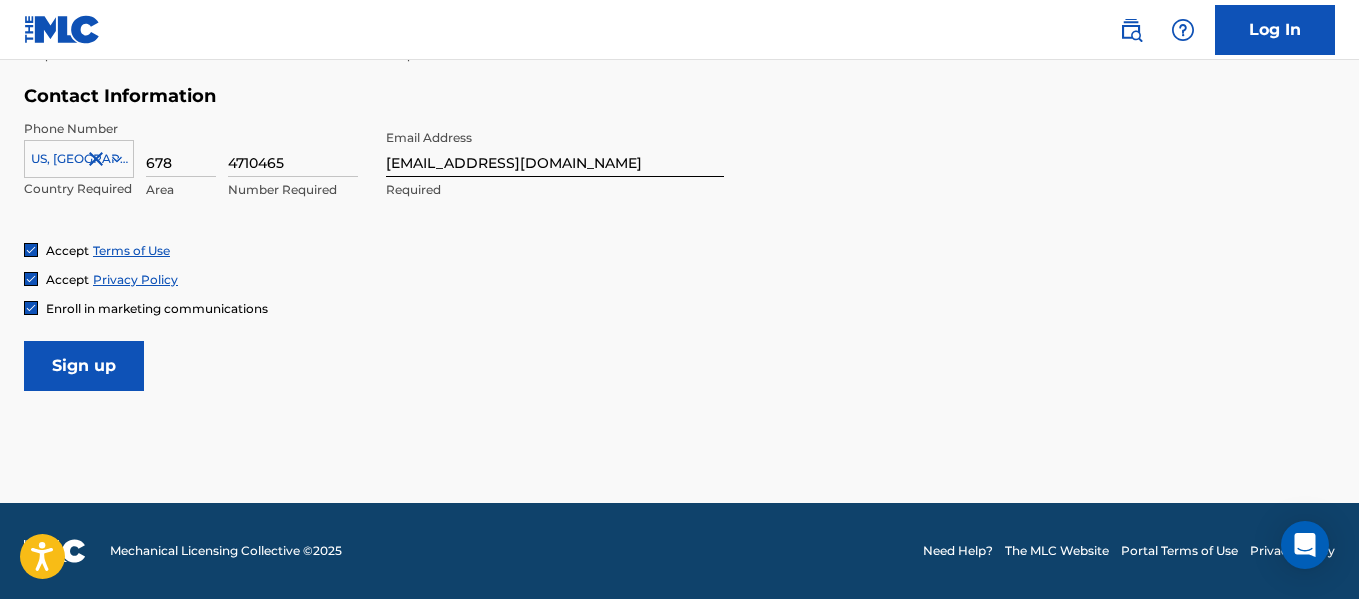 click on "Sign up" at bounding box center [84, 366] 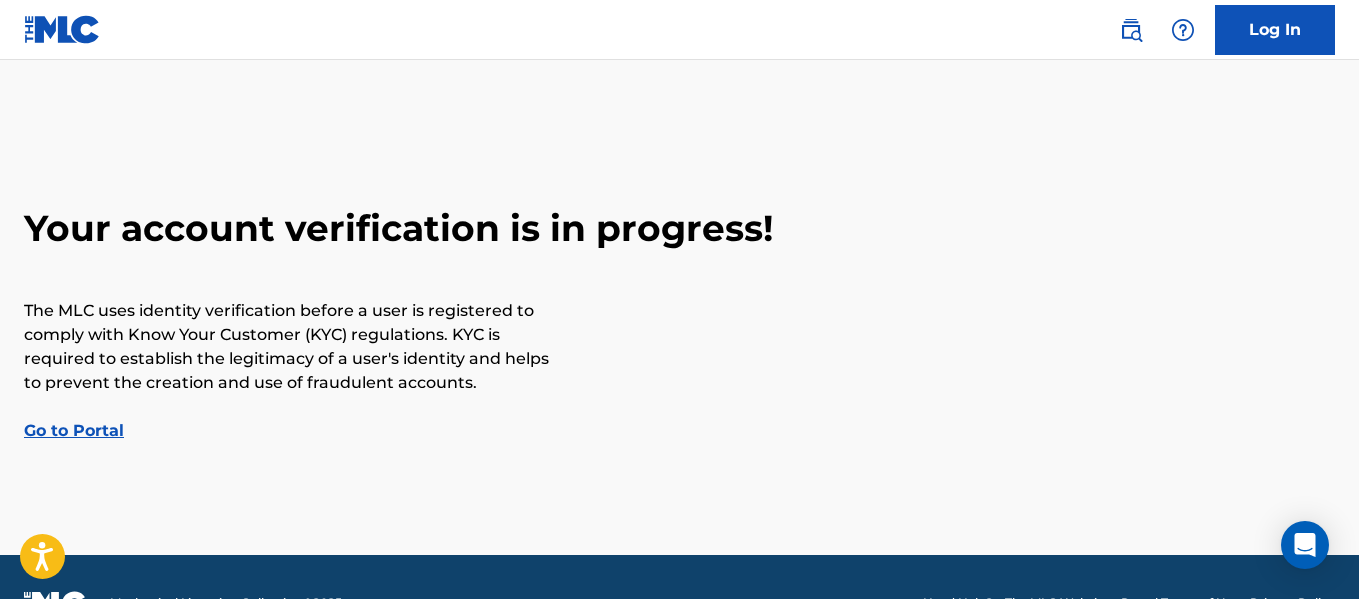 scroll, scrollTop: 52, scrollLeft: 0, axis: vertical 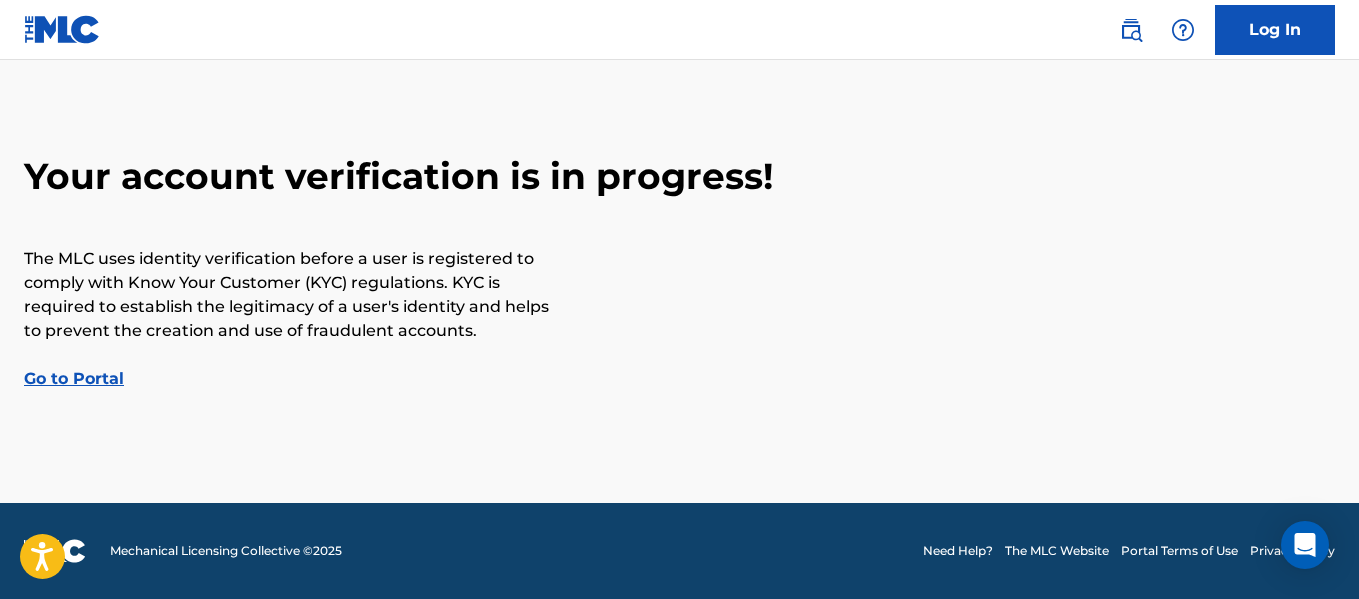 click on "Go to Portal" at bounding box center [74, 378] 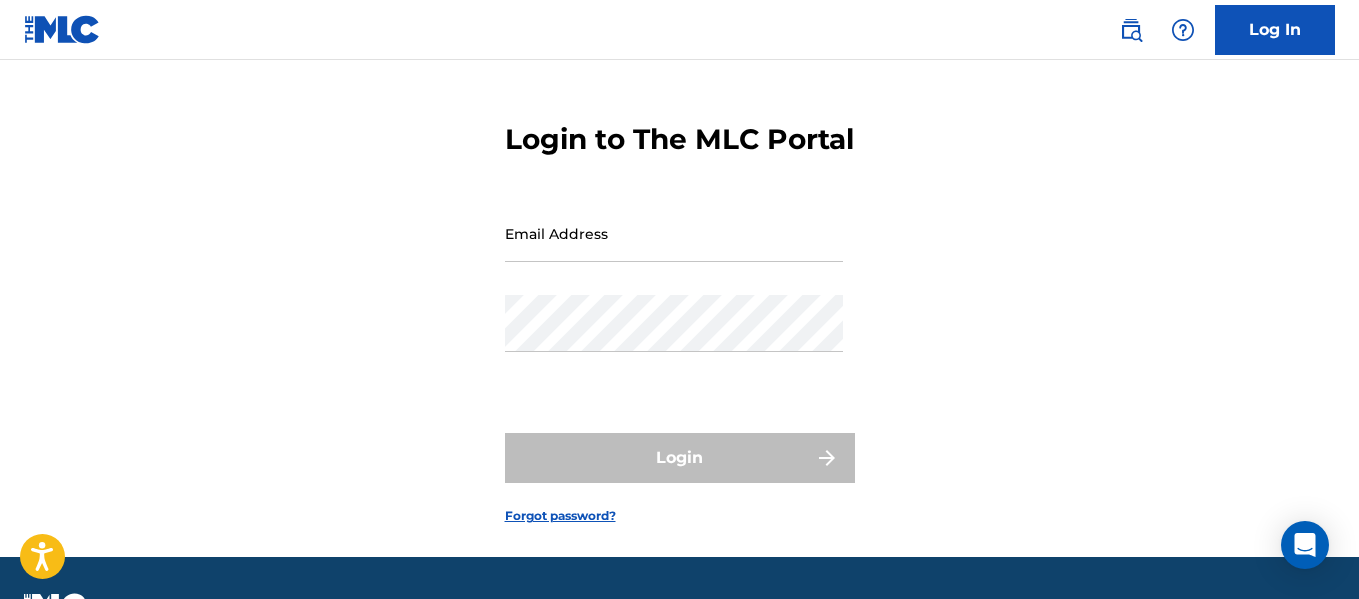 scroll, scrollTop: 0, scrollLeft: 0, axis: both 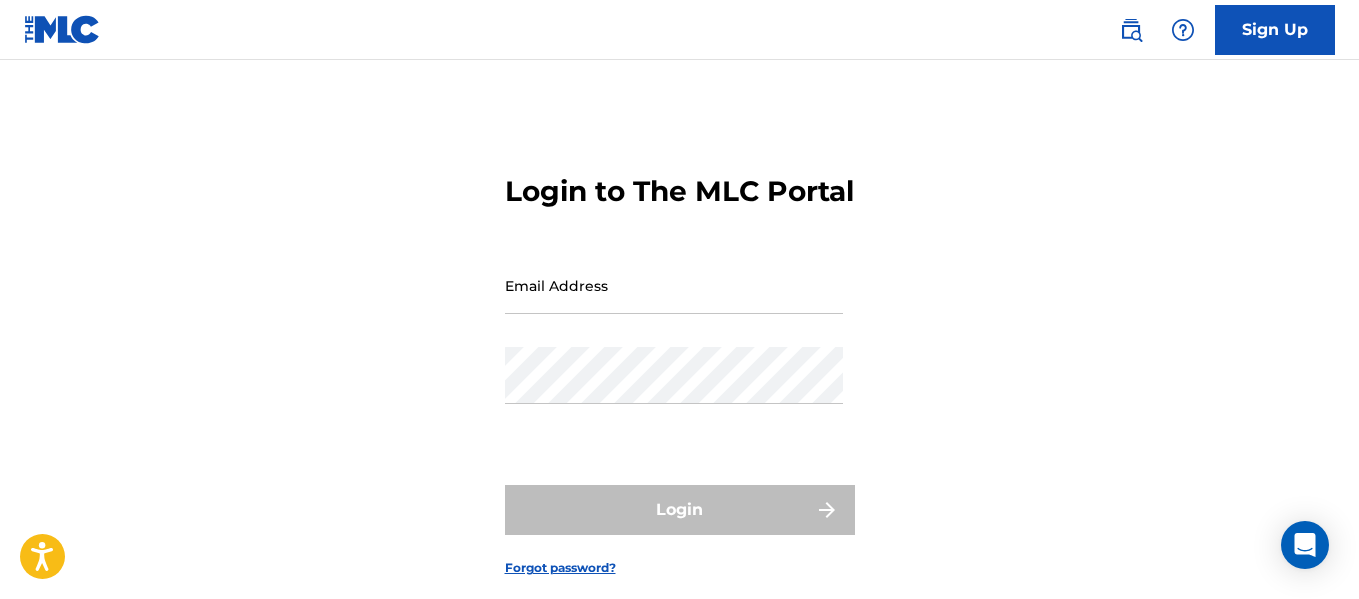 click on "Email Address" at bounding box center (674, 285) 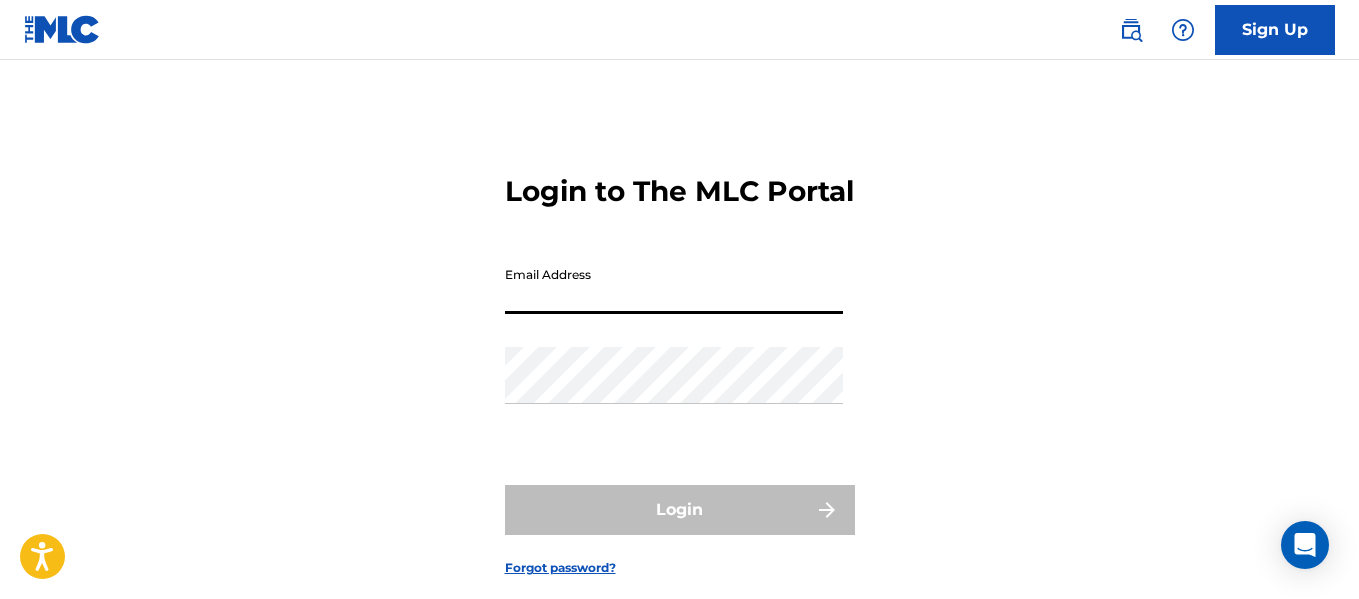 type on "[EMAIL_ADDRESS][DOMAIN_NAME]" 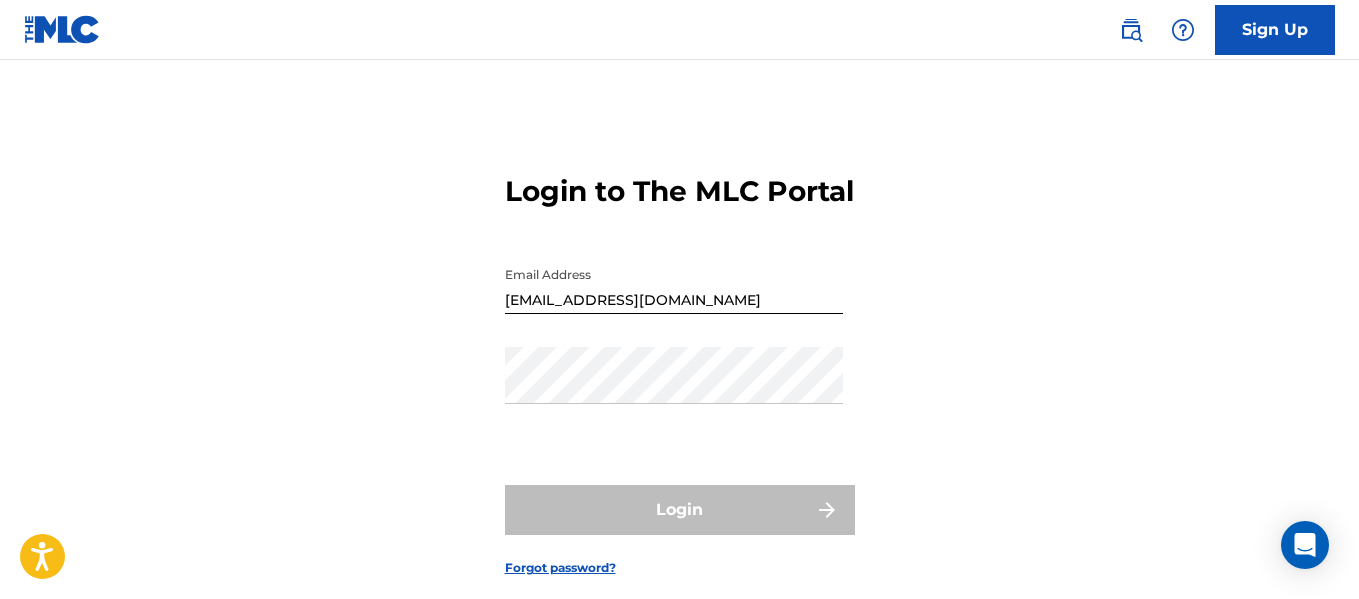 click on "Email Address [EMAIL_ADDRESS][DOMAIN_NAME]" at bounding box center (674, 302) 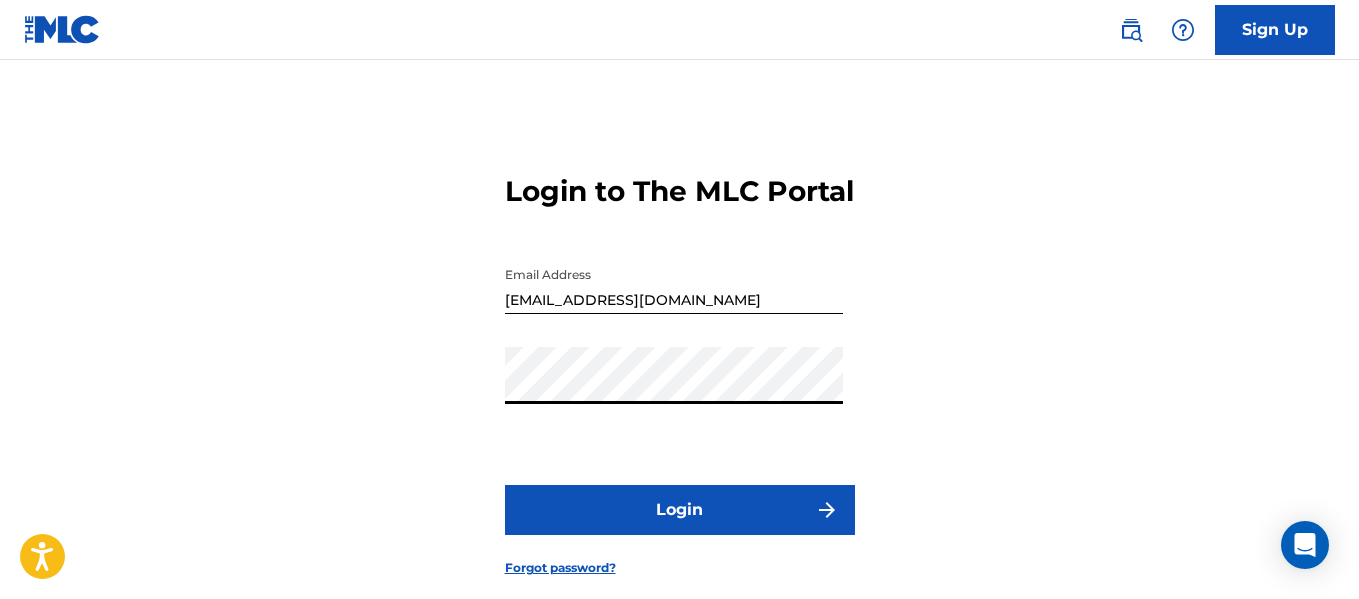 click on "Login" at bounding box center (680, 510) 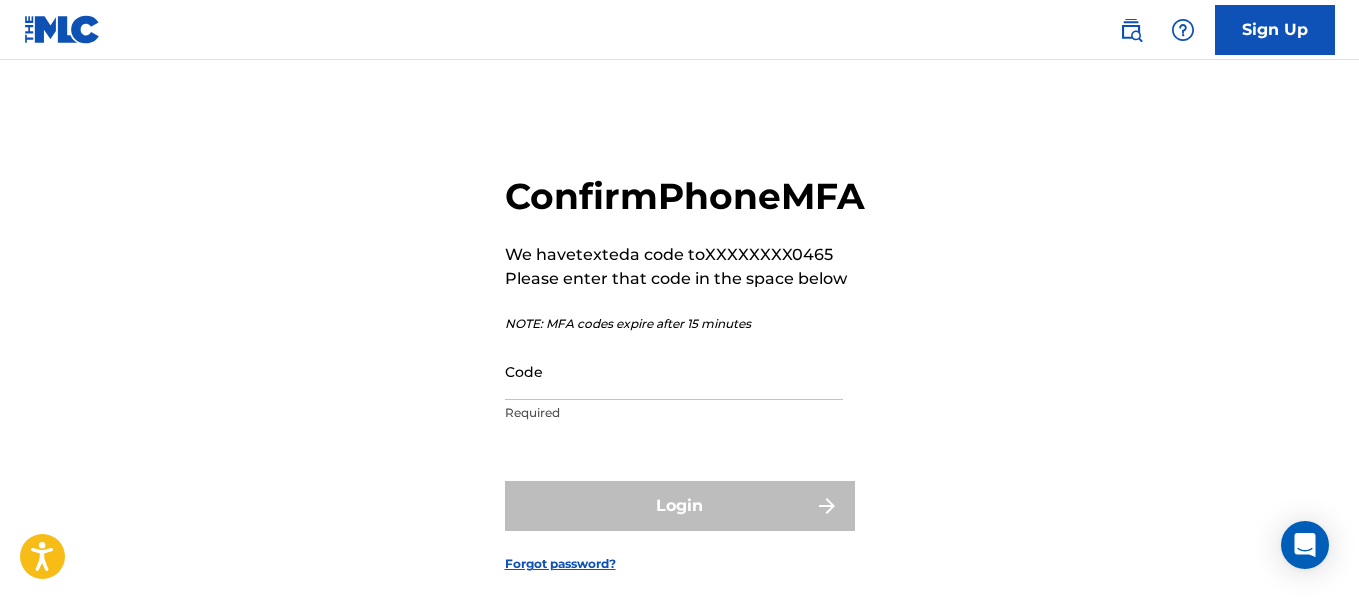 click on "Code" at bounding box center (674, 371) 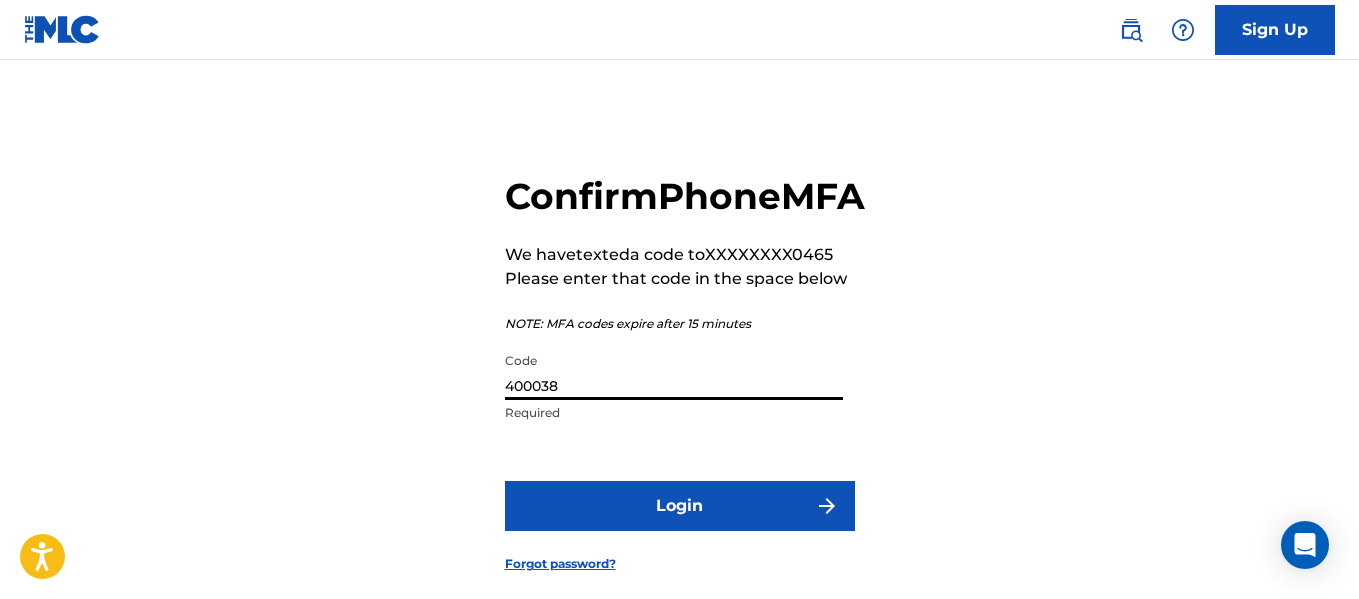 type on "400038" 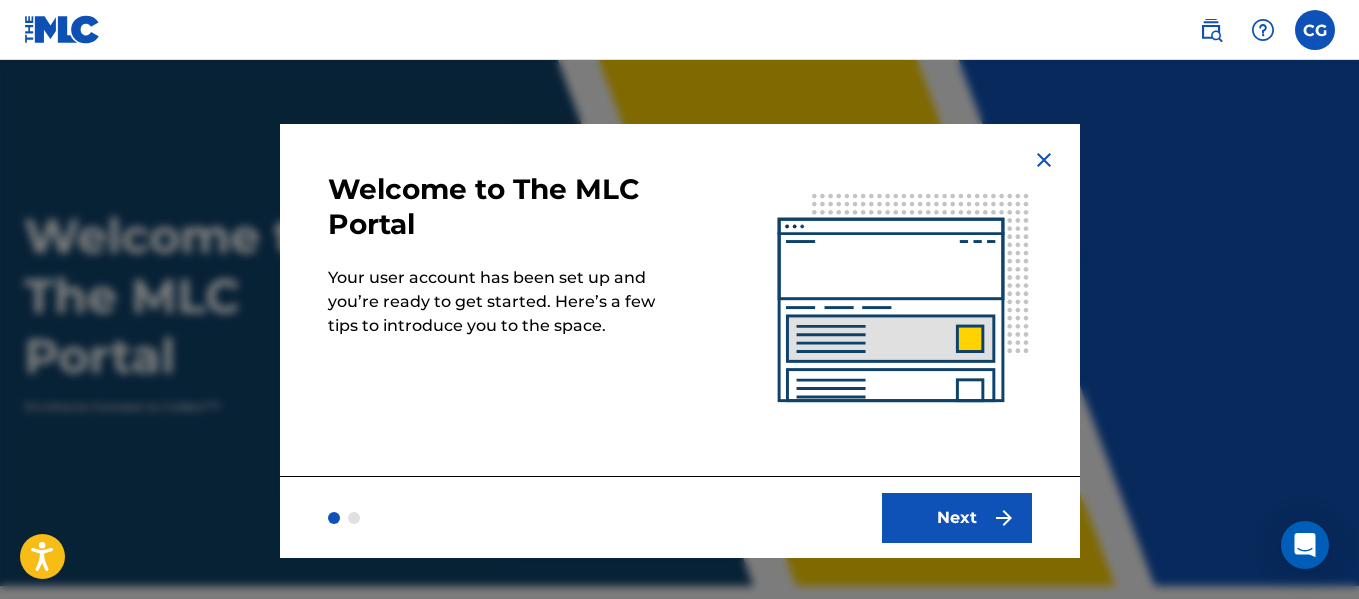 scroll, scrollTop: 0, scrollLeft: 0, axis: both 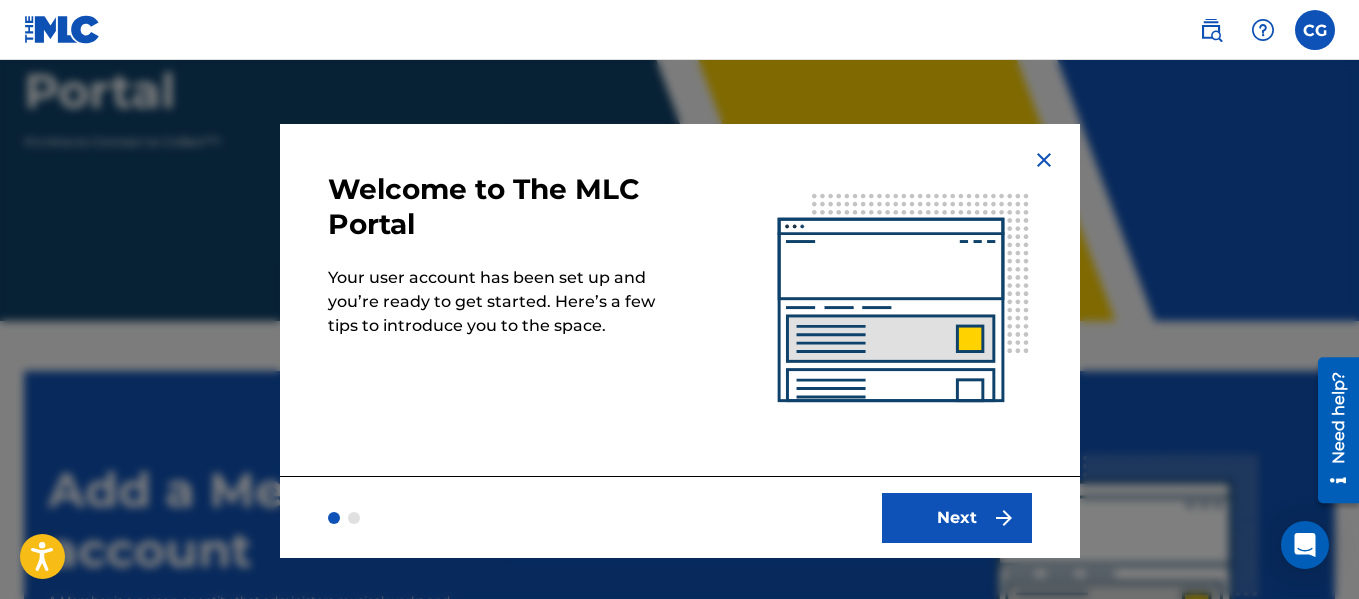 click on "Next" at bounding box center (957, 518) 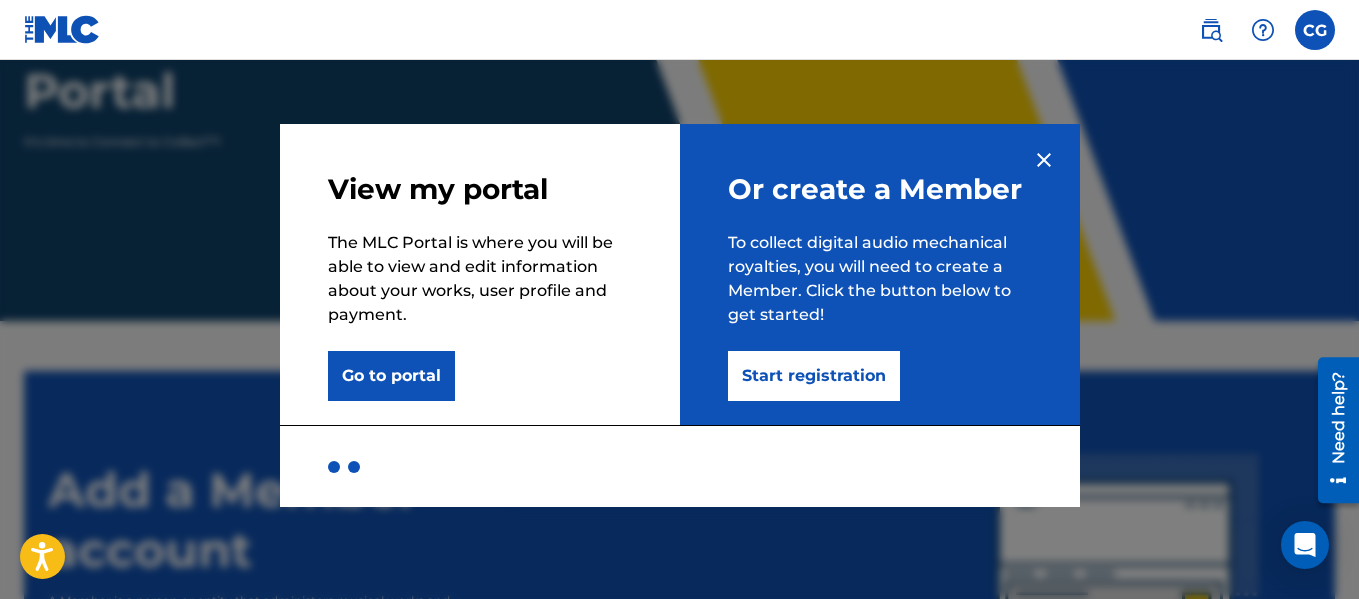 click on "Start registration" at bounding box center (814, 376) 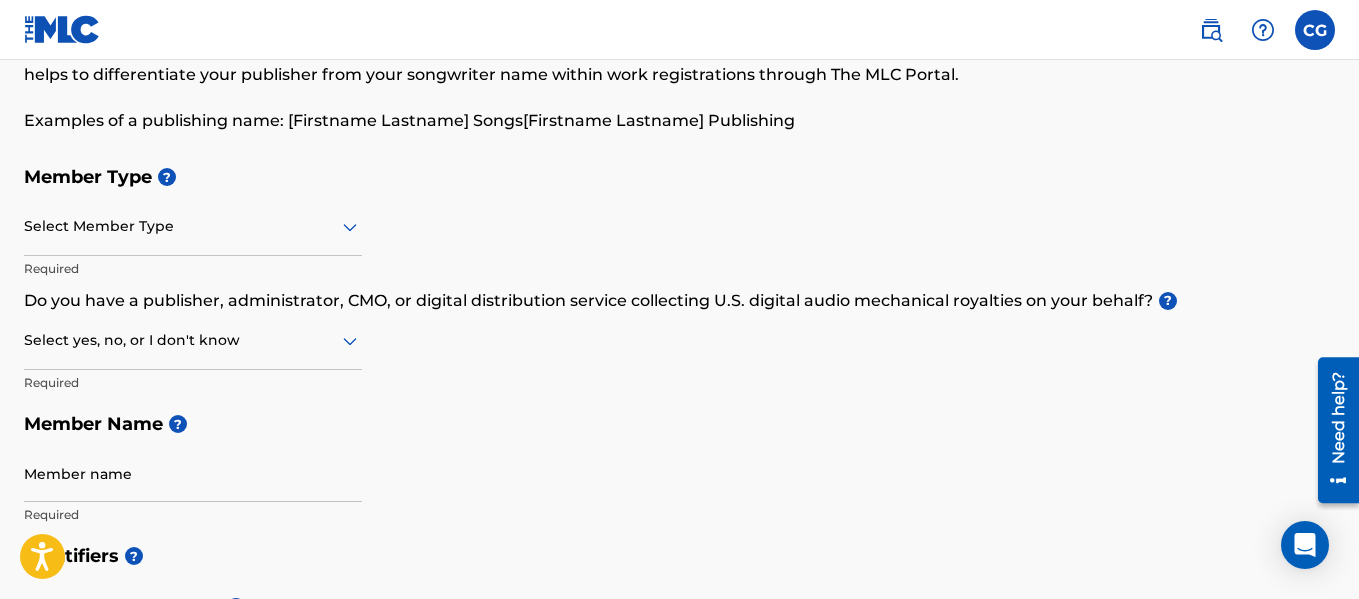 scroll, scrollTop: 105, scrollLeft: 0, axis: vertical 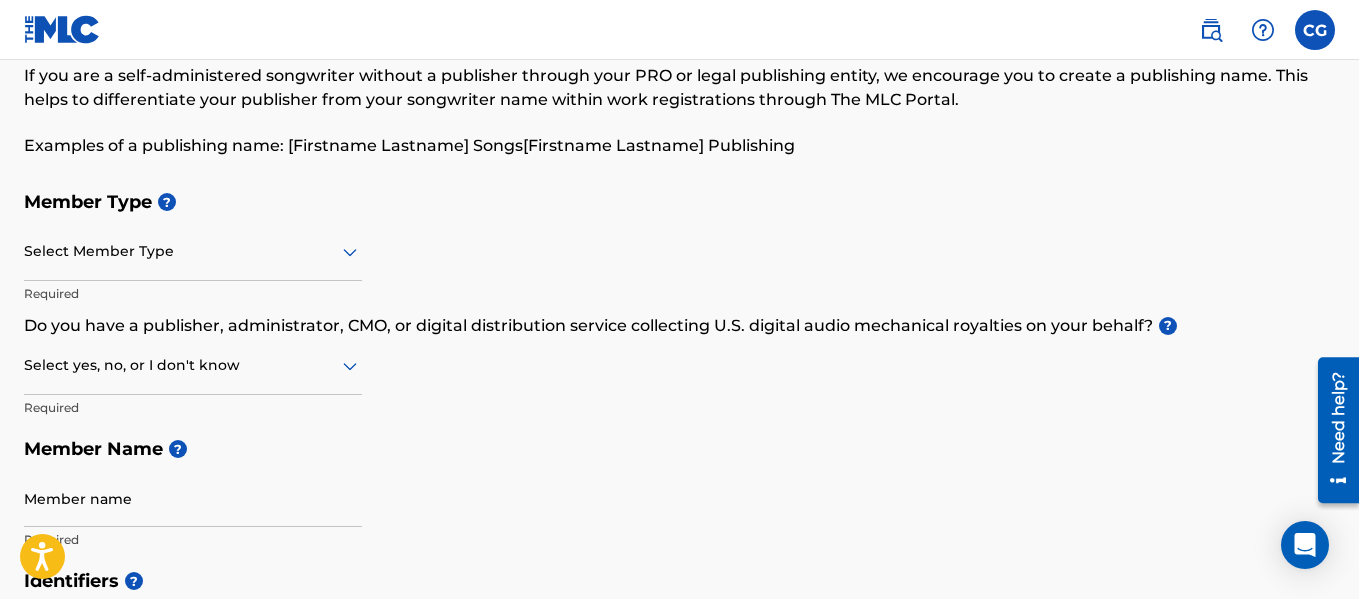 click at bounding box center (193, 251) 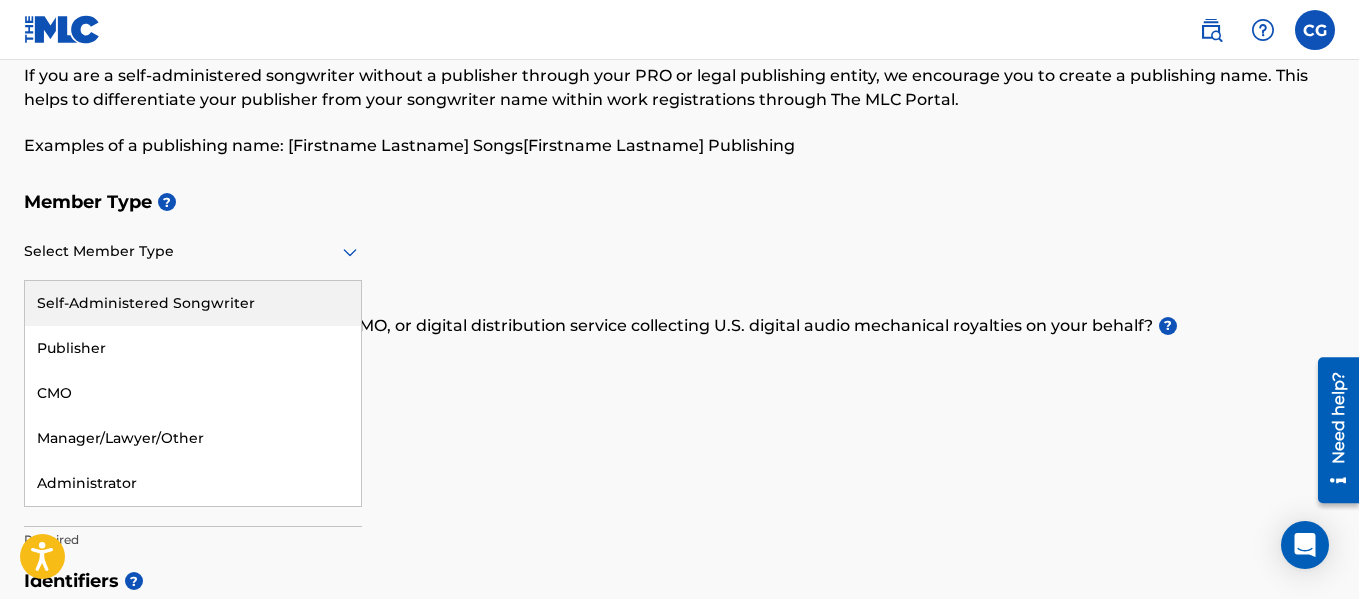 click on "Member Type ?" at bounding box center [679, 202] 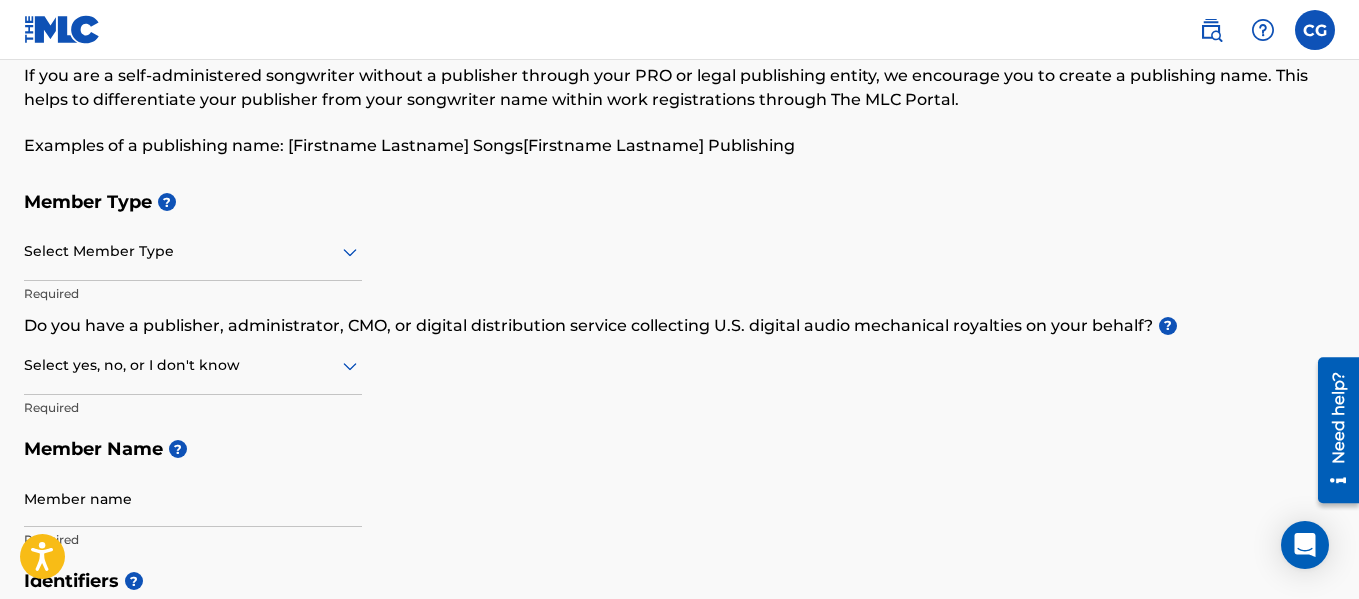 click at bounding box center [193, 251] 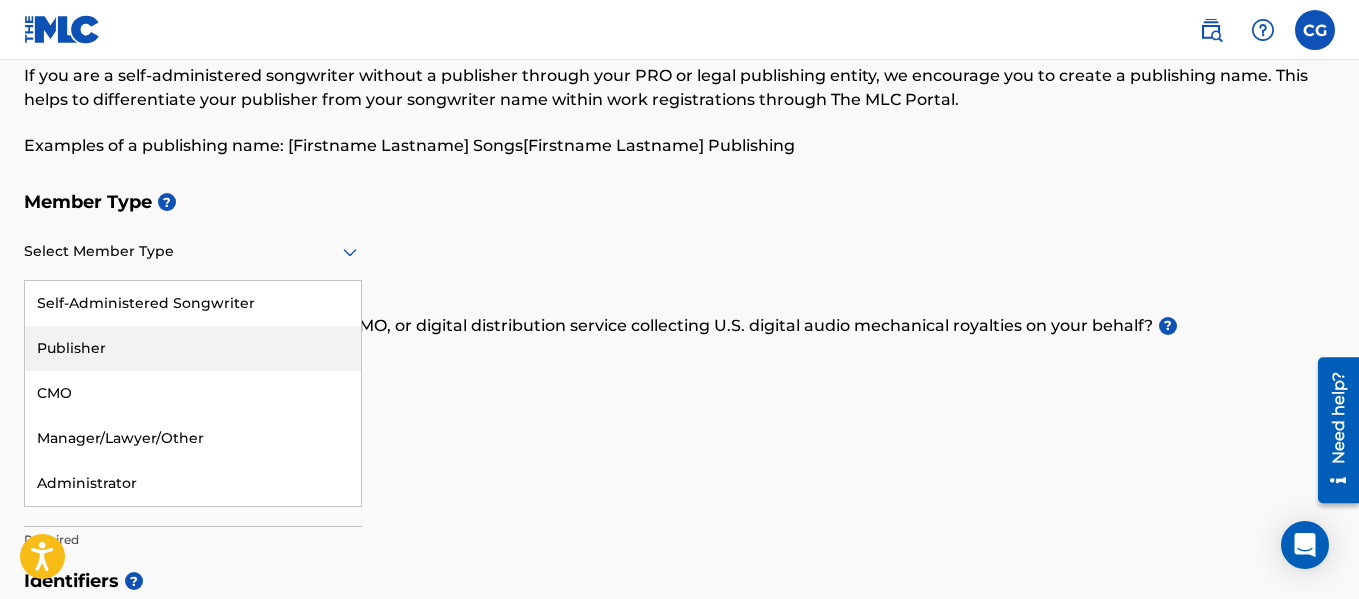 click on "Member Type ? 5 results available. Use Up and Down to choose options, press Enter to select the currently focused option, press Escape to exit the menu, press Tab to select the option and exit the menu. Select Member Type Self-Administered Songwriter Publisher CMO Manager/Lawyer/Other Administrator Required Do you have a publisher, administrator, CMO, or digital distribution service collecting U.S. digital audio mechanical royalties on your behalf? ? Select yes, no, or I don't know Required Member Name ? Member name Required" at bounding box center (679, 370) 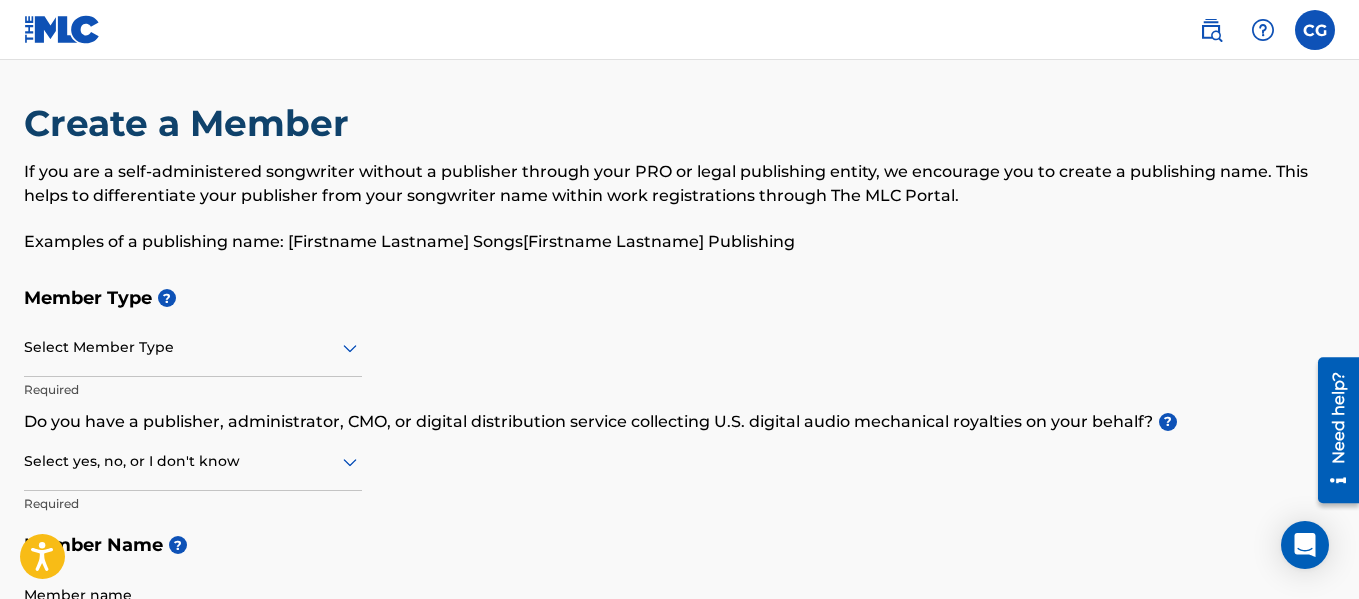 scroll, scrollTop: 8, scrollLeft: 0, axis: vertical 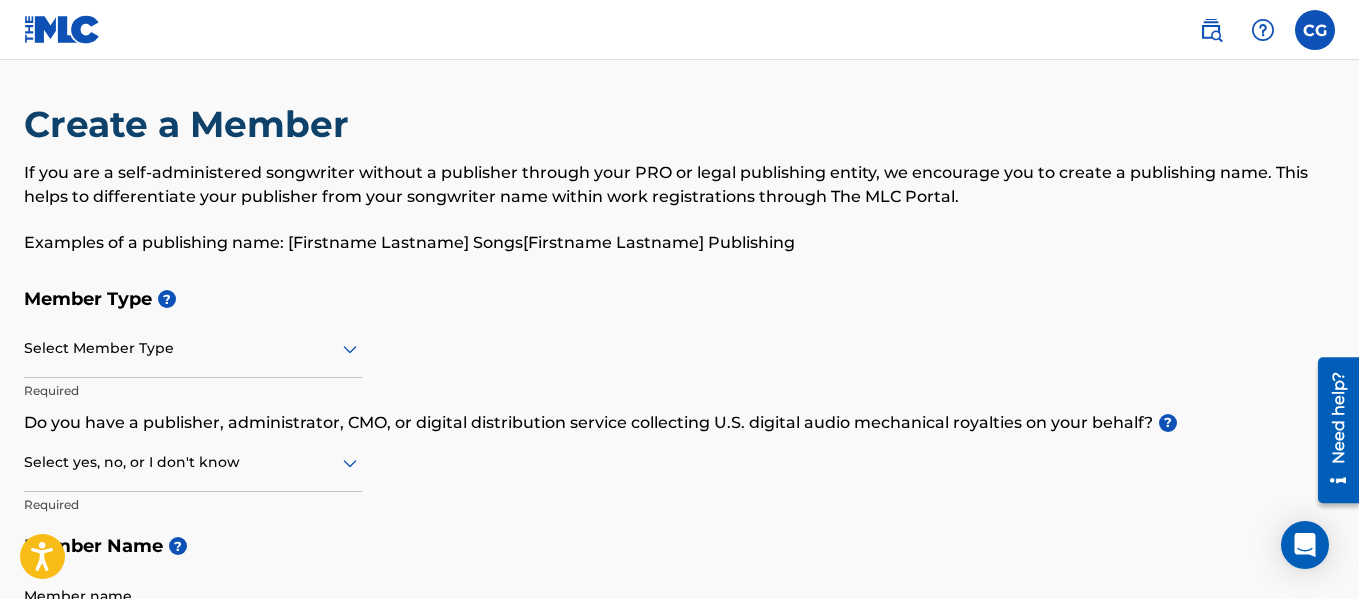 click at bounding box center [193, 348] 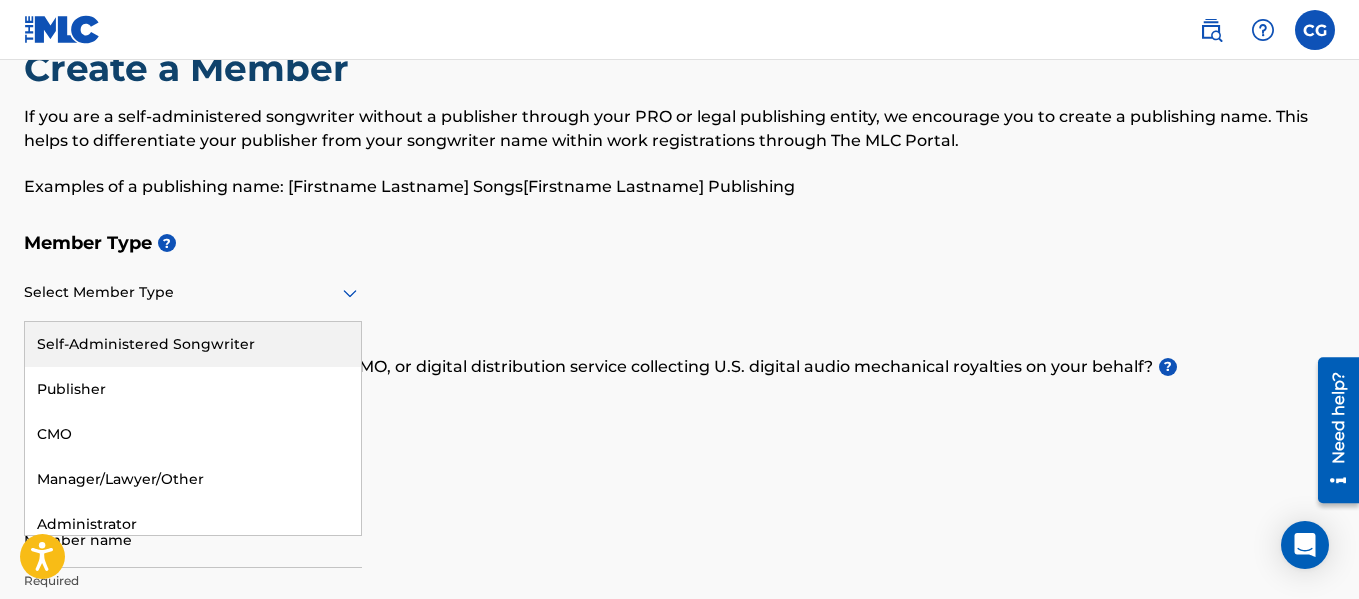 scroll, scrollTop: 66, scrollLeft: 0, axis: vertical 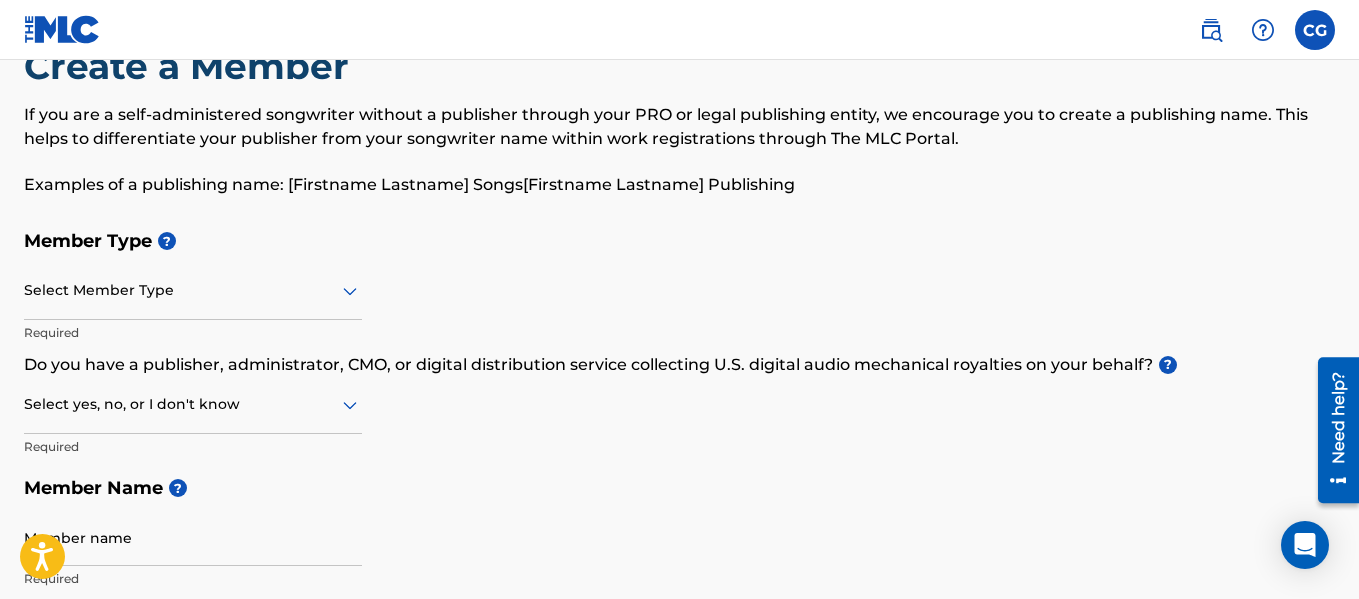click on "Examples of a publishing name: [Firstname Lastname] Songs[Firstname Lastname] Publishing" at bounding box center [679, 185] 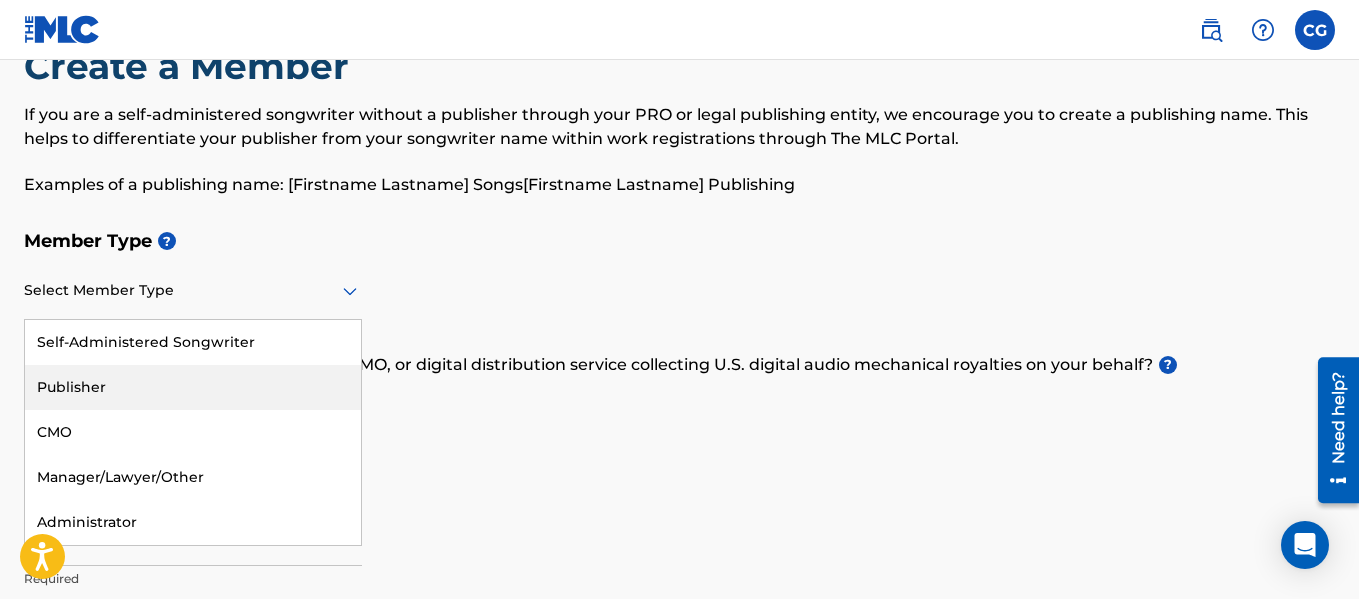 click on "Member Type ?" at bounding box center (679, 241) 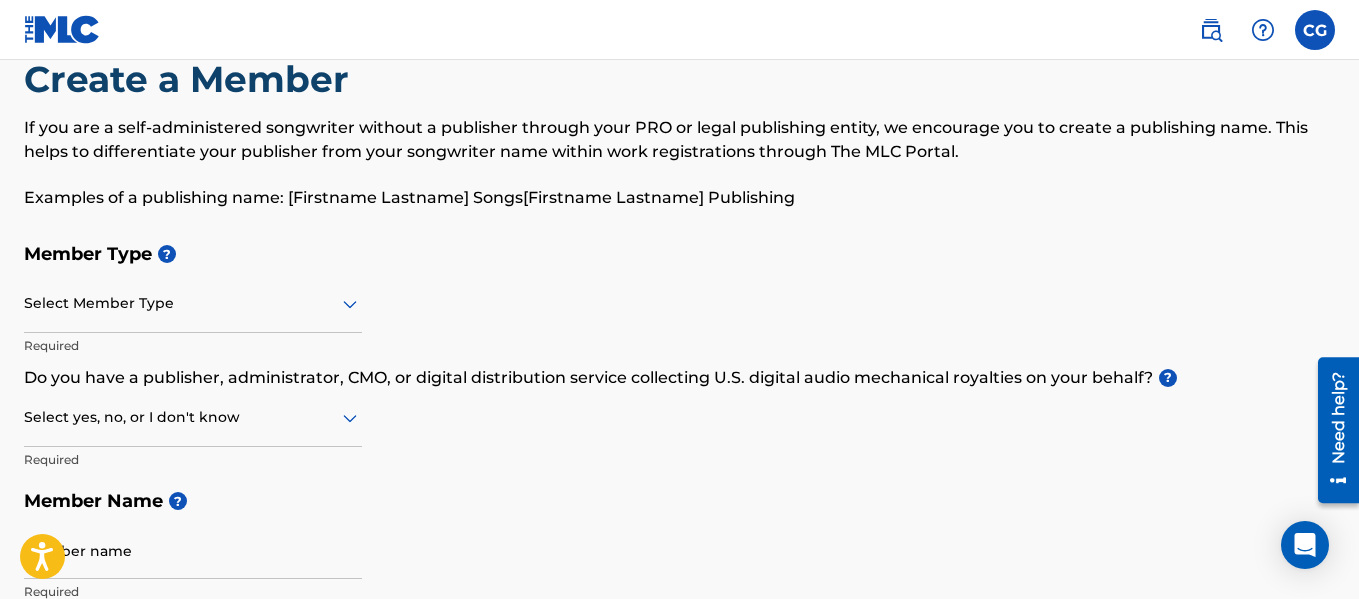 scroll, scrollTop: 49, scrollLeft: 0, axis: vertical 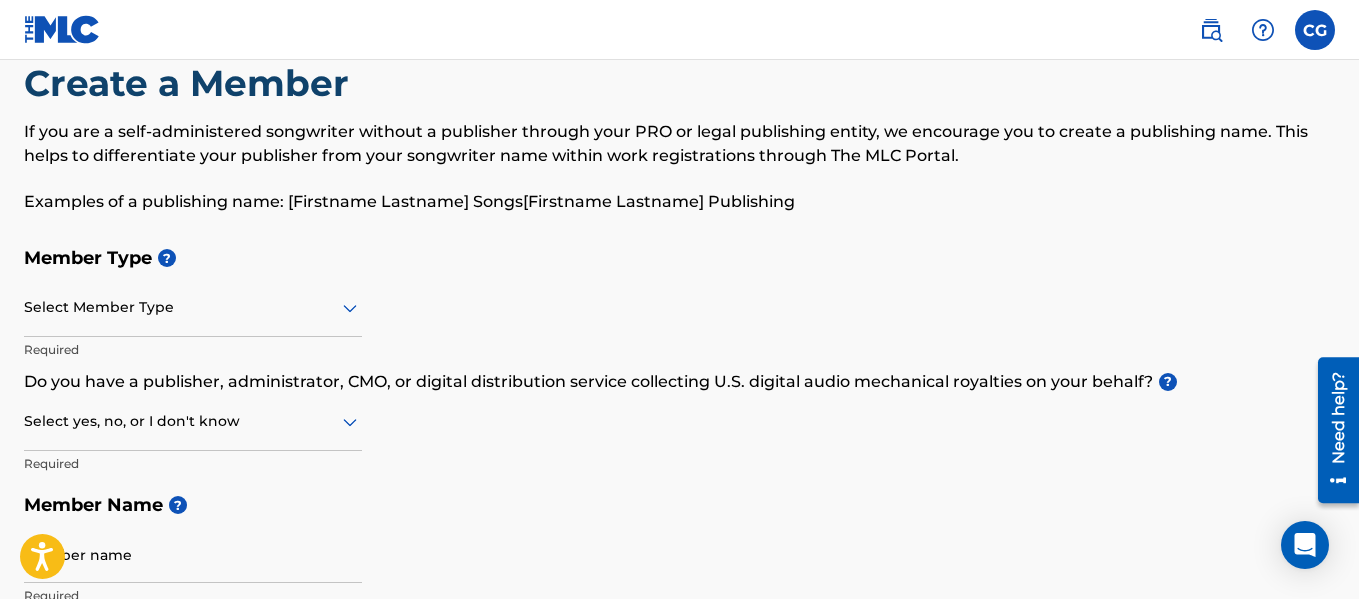 click at bounding box center [193, 421] 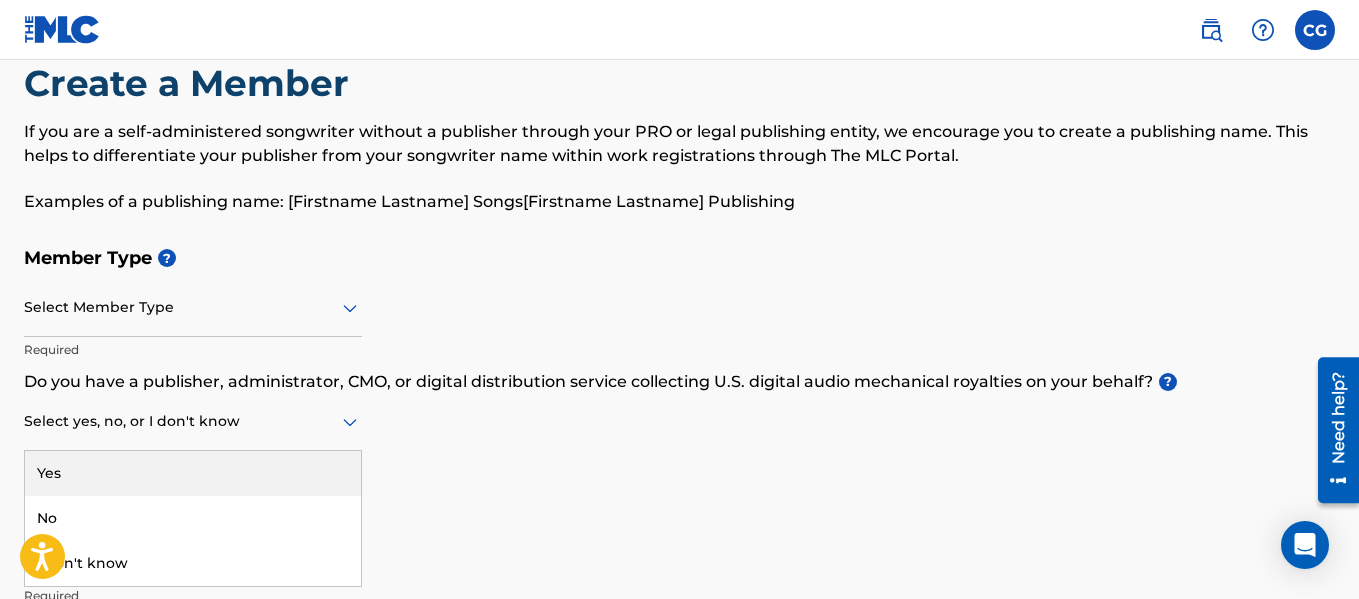 click on "Do you have a publisher, administrator, CMO, or digital distribution service collecting U.S. digital audio mechanical royalties on your behalf? ?" at bounding box center (679, 382) 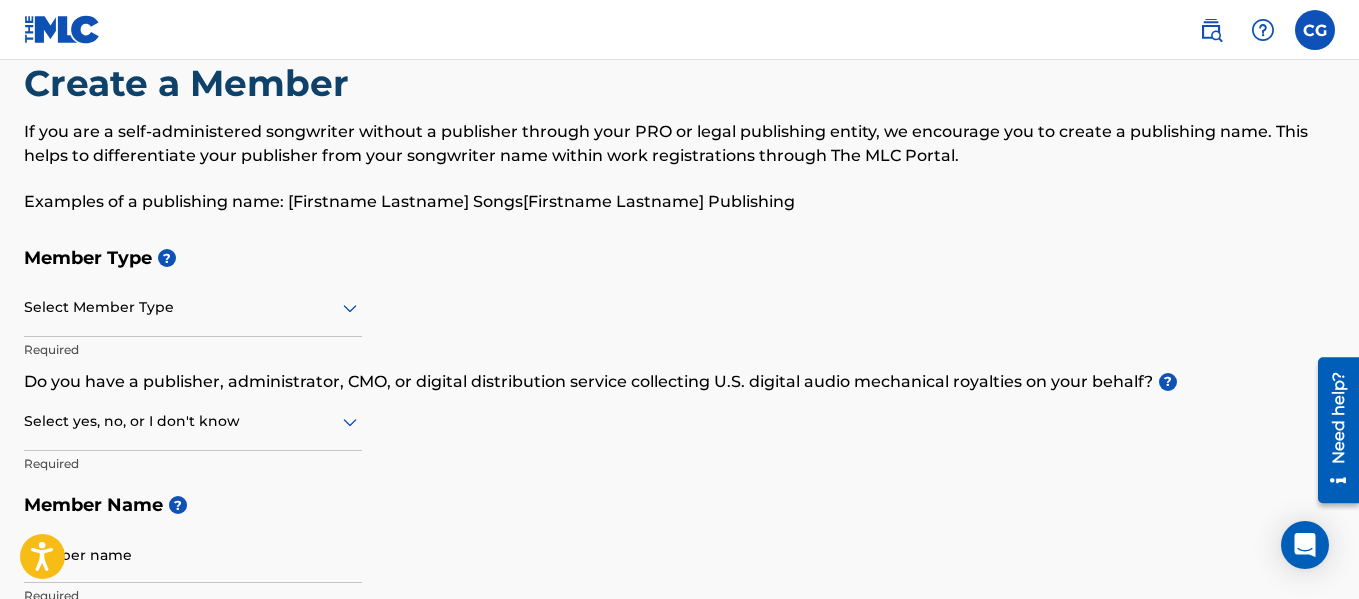 click at bounding box center [193, 307] 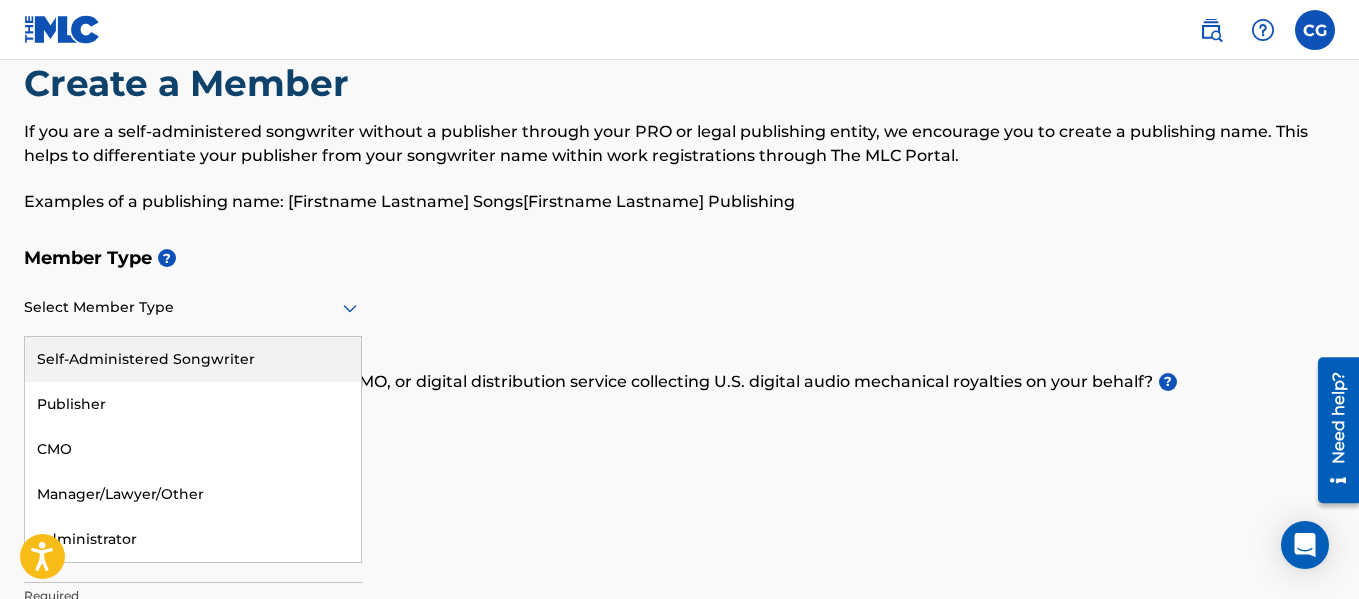 click on "Self-Administered Songwriter" at bounding box center (193, 359) 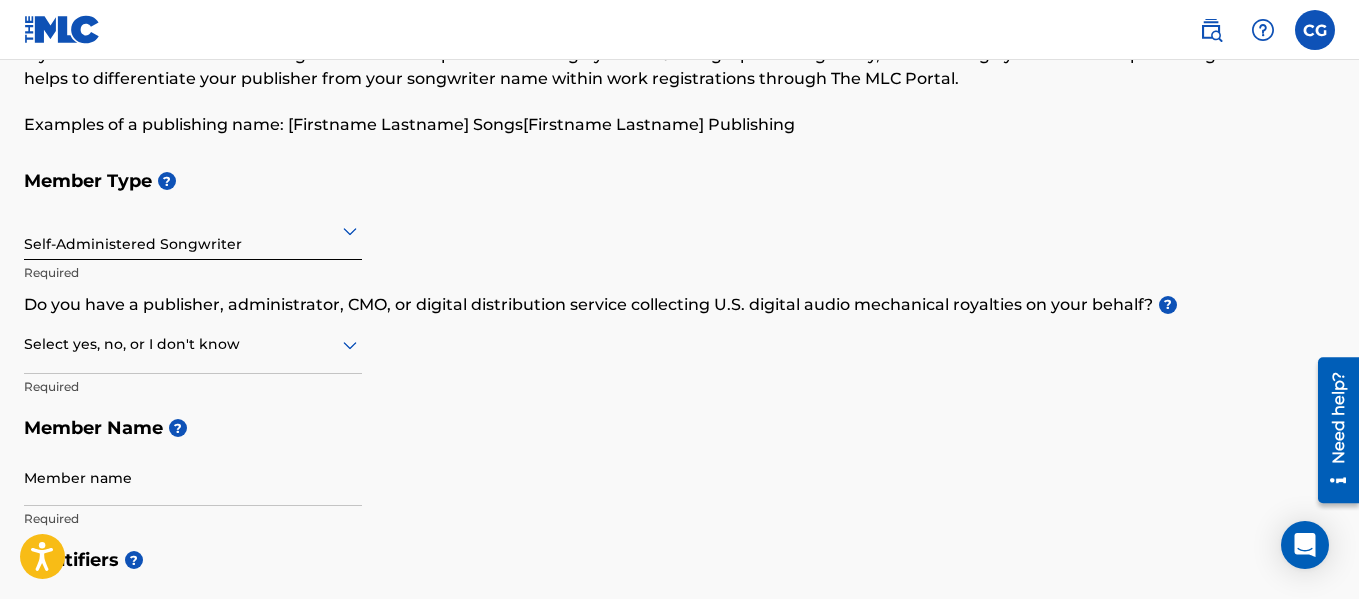 scroll, scrollTop: 129, scrollLeft: 0, axis: vertical 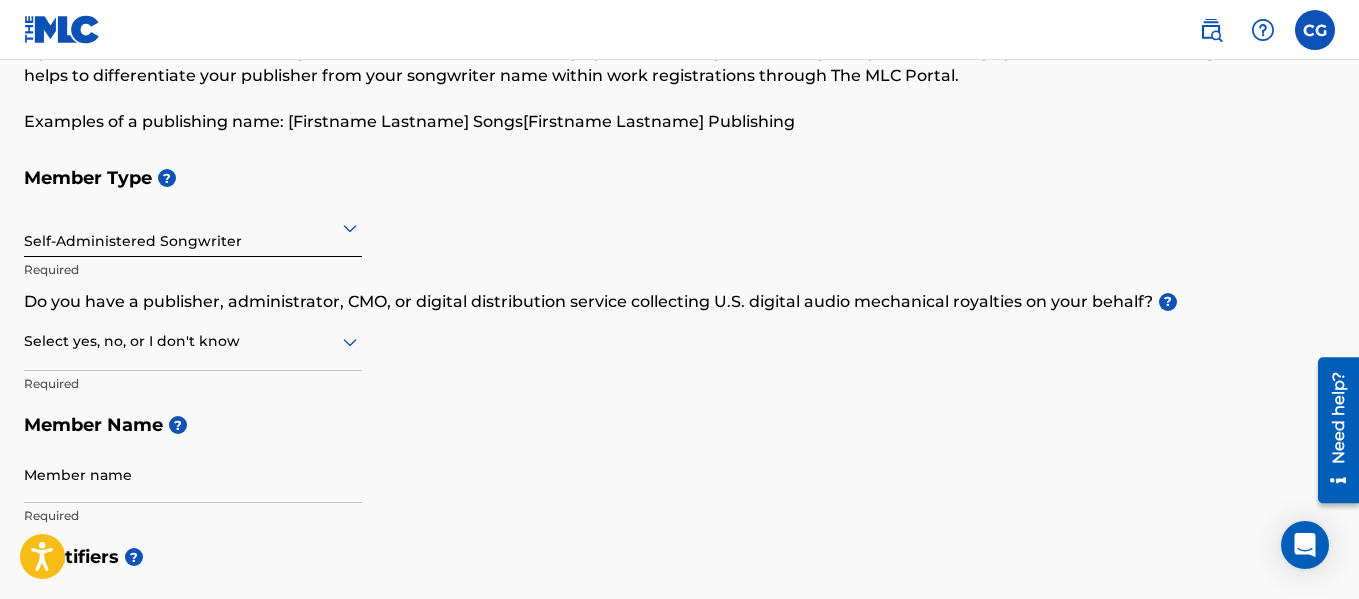 click at bounding box center [193, 341] 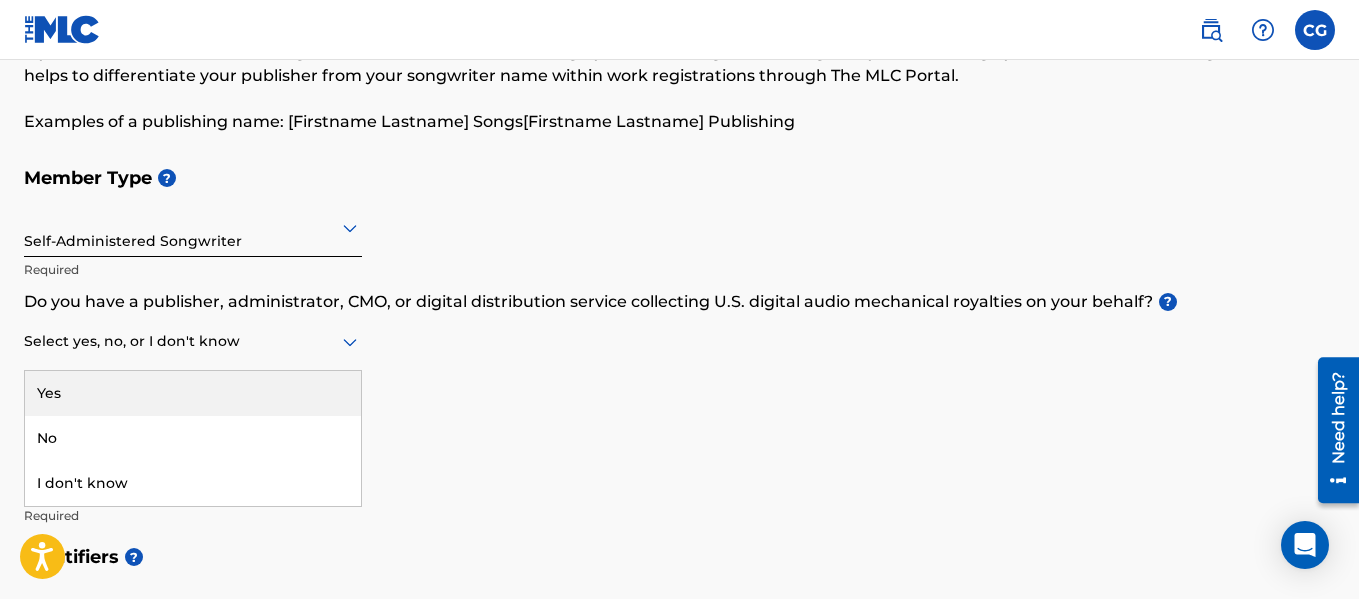 click on "Do you have a publisher, administrator, CMO, or digital distribution service collecting U.S. digital audio mechanical royalties on your behalf? ?" at bounding box center [679, 302] 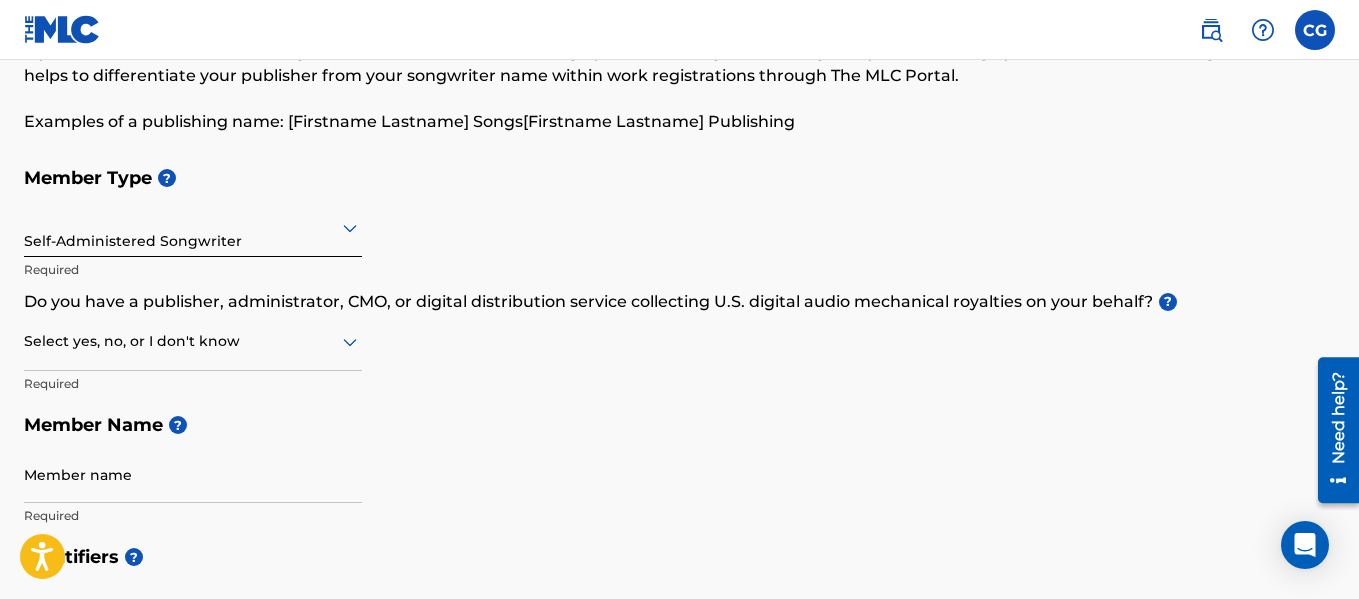 click at bounding box center (193, 341) 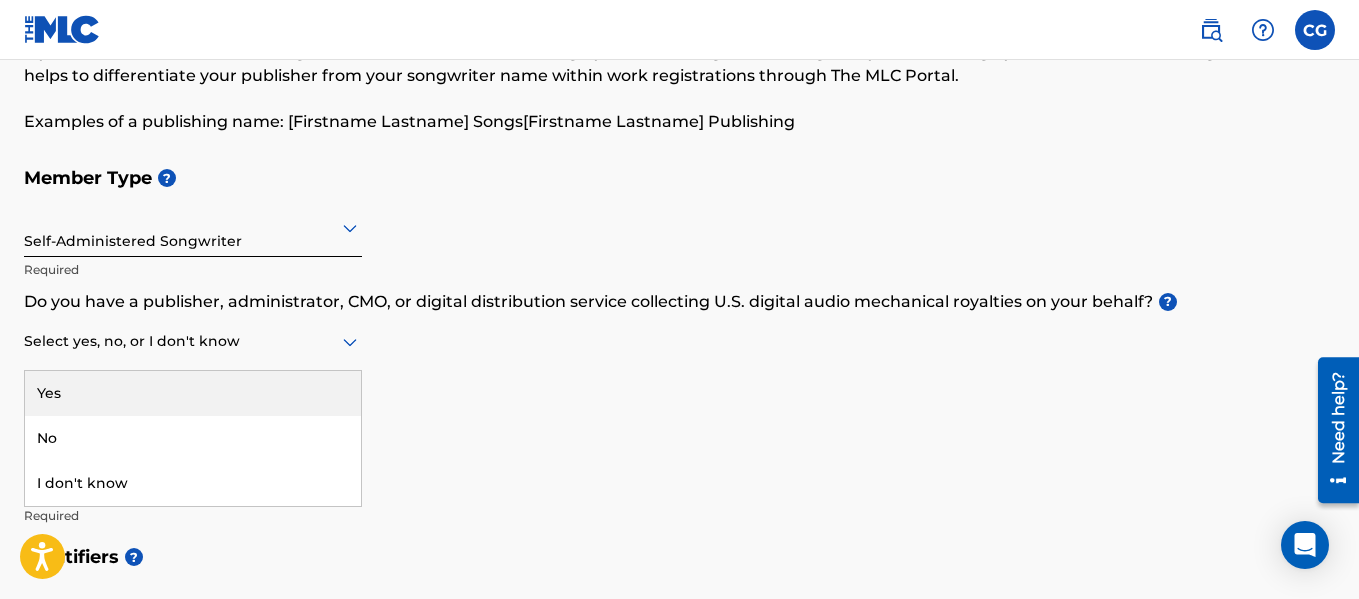 click on "Yes" at bounding box center [193, 393] 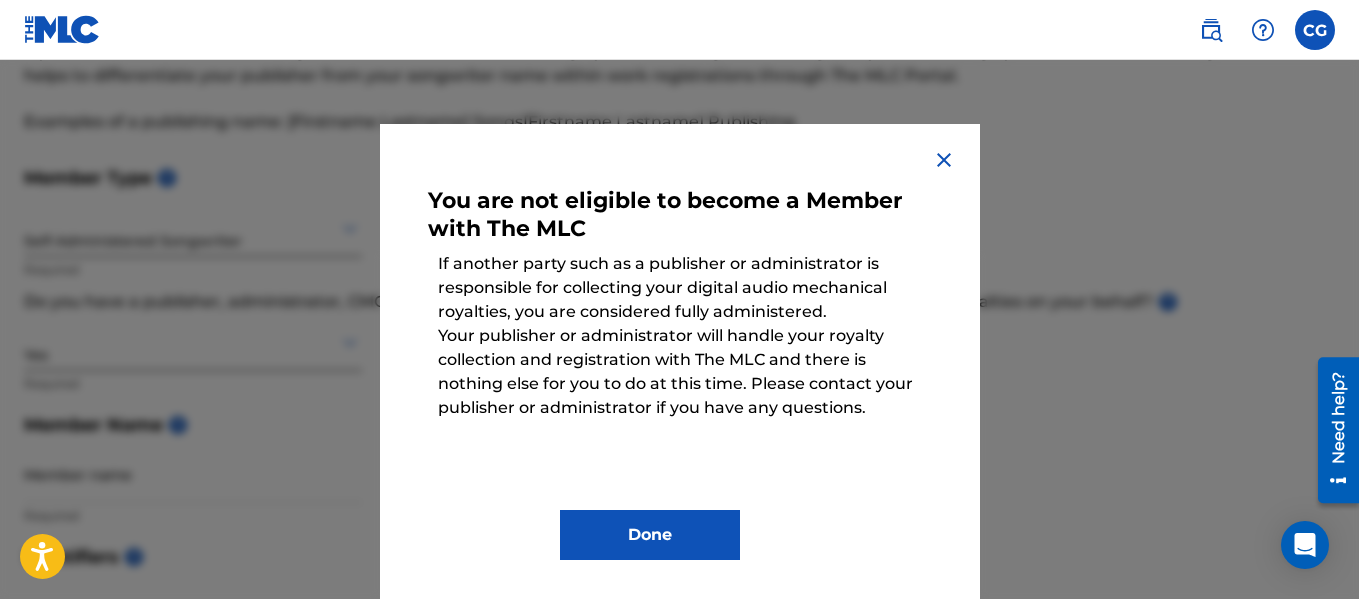 click at bounding box center [944, 160] 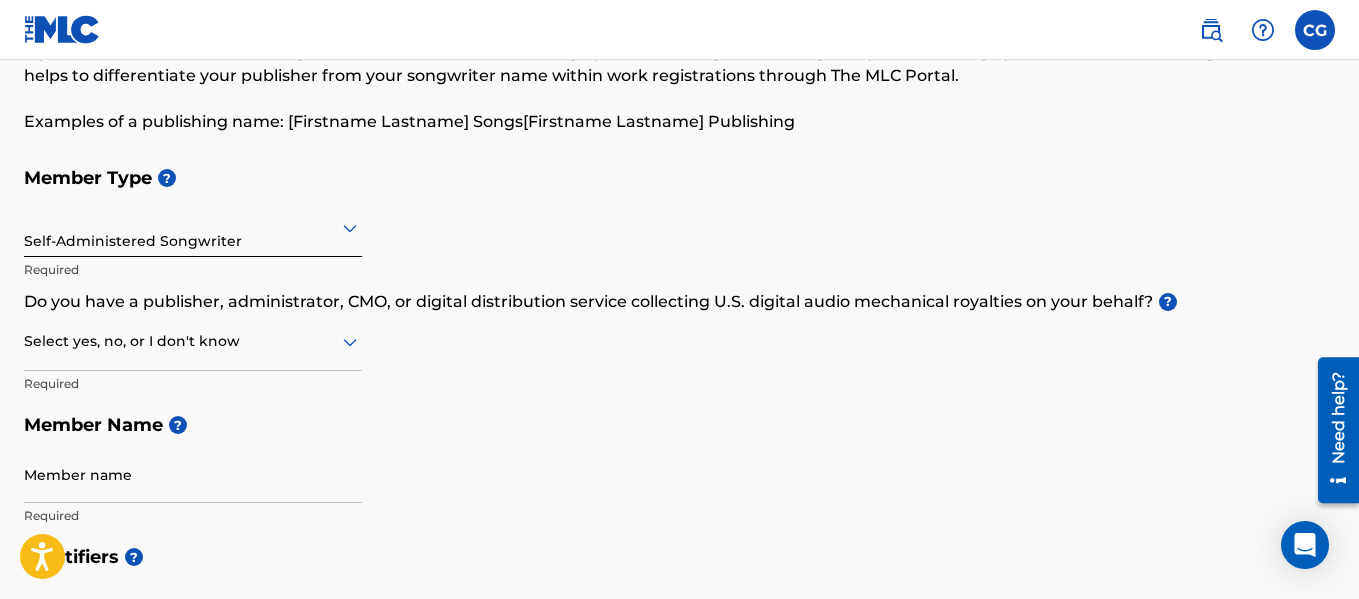 click at bounding box center [193, 341] 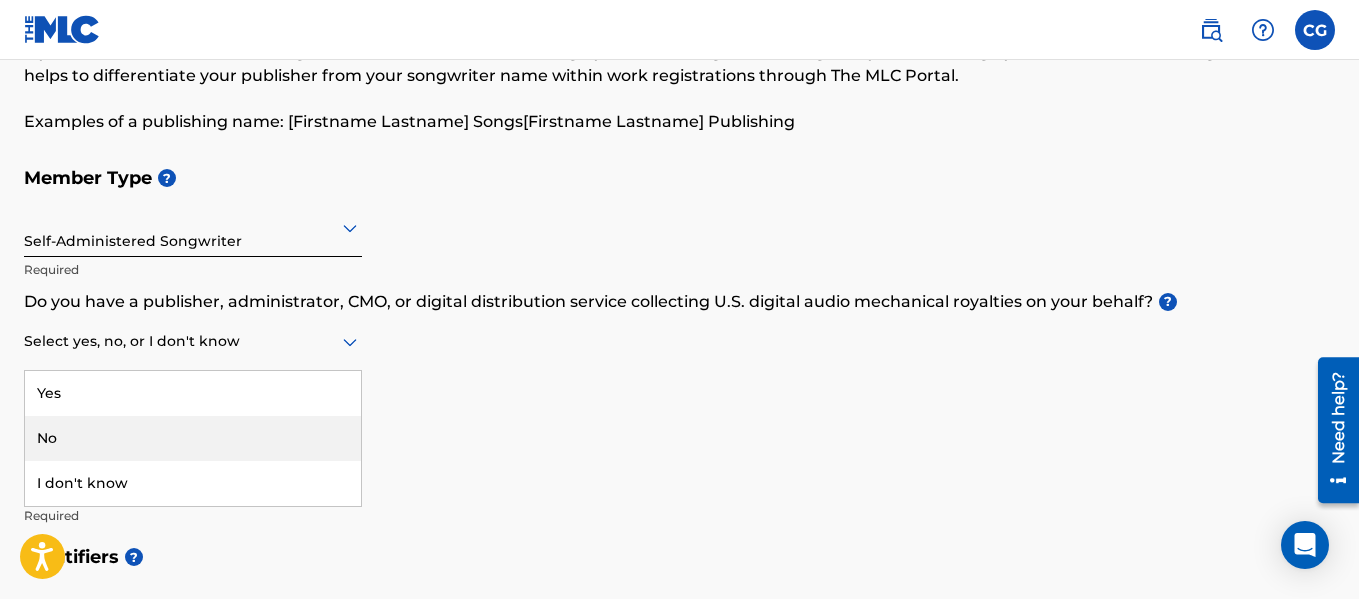 click on "No" at bounding box center (193, 438) 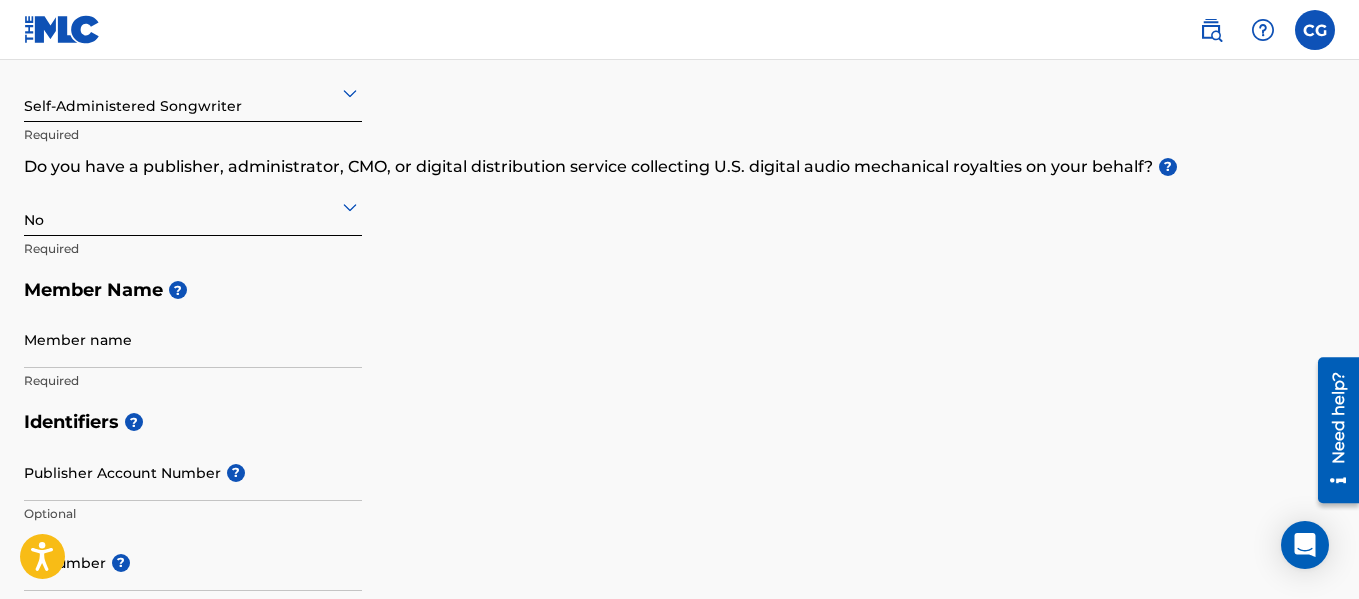 scroll, scrollTop: 267, scrollLeft: 0, axis: vertical 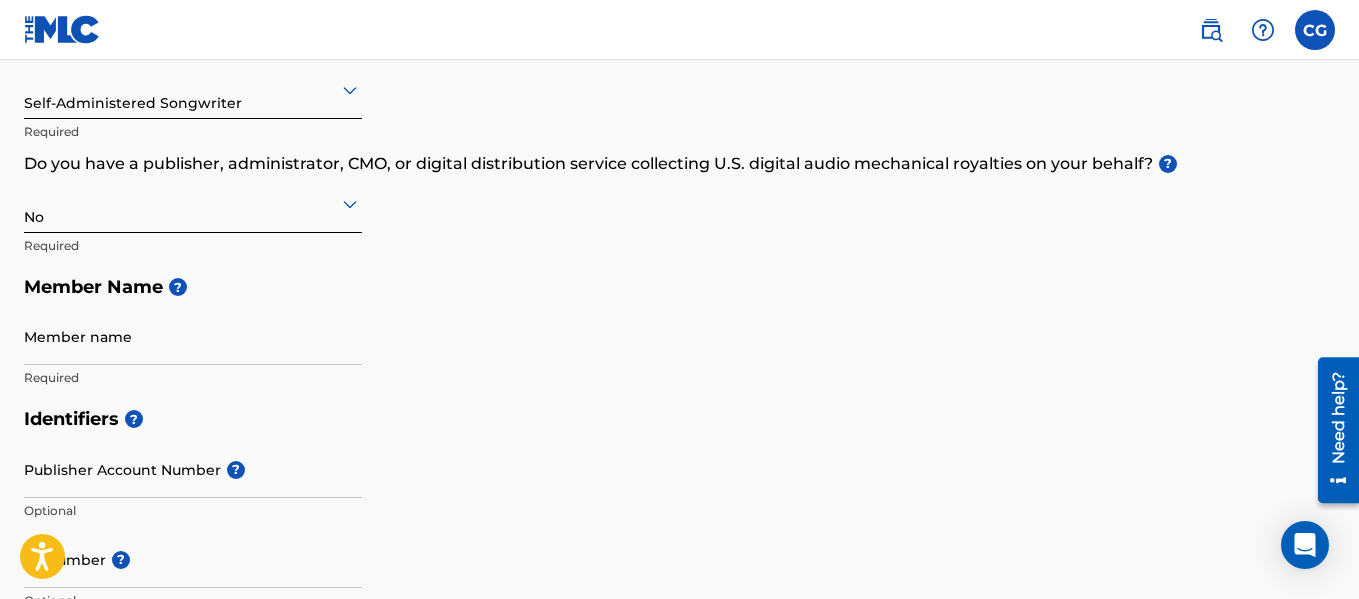 click on "Member name" at bounding box center (193, 336) 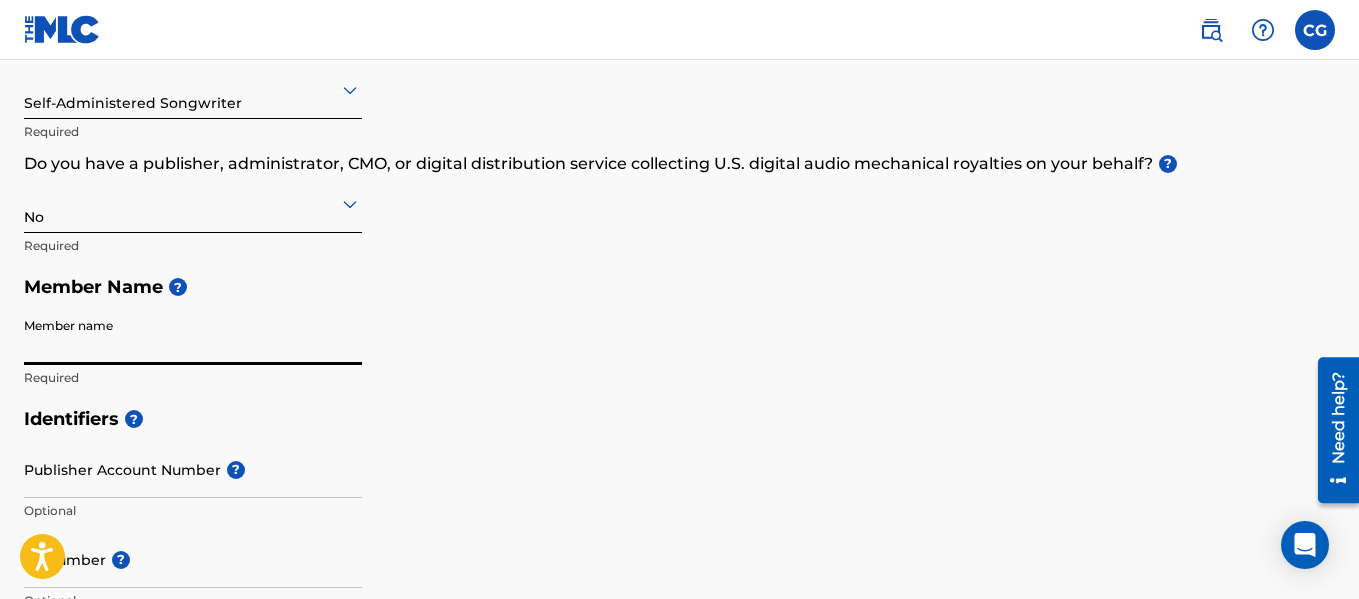 click on "Member name" at bounding box center (193, 336) 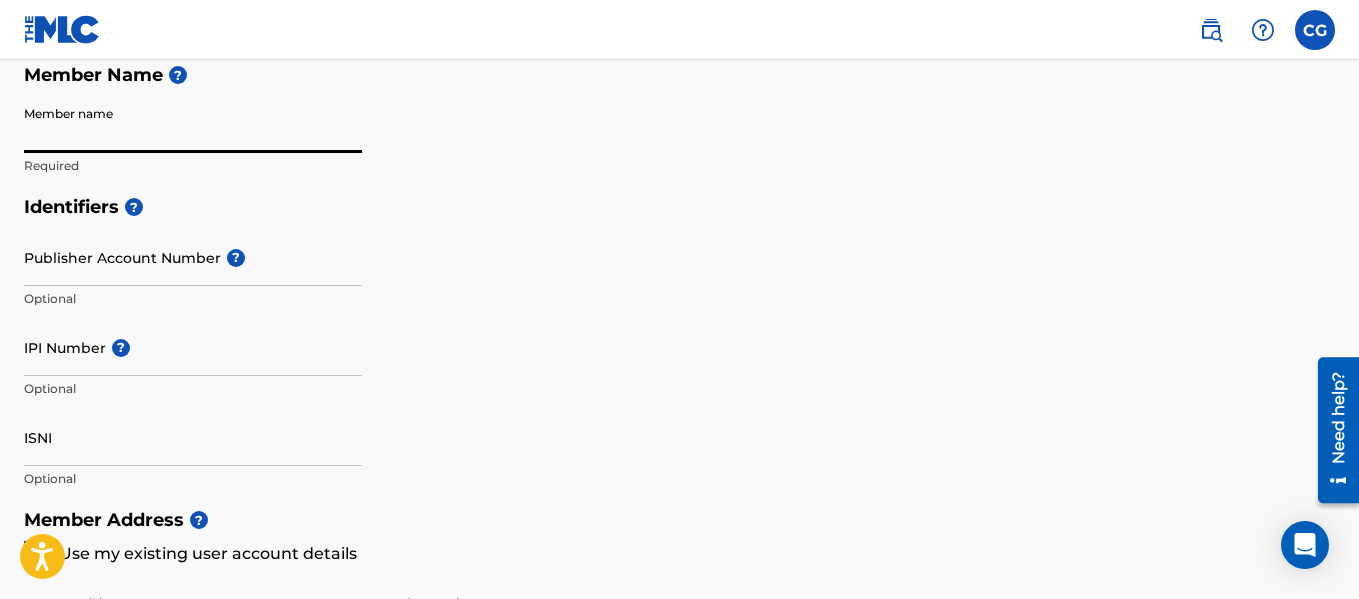 scroll, scrollTop: 472, scrollLeft: 0, axis: vertical 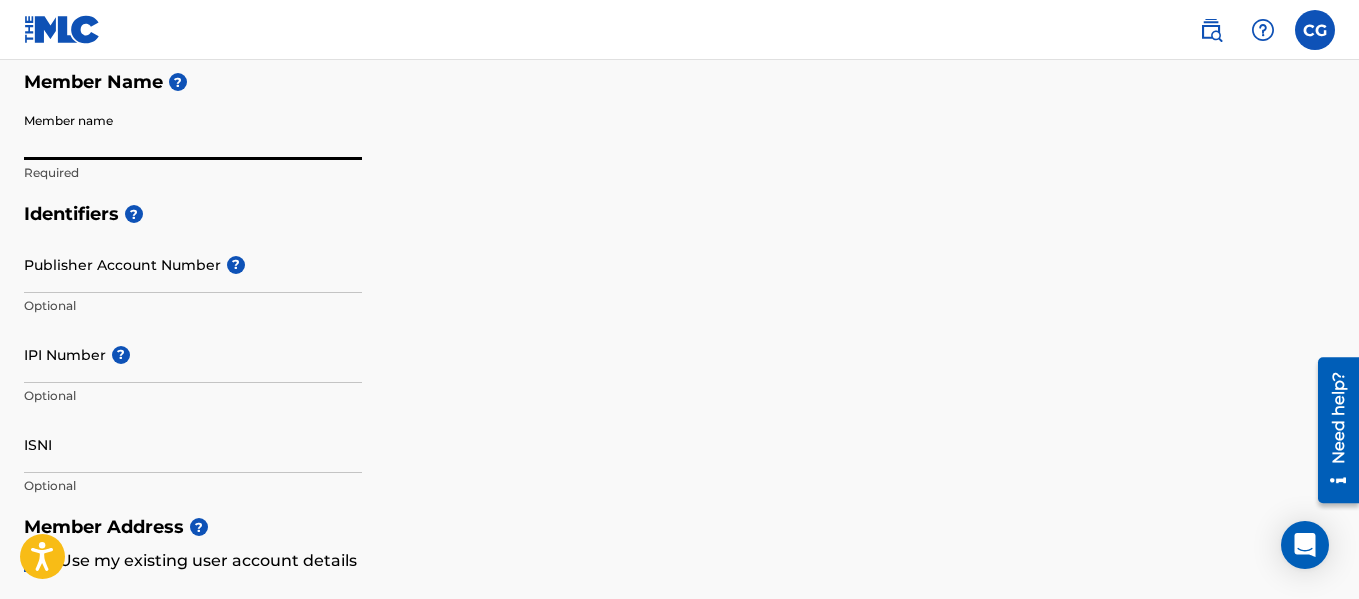 click on "Publisher Account Number ?" at bounding box center (193, 264) 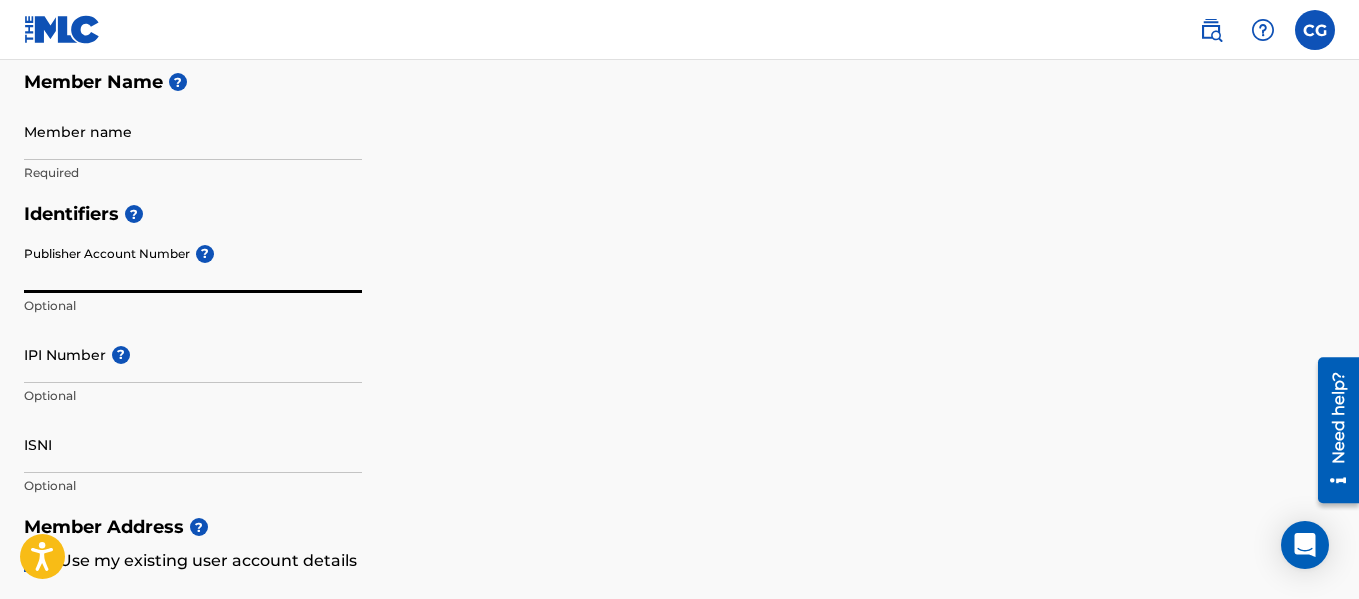 click on "Member name" at bounding box center [193, 131] 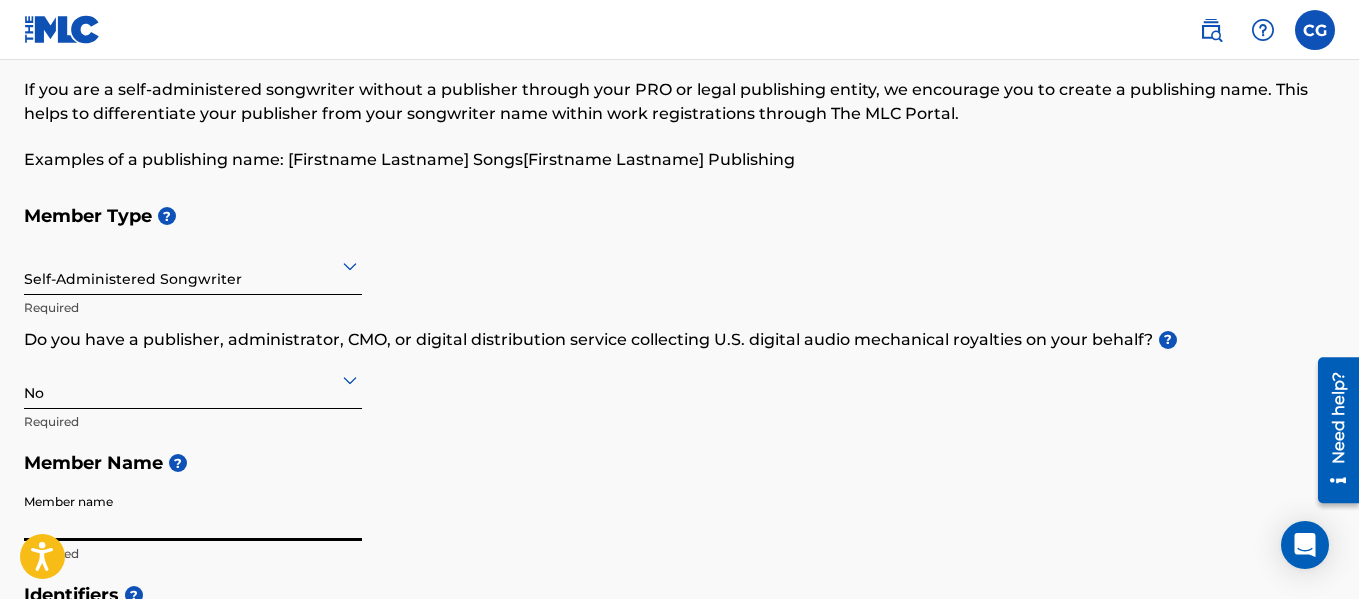 scroll, scrollTop: 103, scrollLeft: 0, axis: vertical 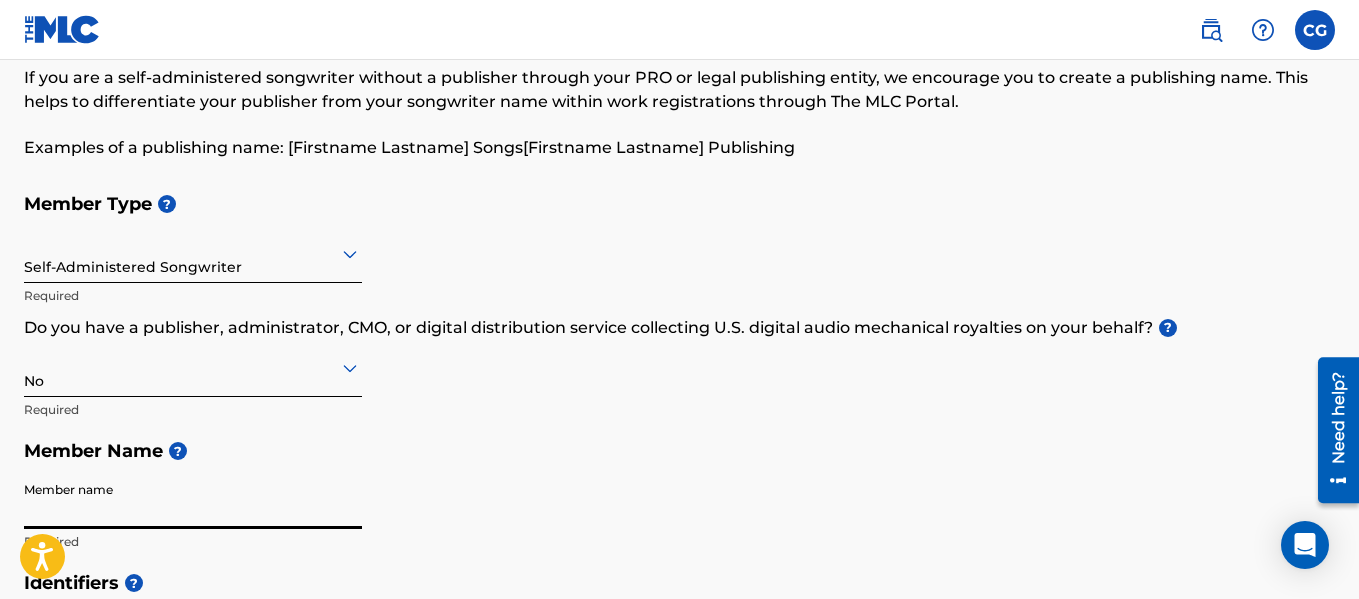 click at bounding box center (193, 367) 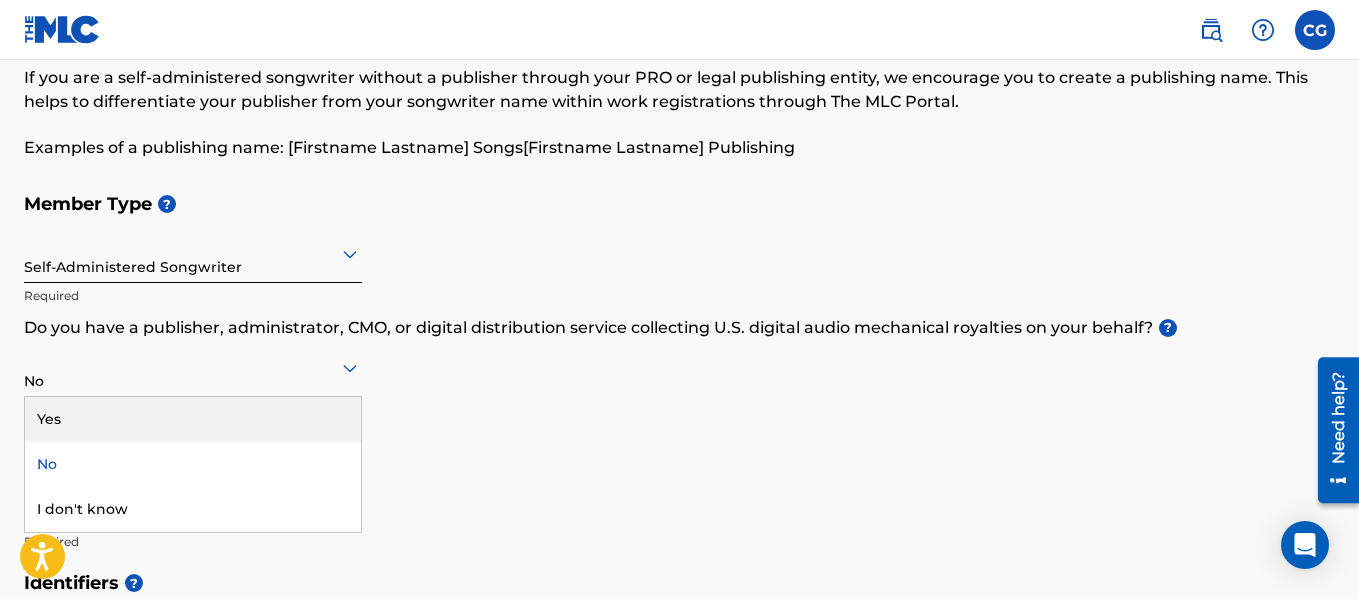 click on "Yes" at bounding box center [193, 419] 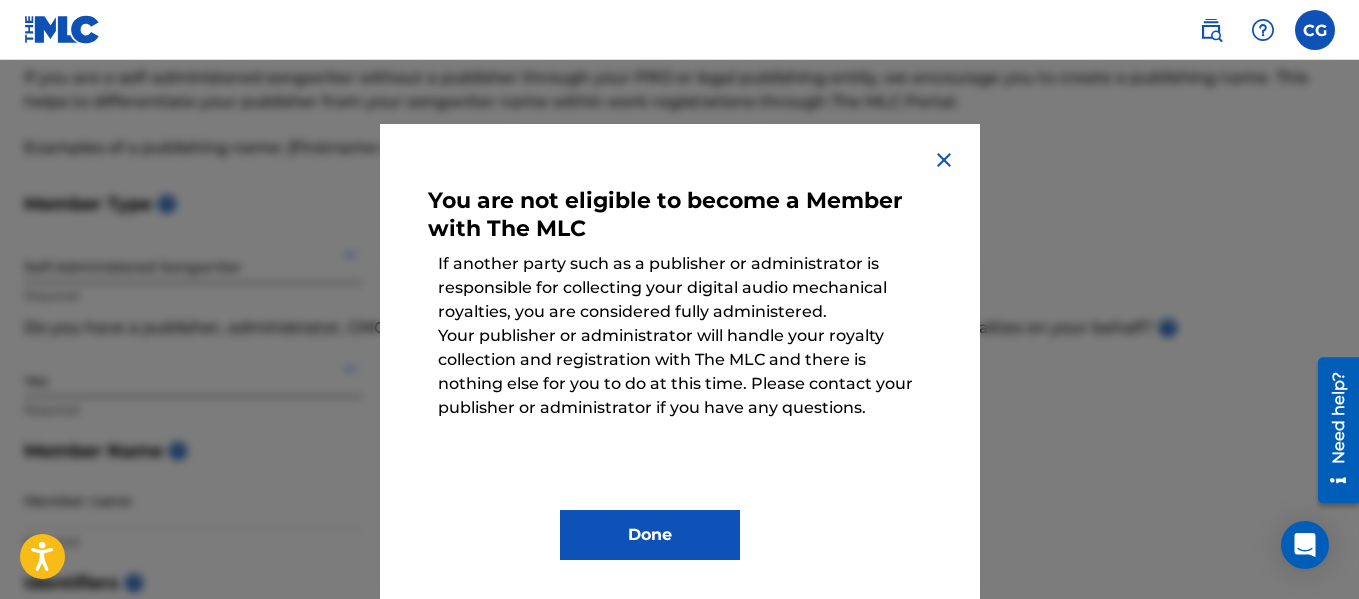 scroll, scrollTop: 9, scrollLeft: 0, axis: vertical 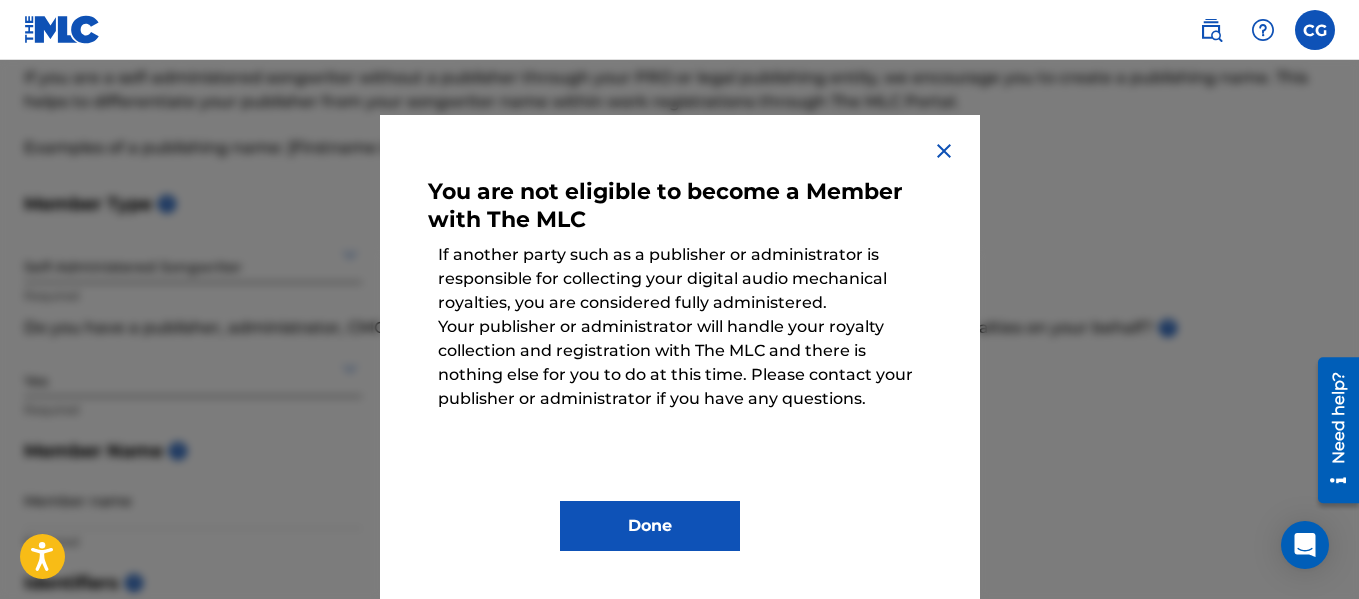 click on "Done" at bounding box center (650, 526) 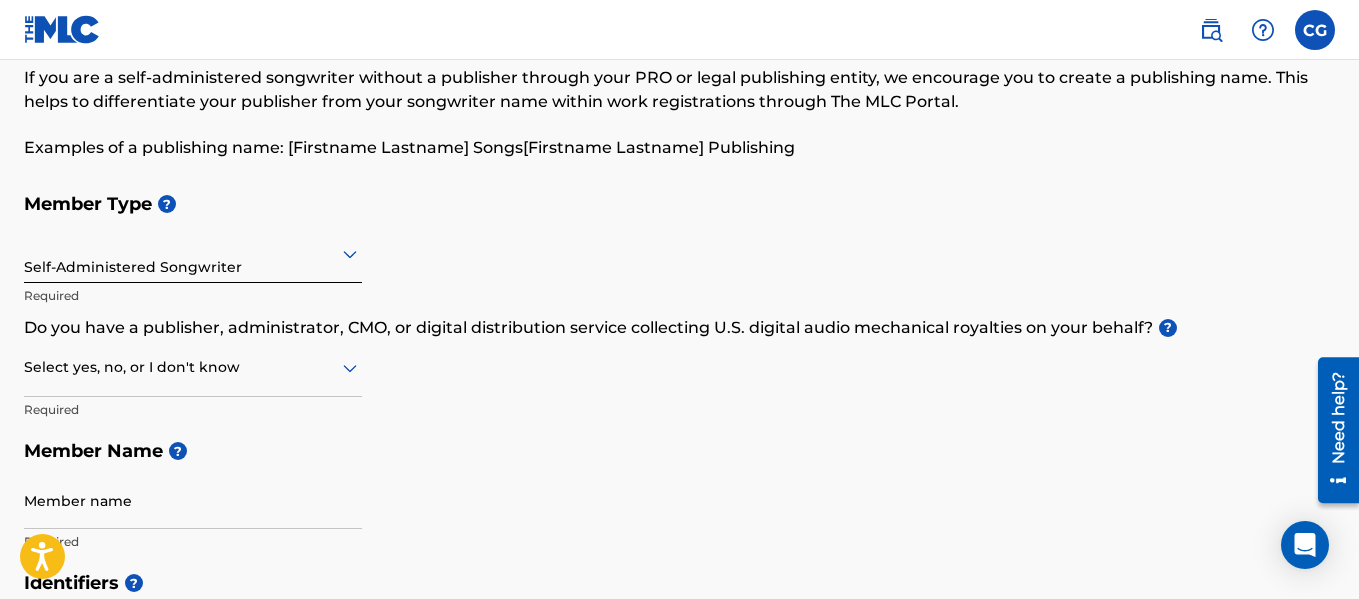 click on "Select yes, no, or I don't know" at bounding box center (193, 368) 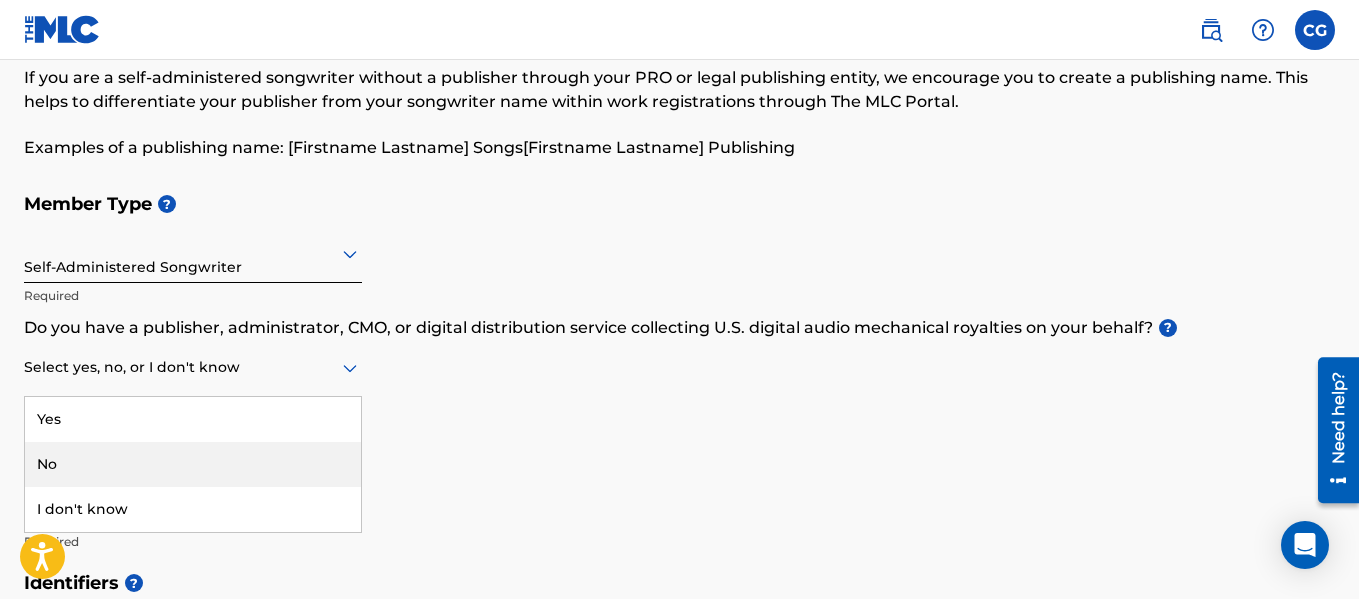click on "No" at bounding box center [193, 464] 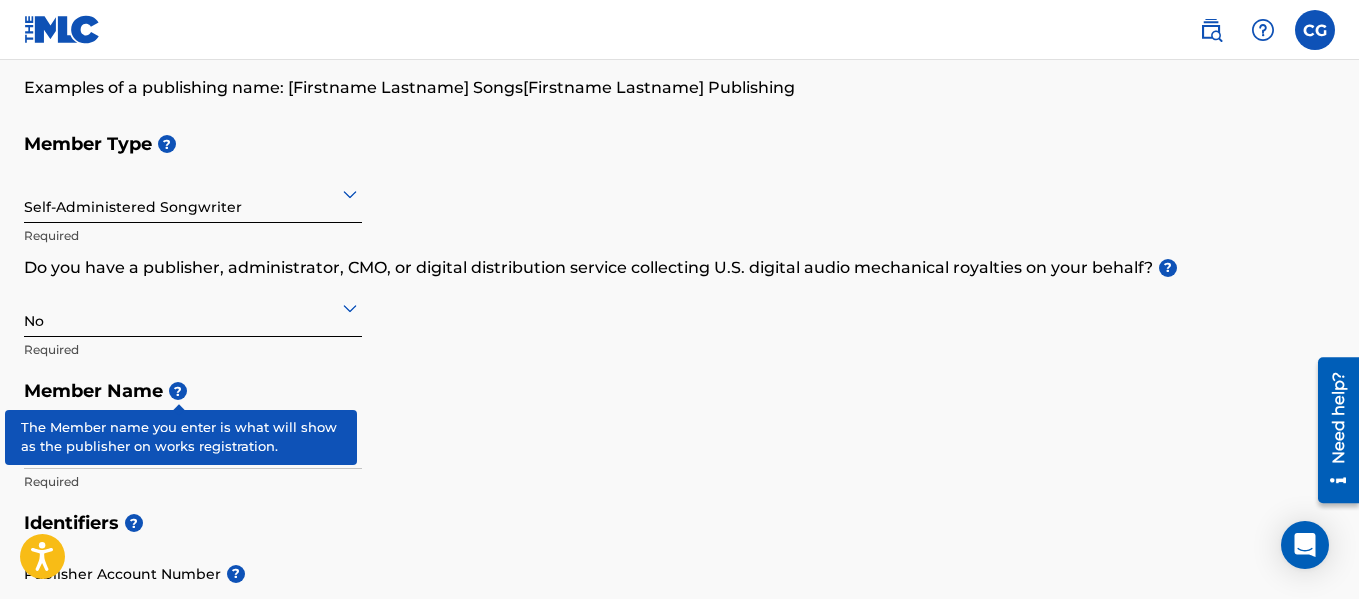 scroll, scrollTop: 166, scrollLeft: 0, axis: vertical 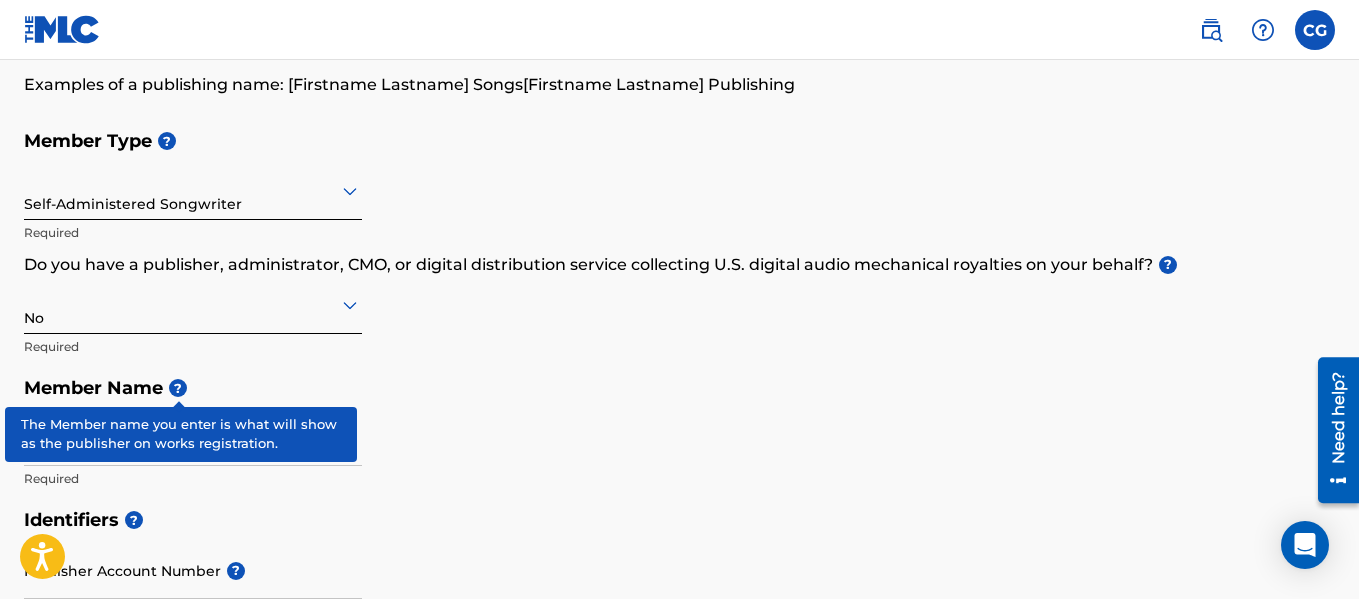 click on "Member Name ?" at bounding box center [679, 388] 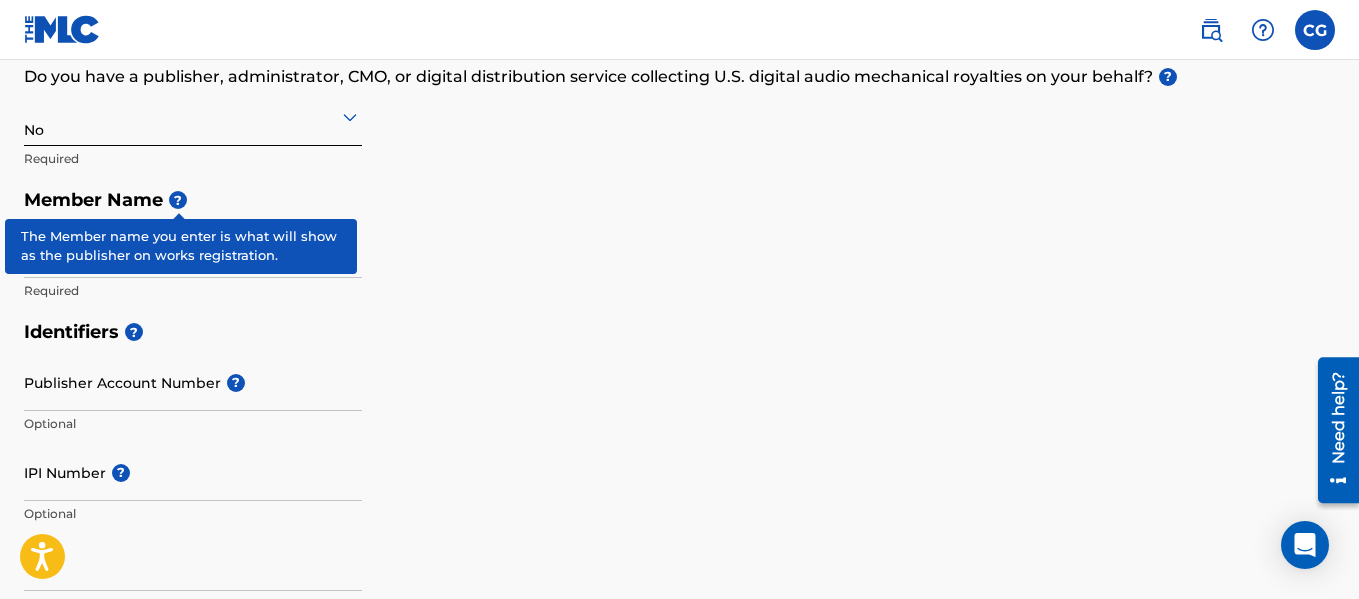 scroll, scrollTop: 355, scrollLeft: 0, axis: vertical 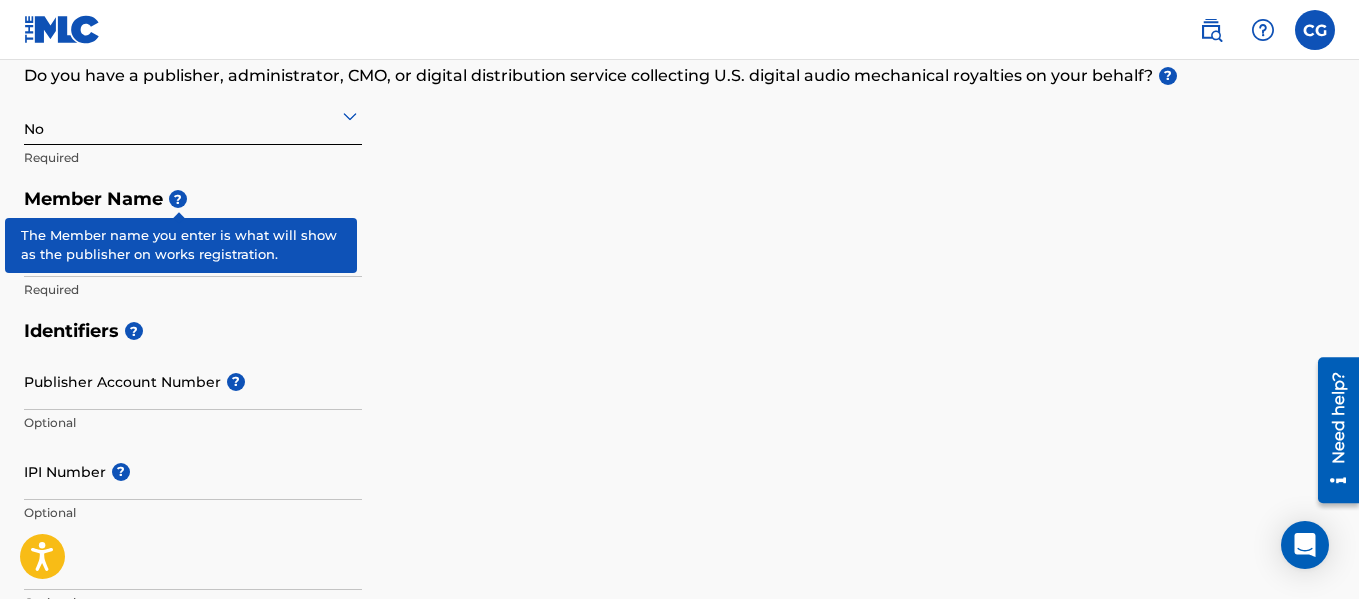 click on "Member name" at bounding box center [193, 248] 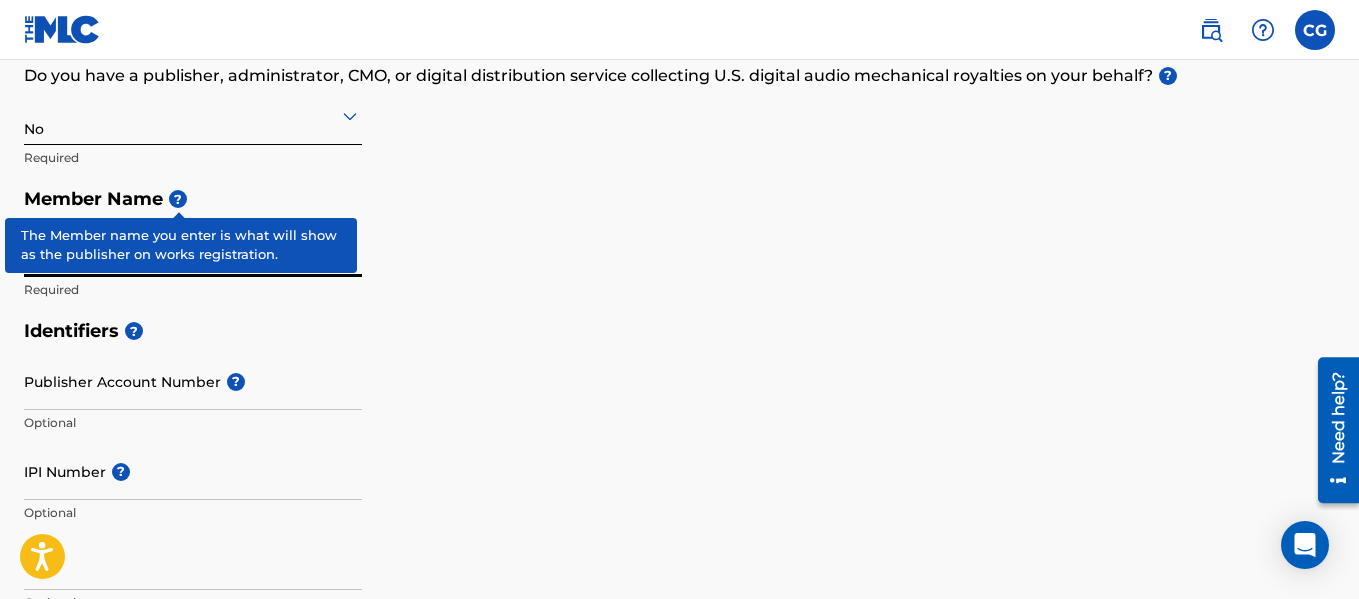 click on "Member Type ? Self-Administered Songwriter Required Do you have a publisher, administrator, CMO, or digital distribution service collecting U.S. digital audio mechanical royalties on your behalf? ? No Required Member Name ? Member name Required" at bounding box center (679, 120) 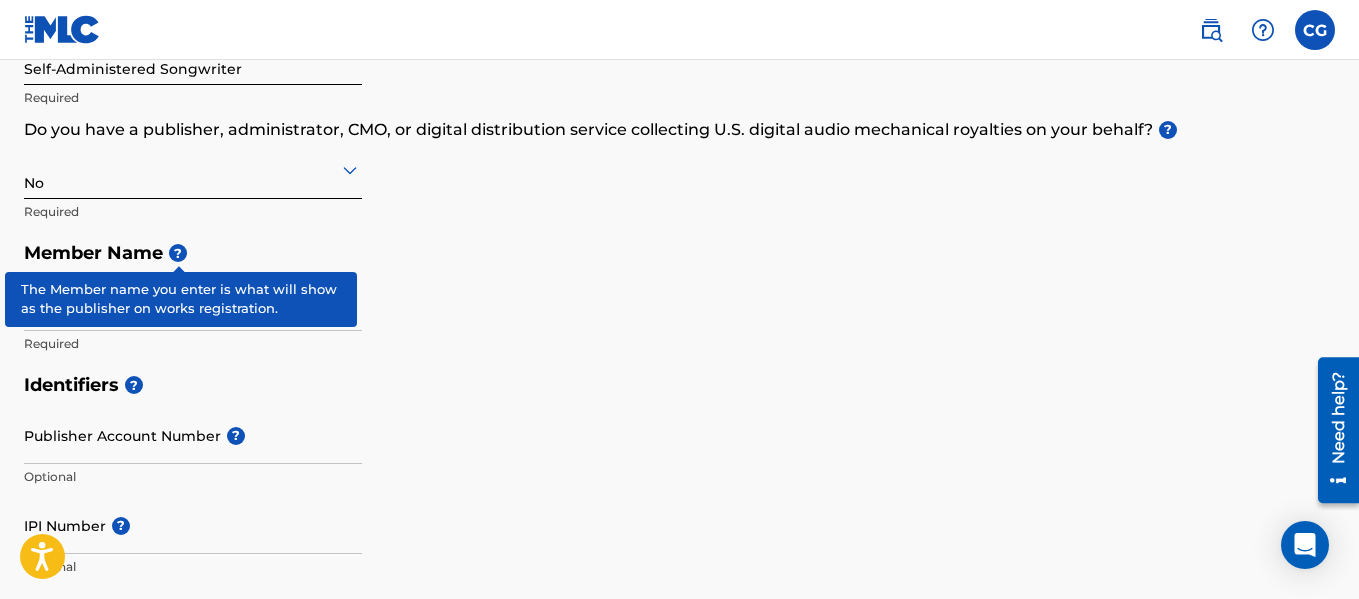 scroll, scrollTop: 279, scrollLeft: 0, axis: vertical 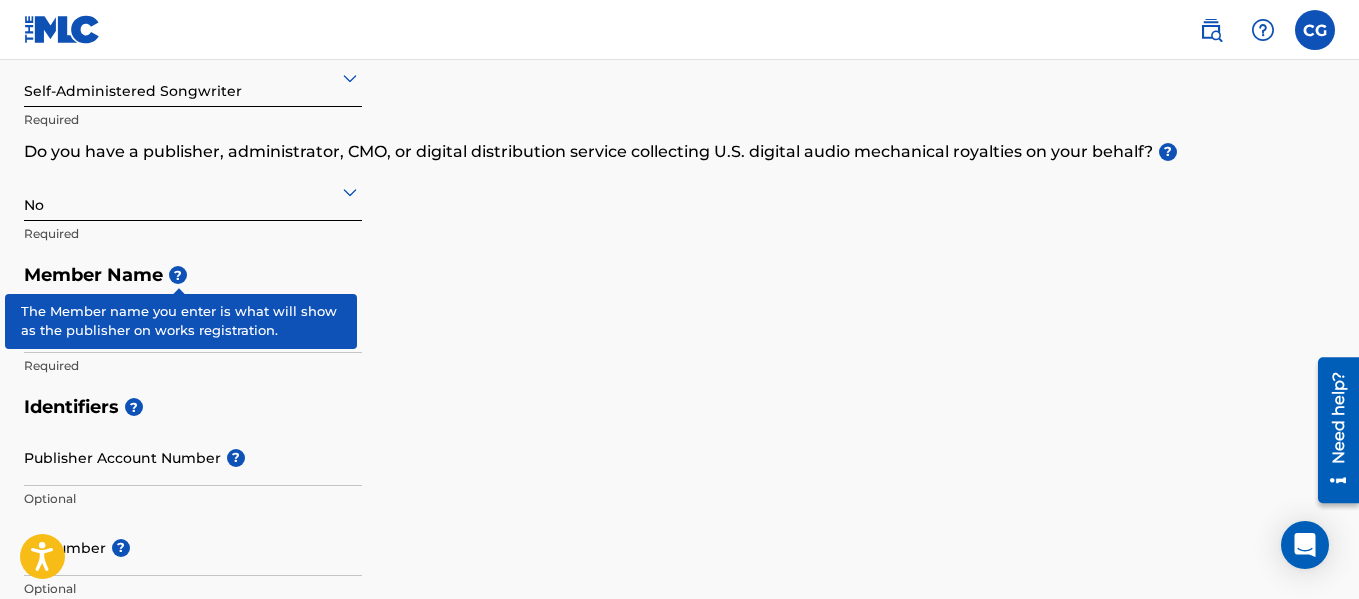click on "Member name" at bounding box center [193, 324] 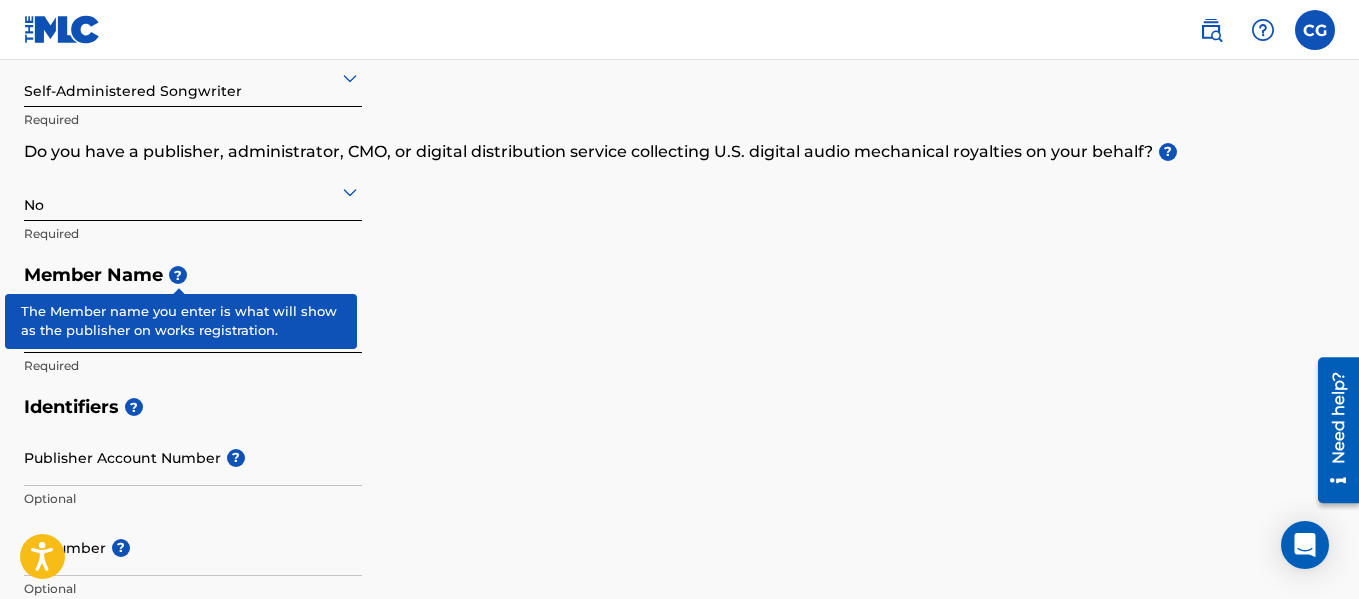 click on "?" at bounding box center [178, 275] 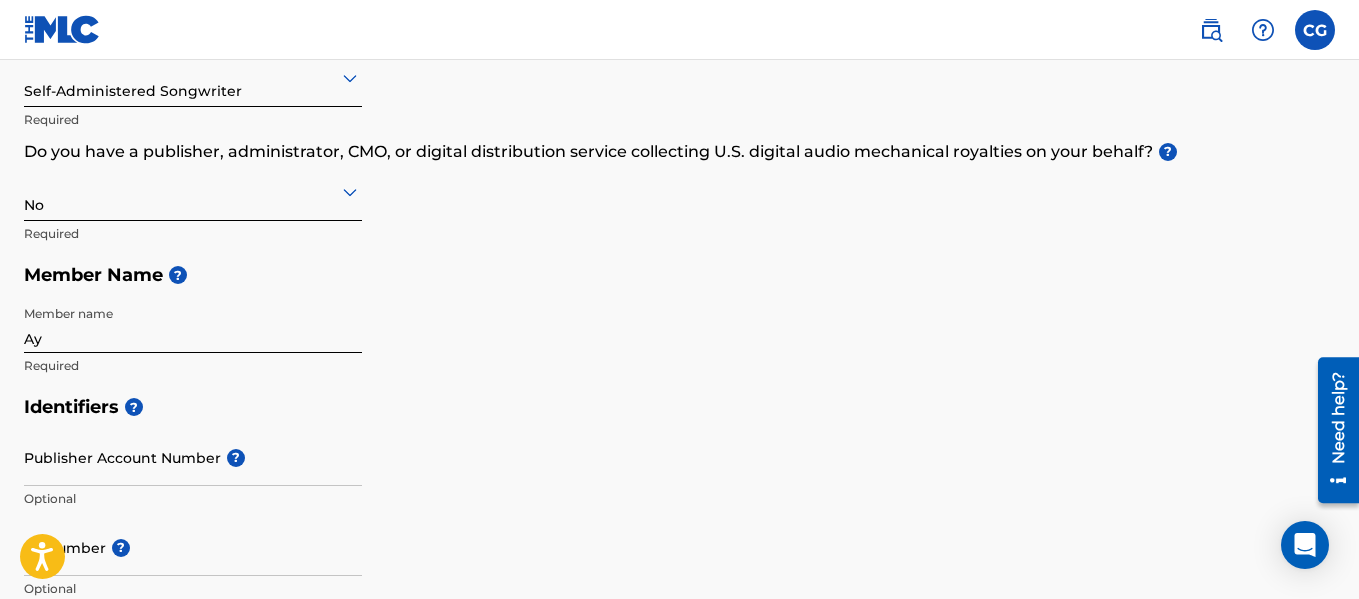 click on "Member Name ?" at bounding box center [679, 275] 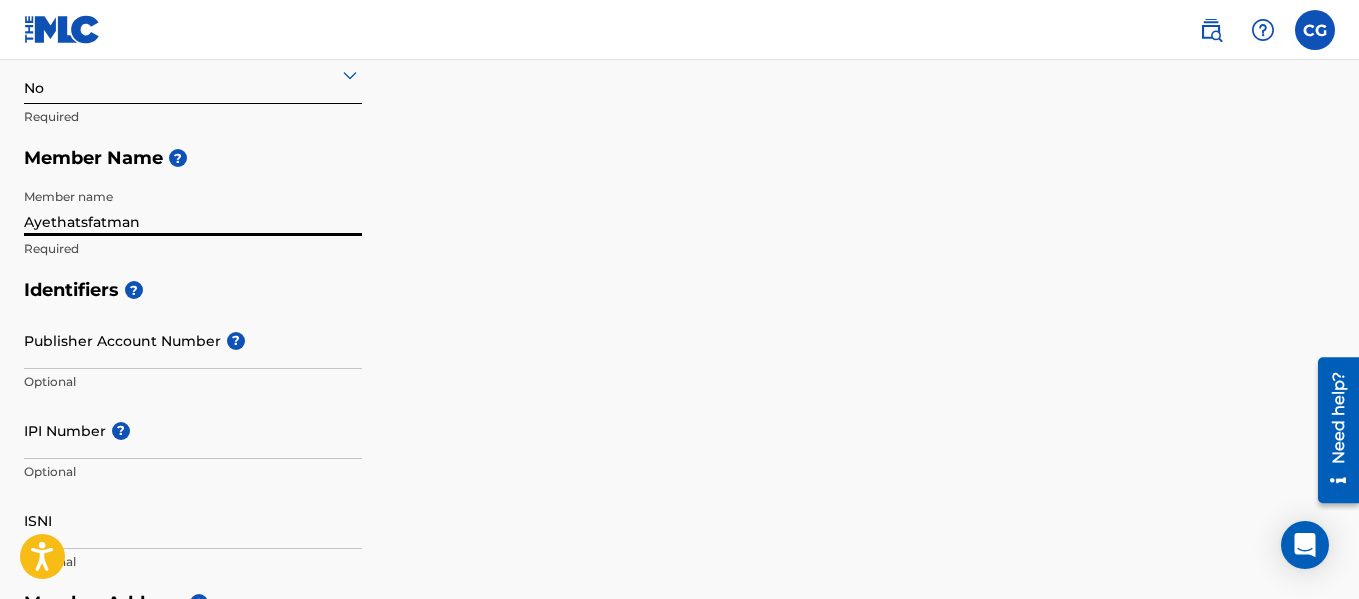 scroll, scrollTop: 399, scrollLeft: 0, axis: vertical 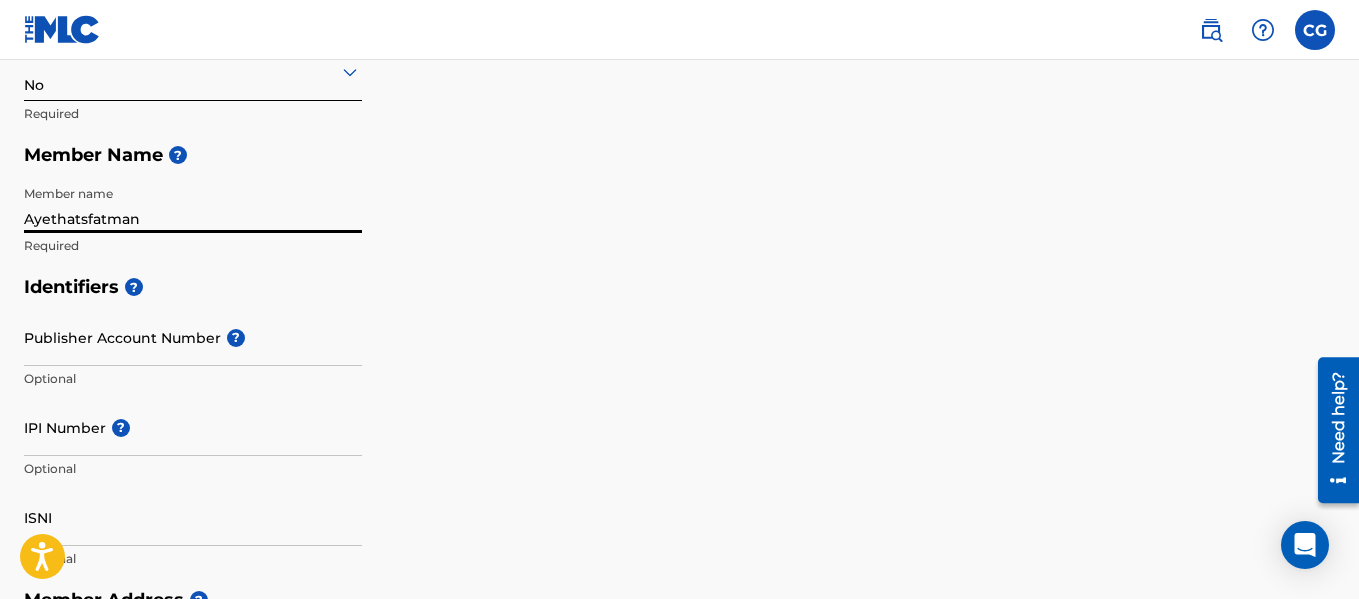 type on "Ayethatsfatman" 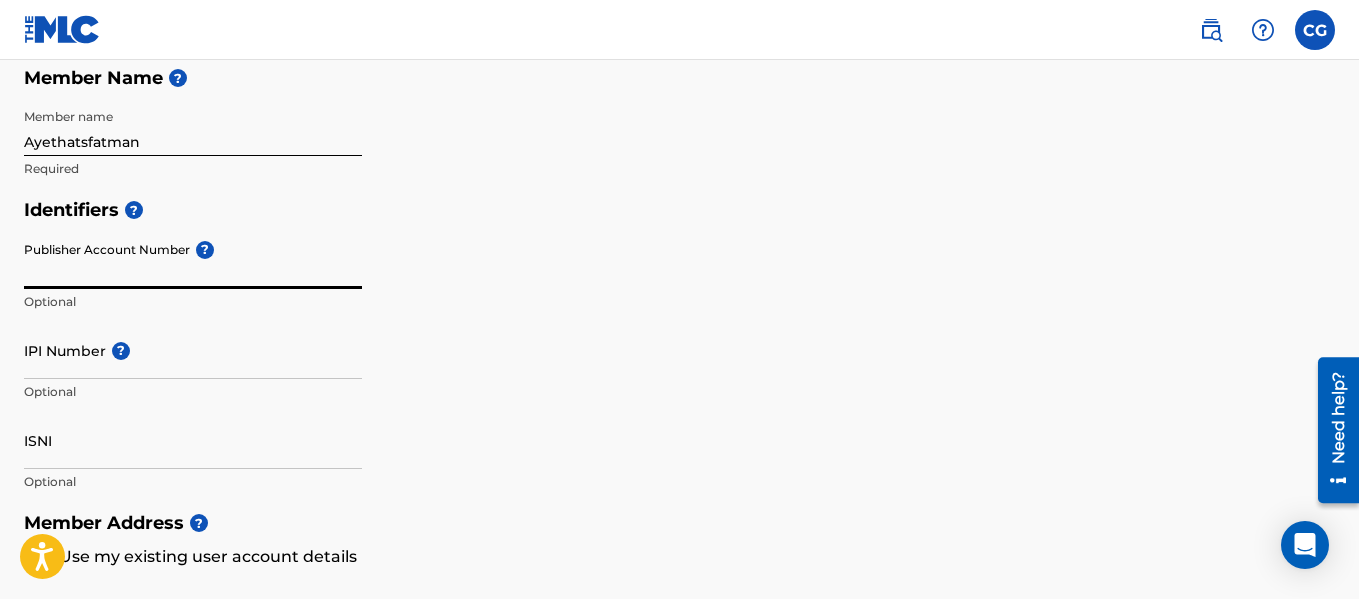 scroll, scrollTop: 478, scrollLeft: 0, axis: vertical 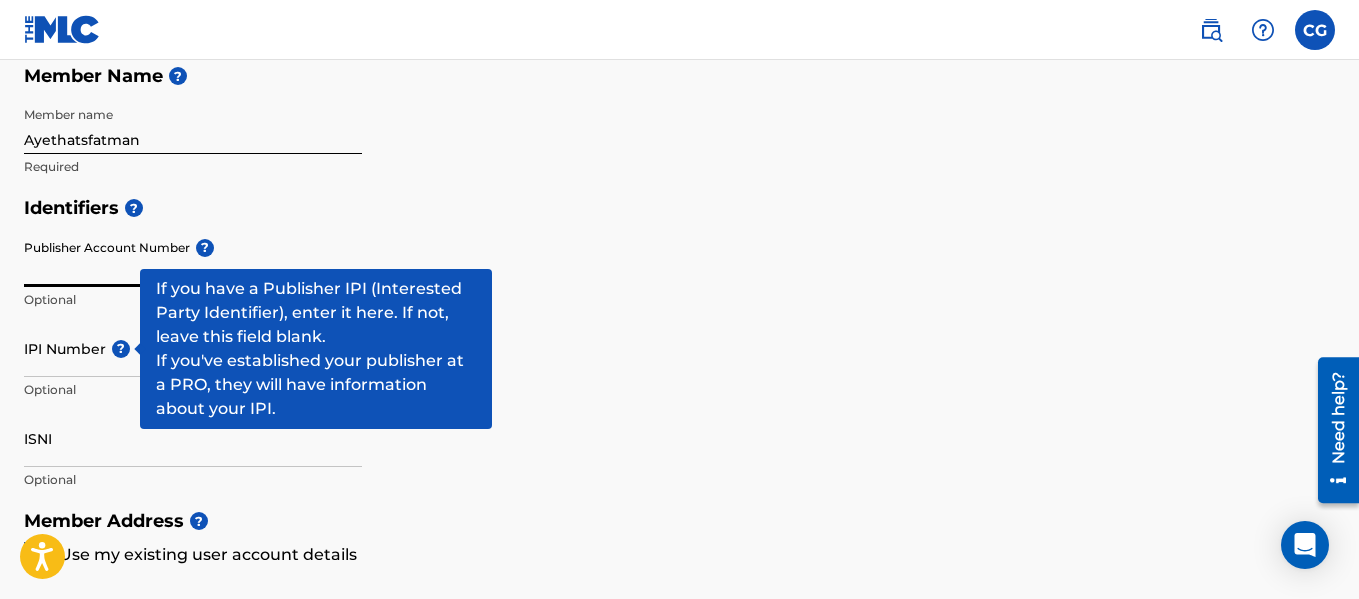 click on "?" at bounding box center [121, 349] 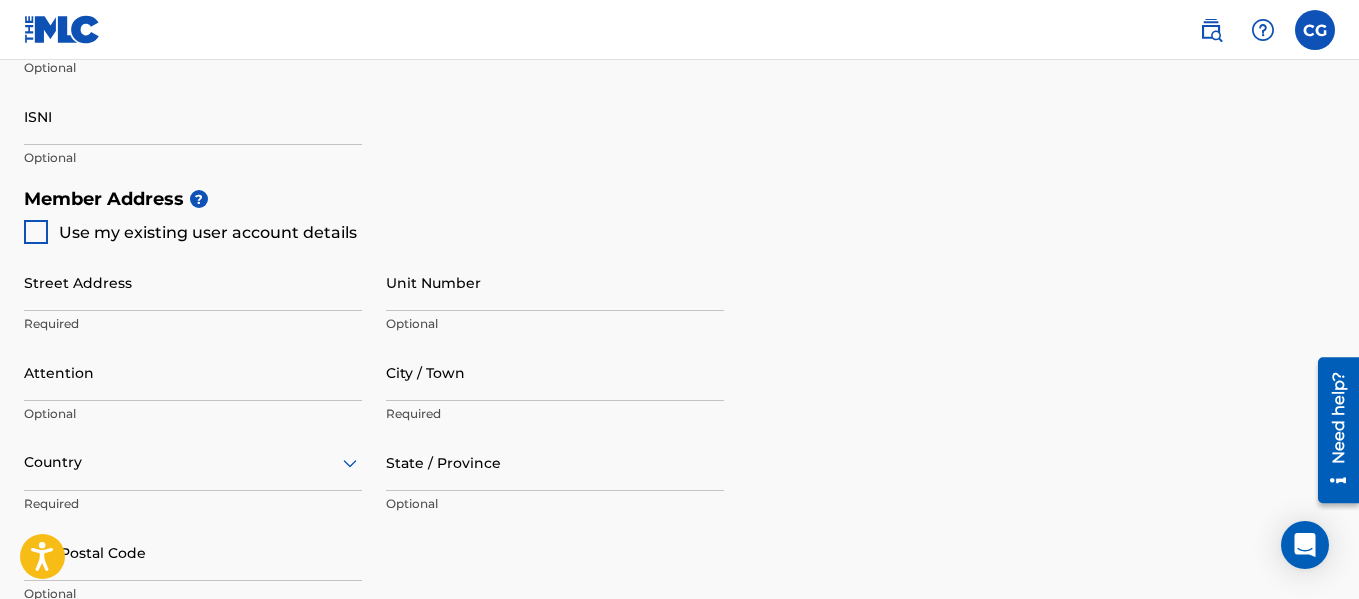 scroll, scrollTop: 878, scrollLeft: 0, axis: vertical 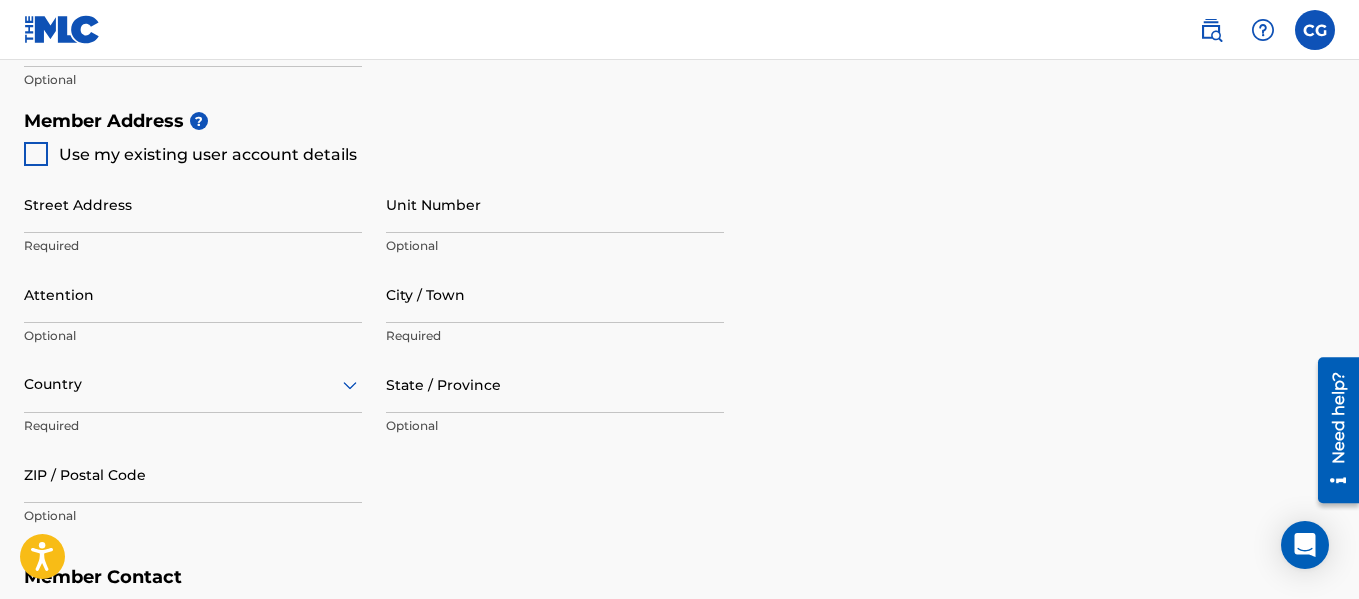click on "Street Address" at bounding box center (193, 204) 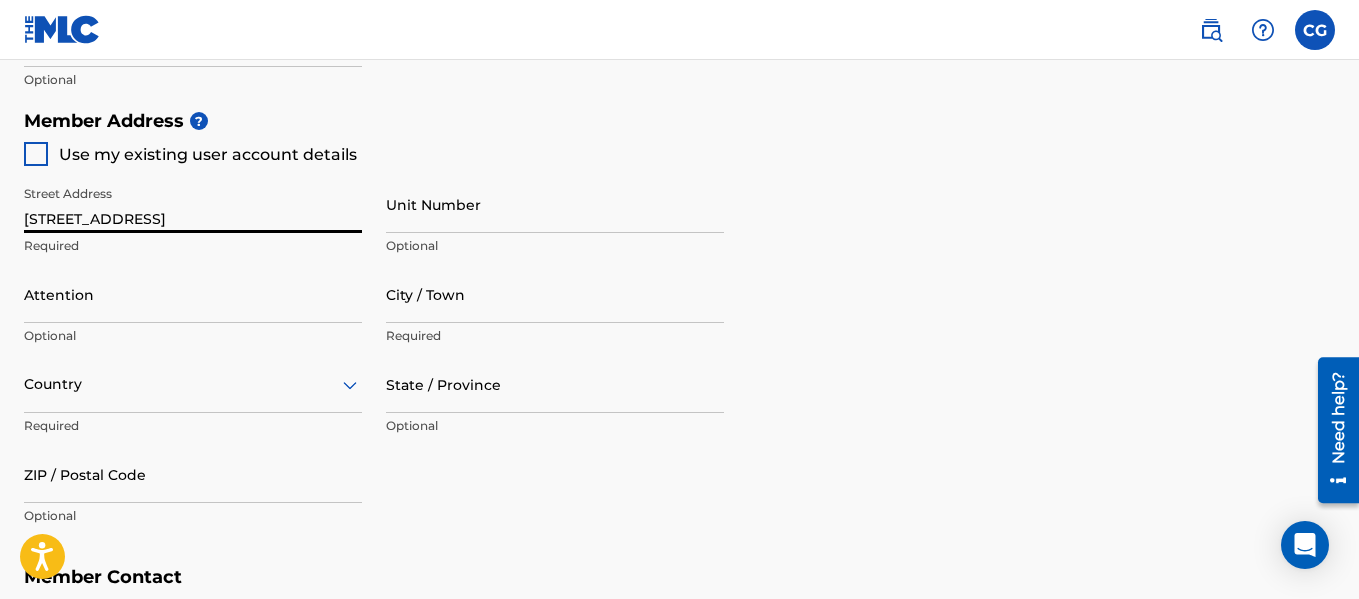 type on "[STREET_ADDRESS]" 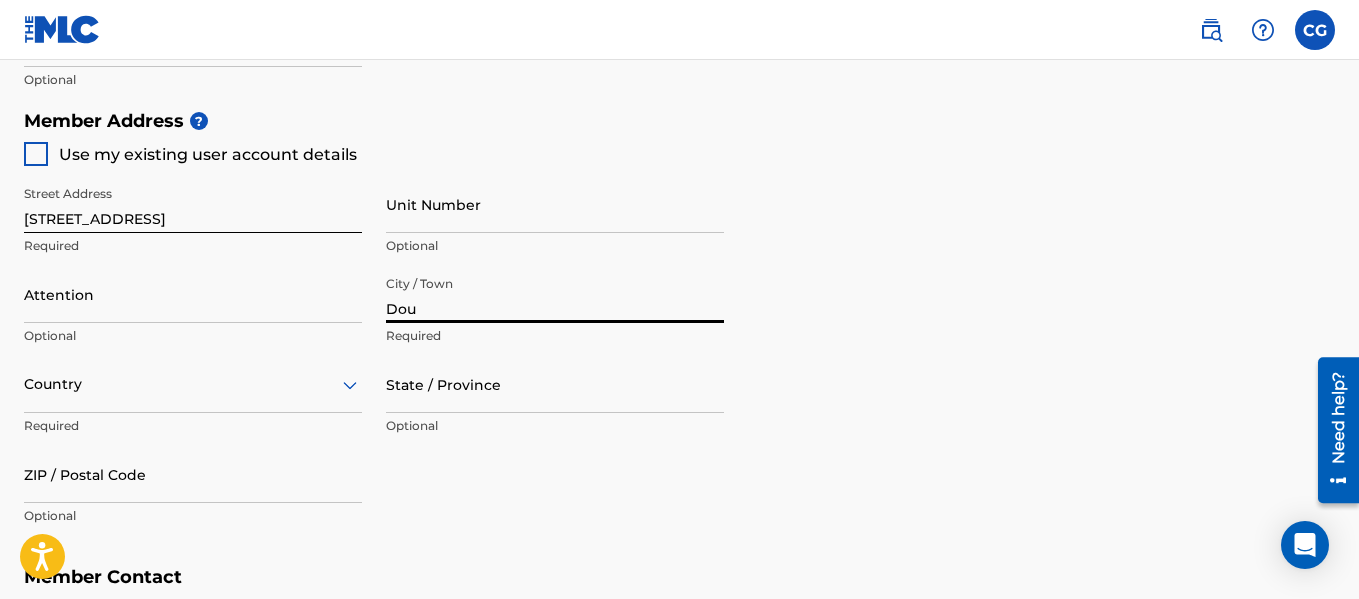 type on "Douglasville" 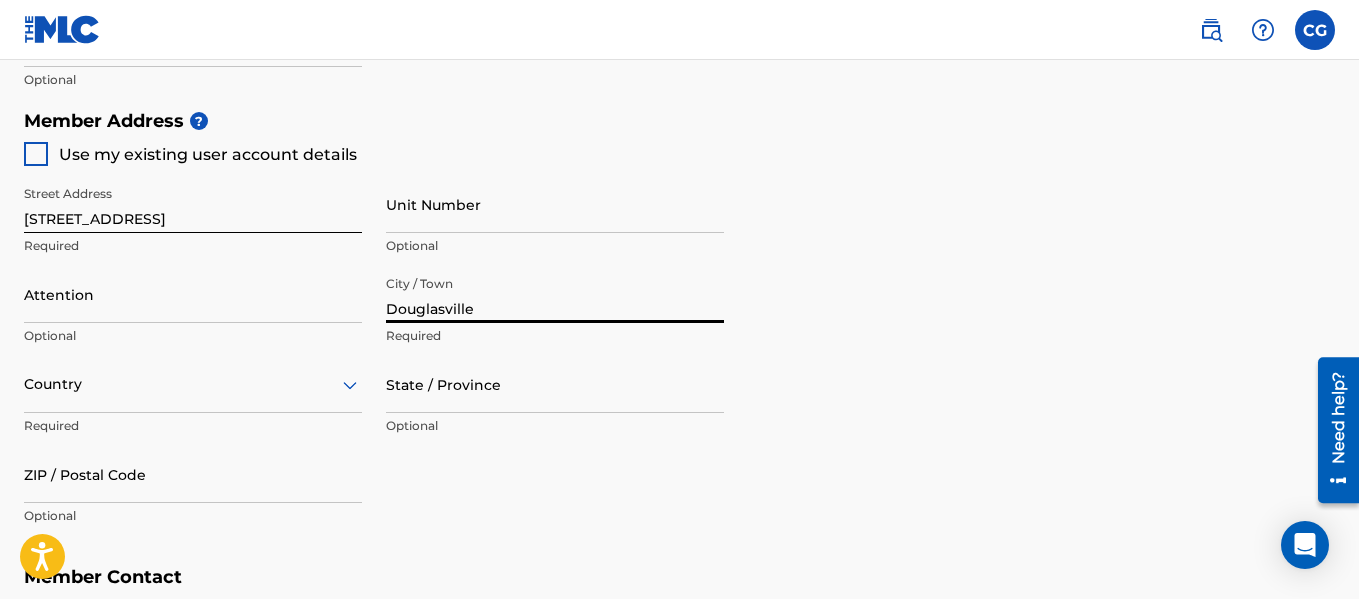 type on "[DEMOGRAPHIC_DATA][PERSON_NAME]" 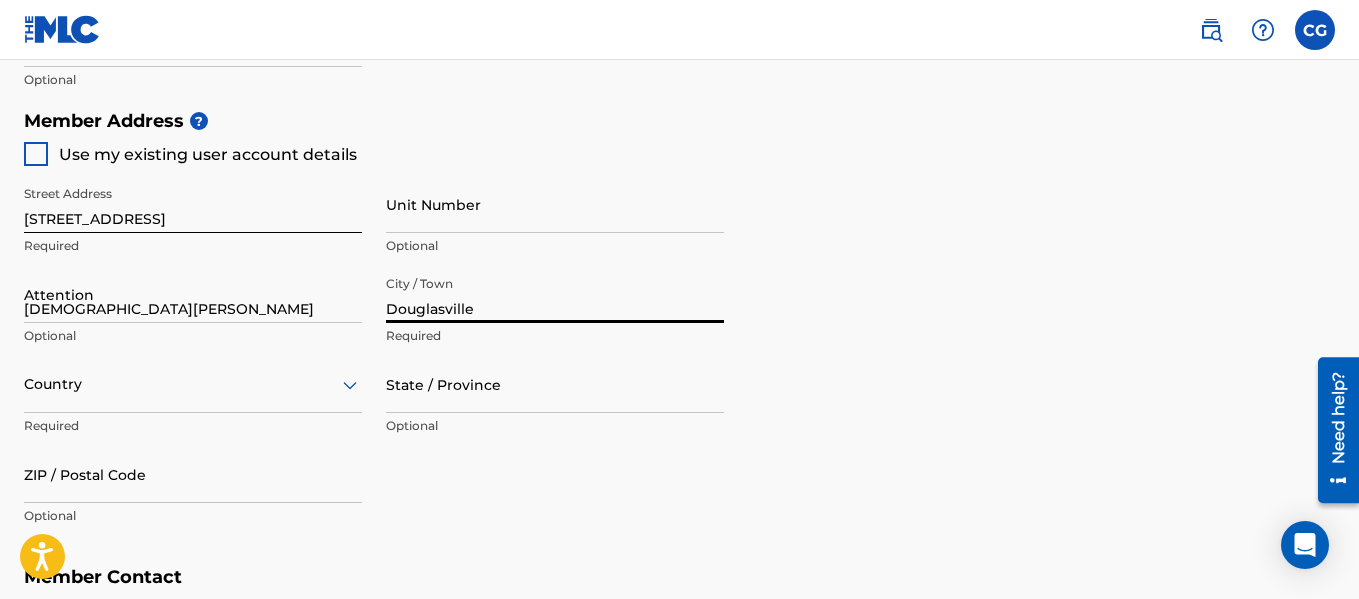 type on "[GEOGRAPHIC_DATA]" 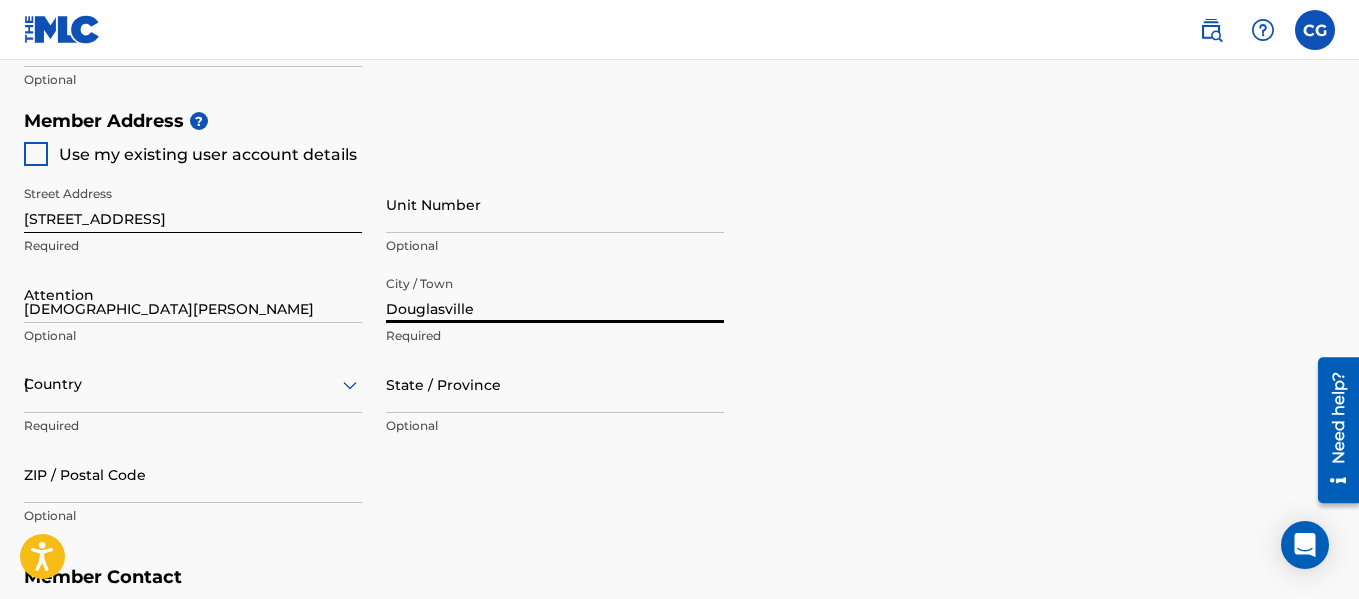 type on "GA" 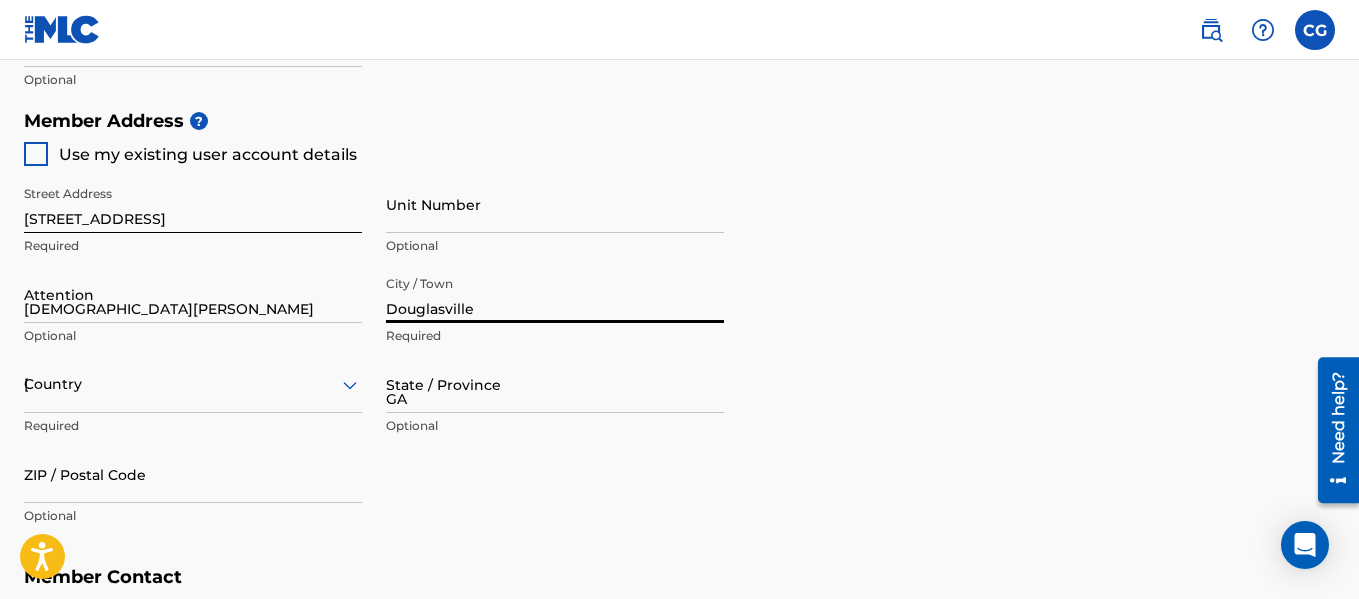 type on "30135" 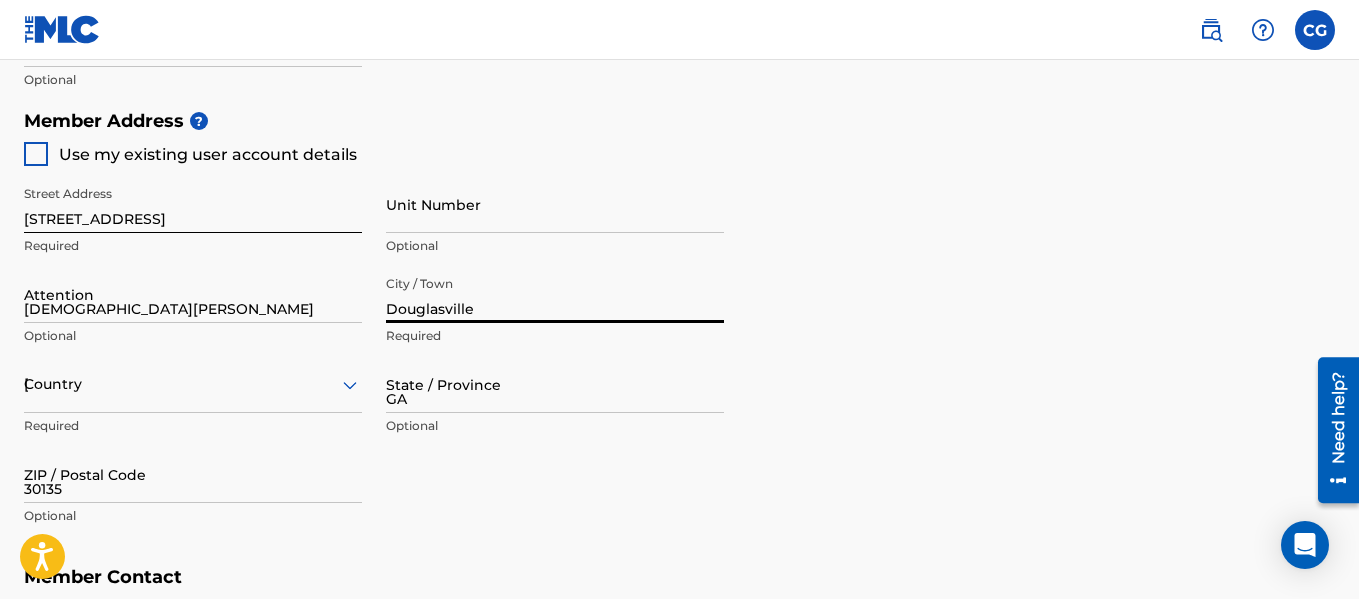 type on "1" 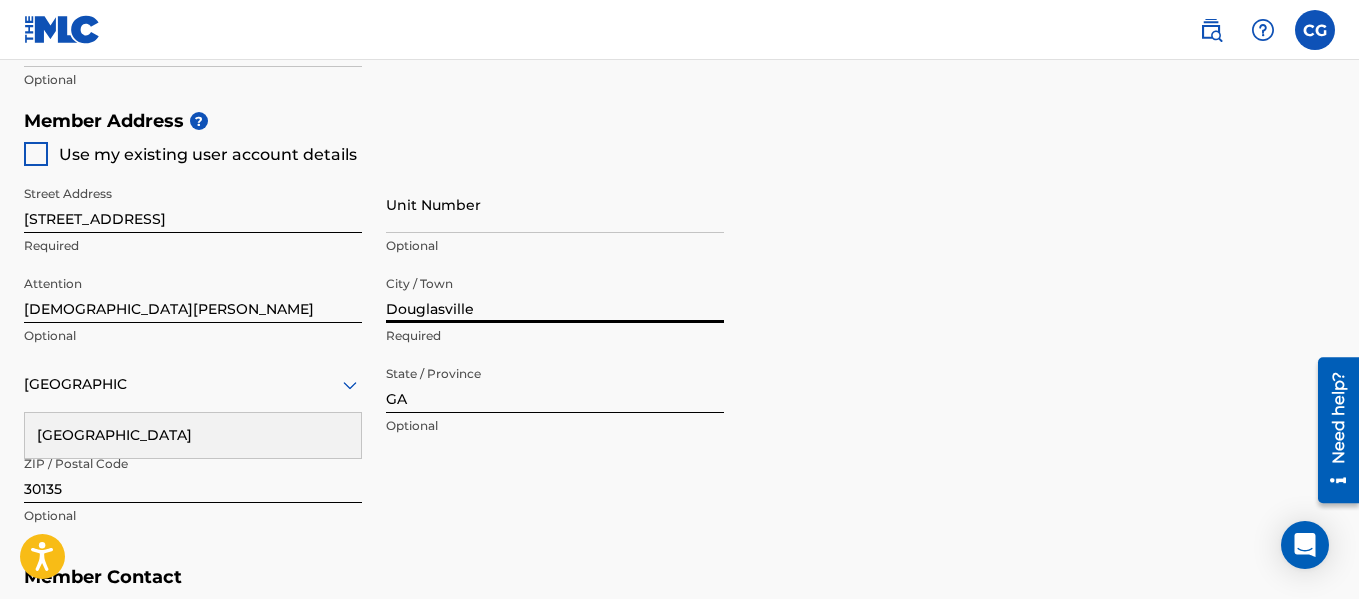 scroll, scrollTop: 1239, scrollLeft: 0, axis: vertical 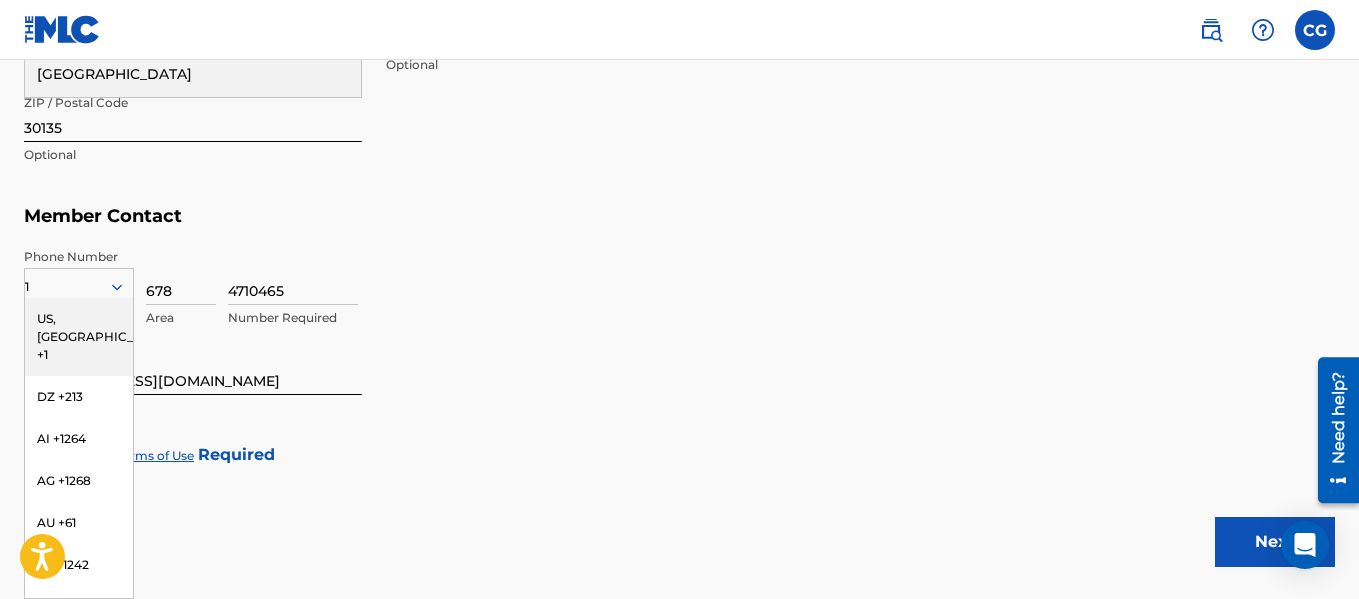 click on "4710465 Number Required" at bounding box center [781, 293] 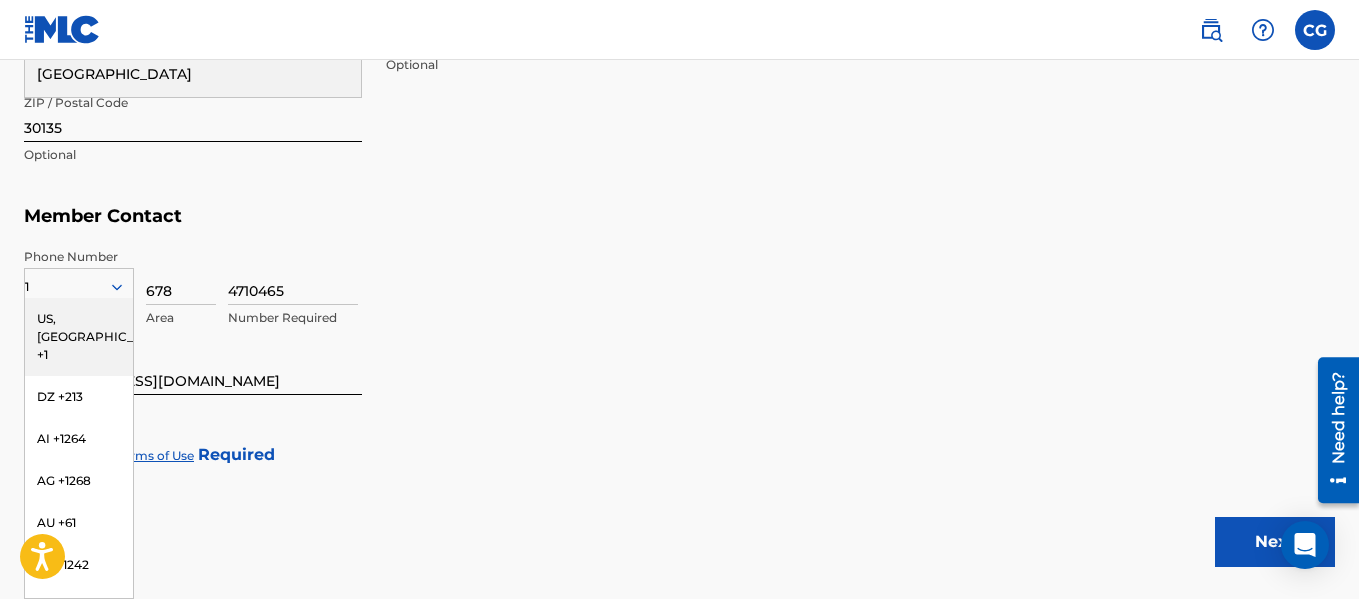click on "US, [GEOGRAPHIC_DATA] +1" at bounding box center [79, 337] 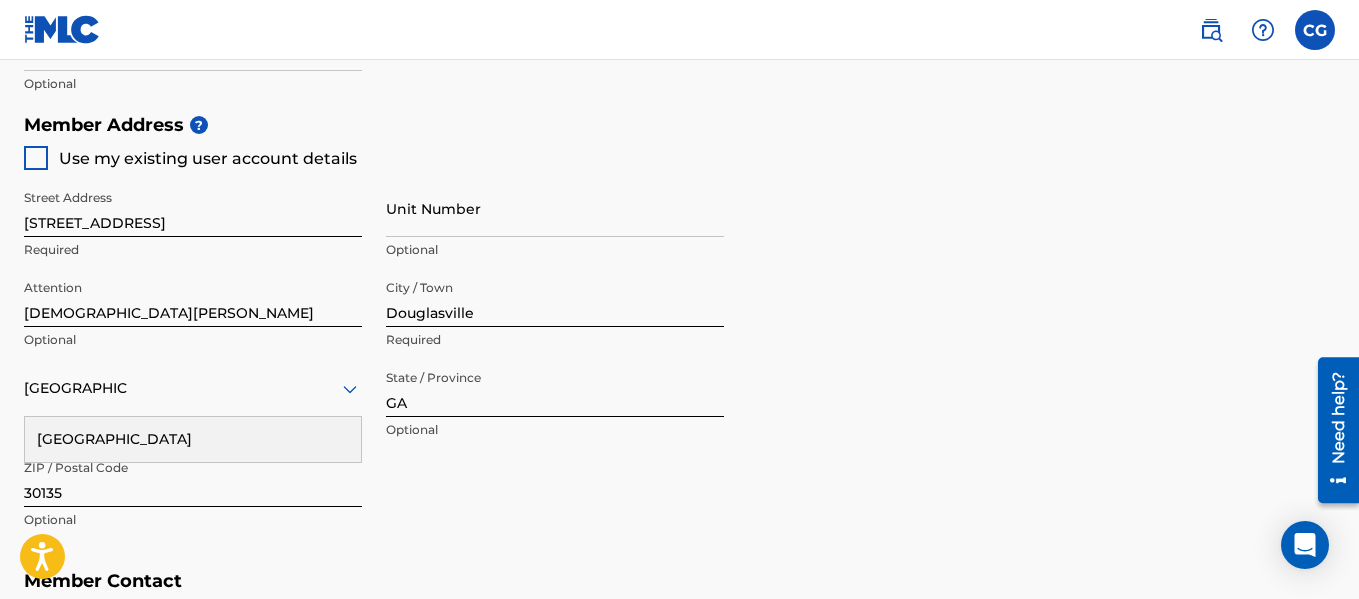 scroll, scrollTop: 871, scrollLeft: 0, axis: vertical 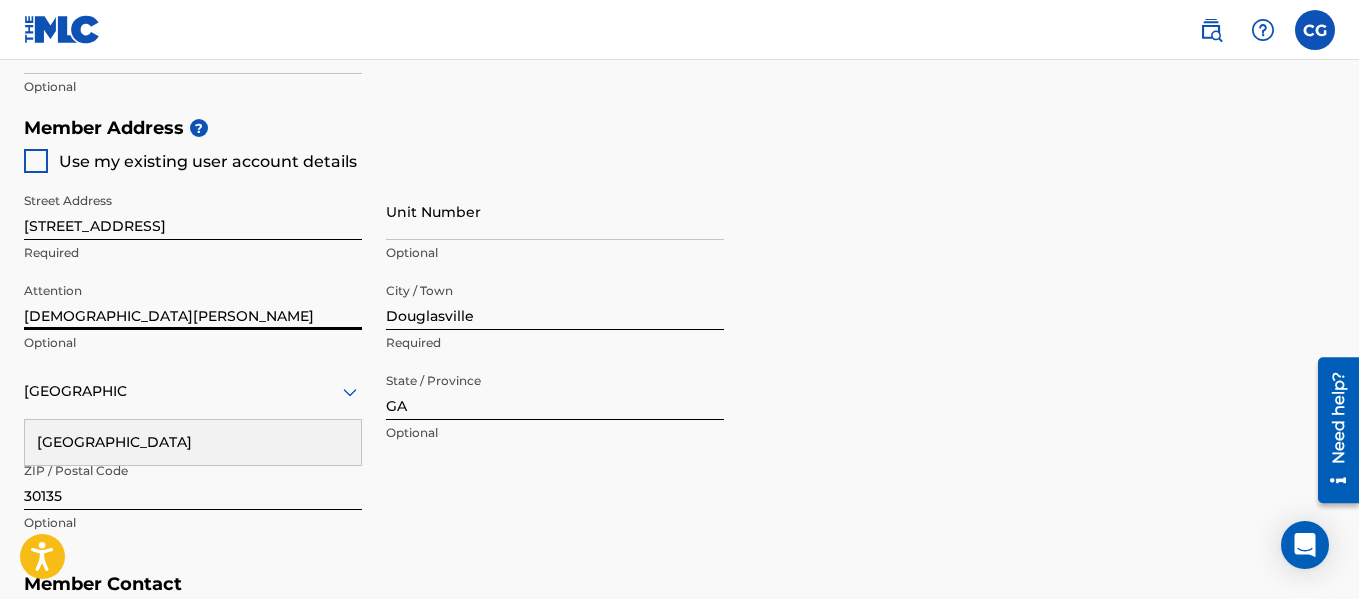 drag, startPoint x: 207, startPoint y: 324, endPoint x: 0, endPoint y: 300, distance: 208.38666 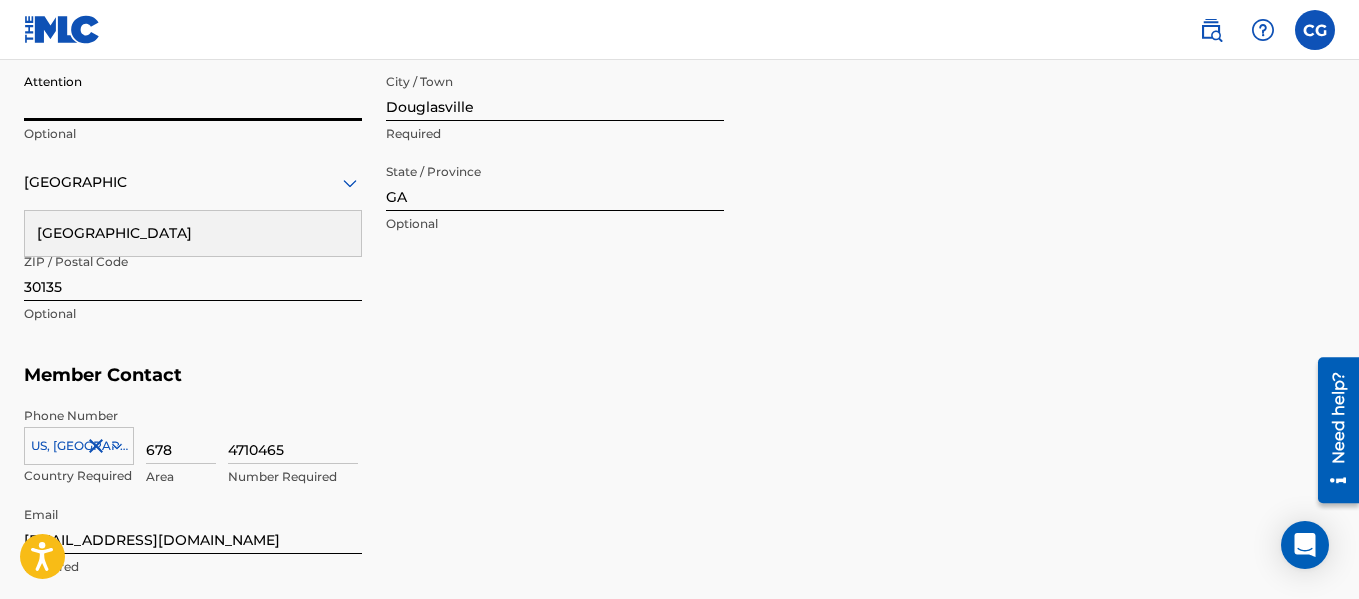 scroll, scrollTop: 1353, scrollLeft: 0, axis: vertical 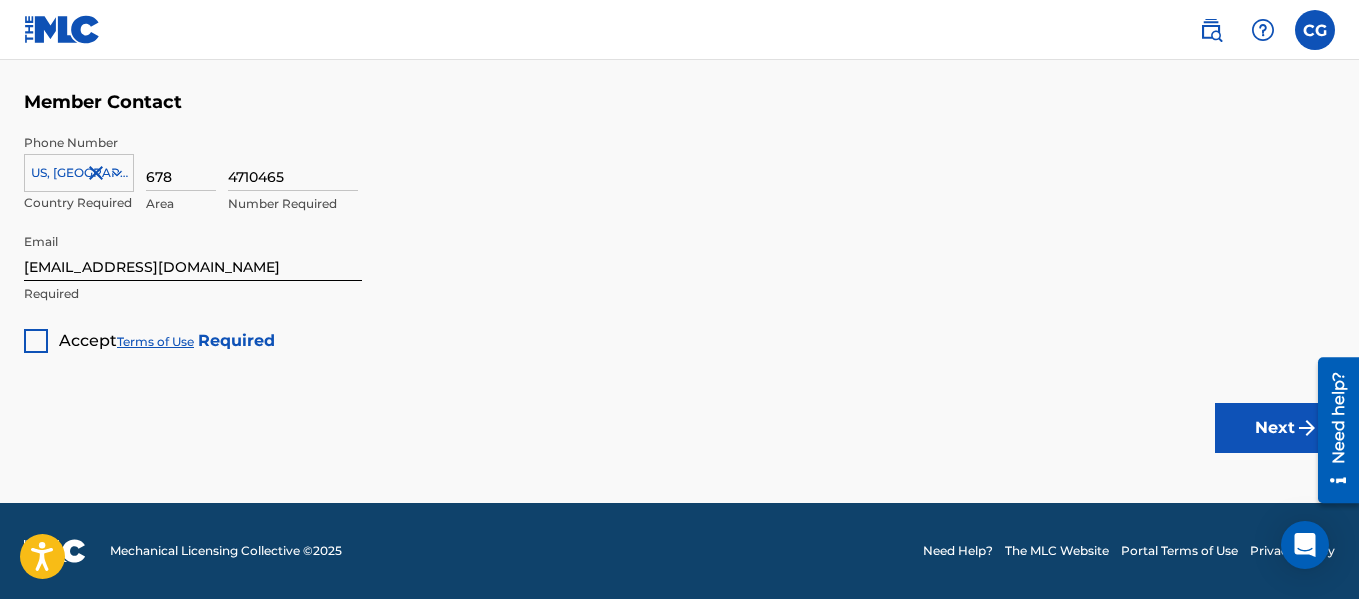 type 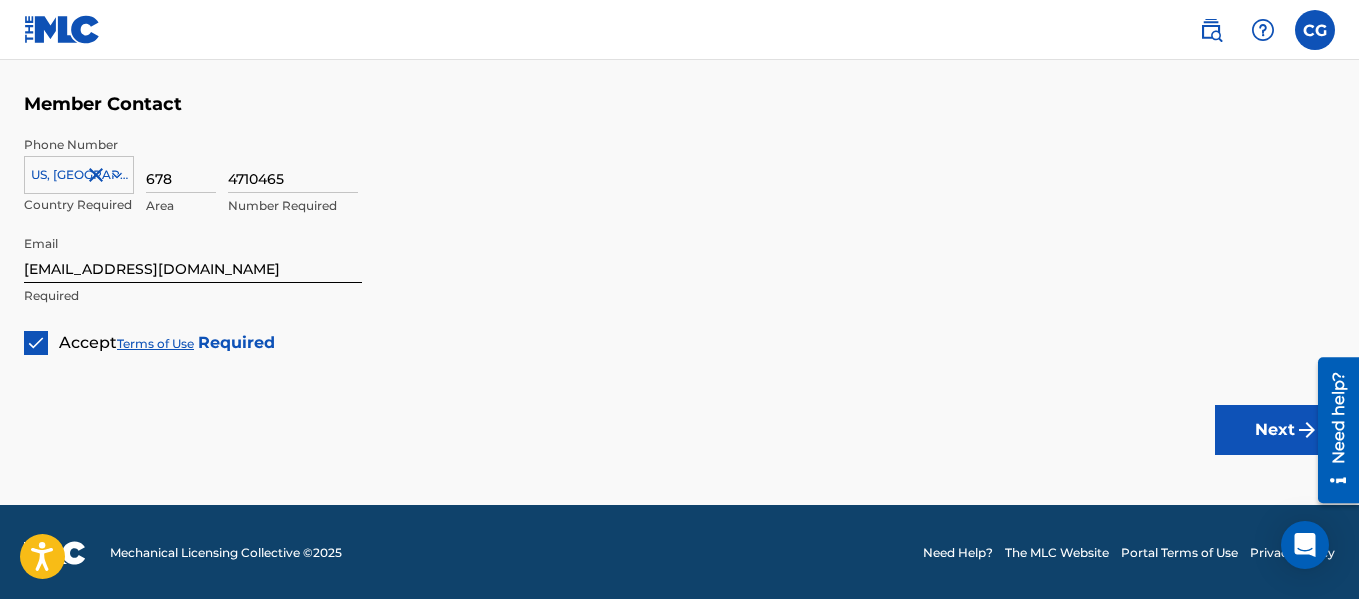 scroll, scrollTop: 1353, scrollLeft: 0, axis: vertical 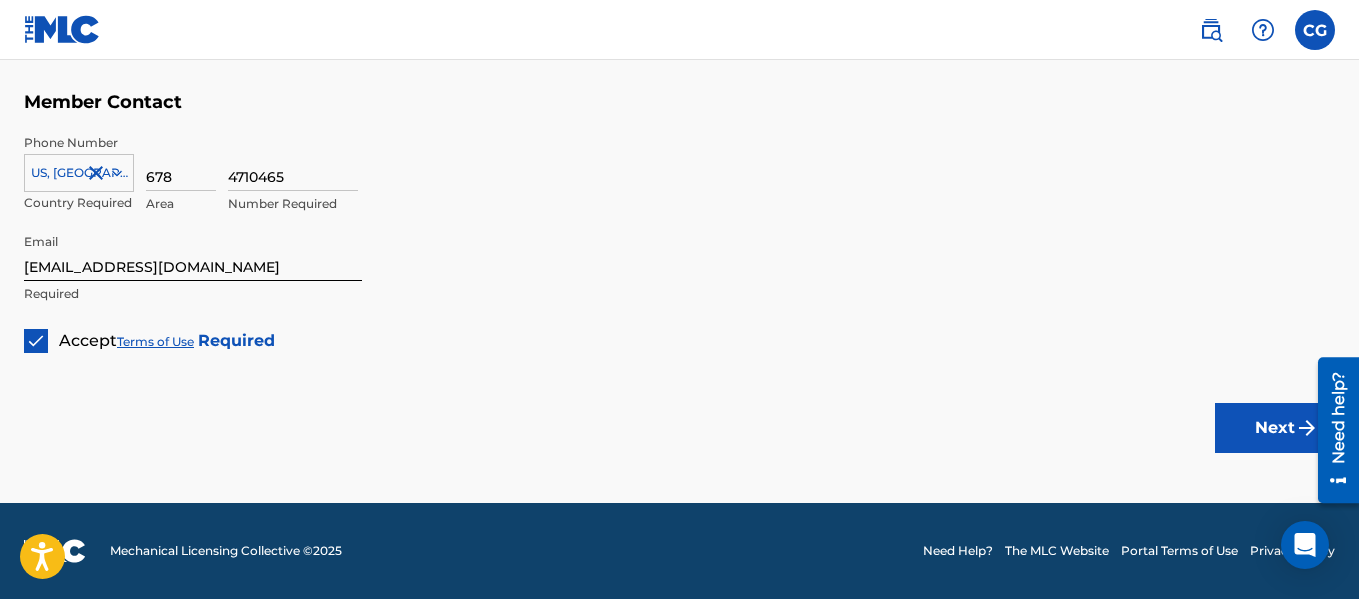 click on "Next" at bounding box center (1275, 428) 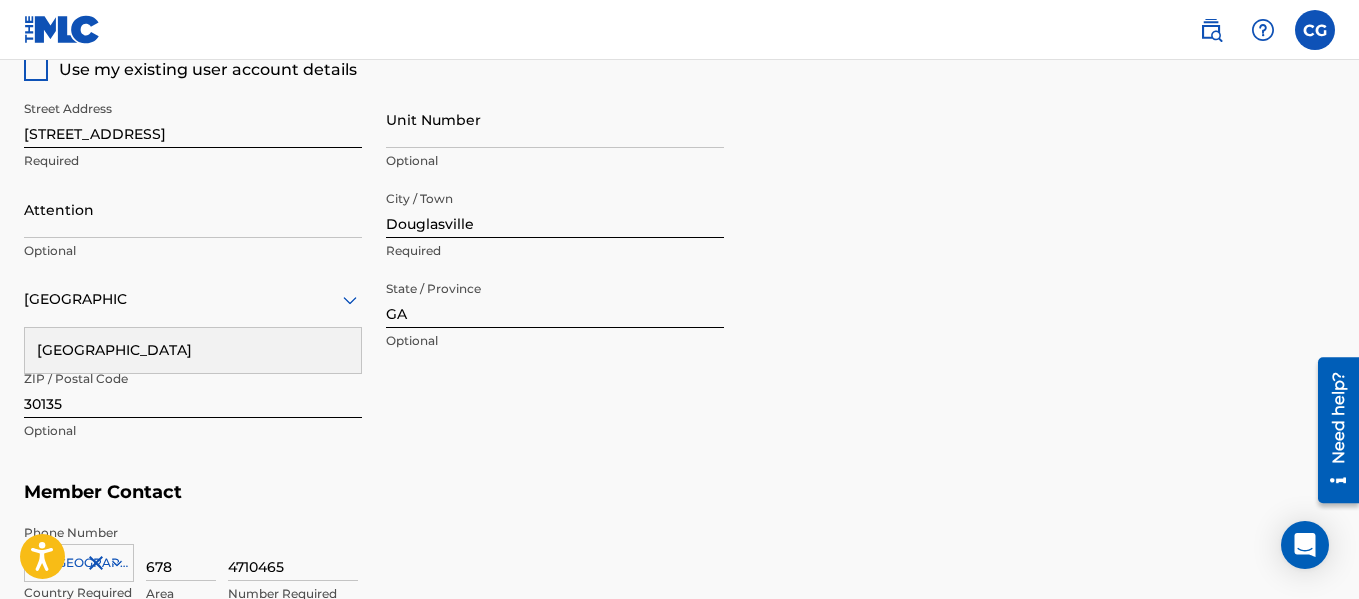 type 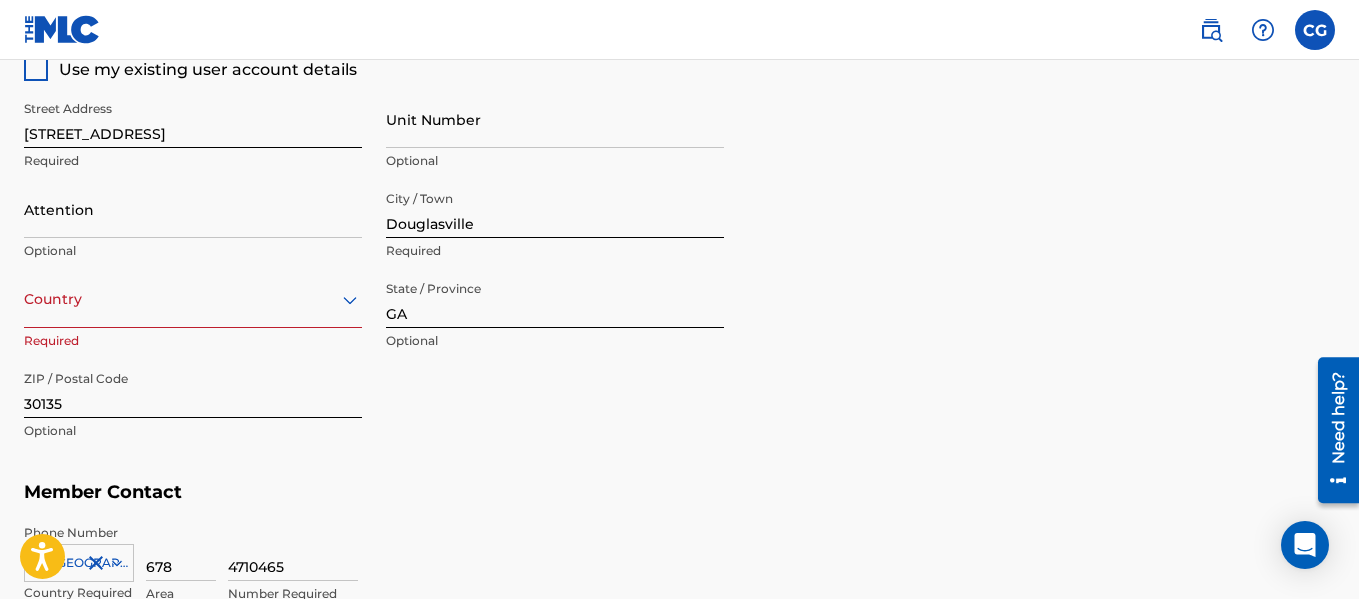 click on "option , selected. Select is focused ,type to refine list, press Down to open the menu,  Country" at bounding box center (193, 299) 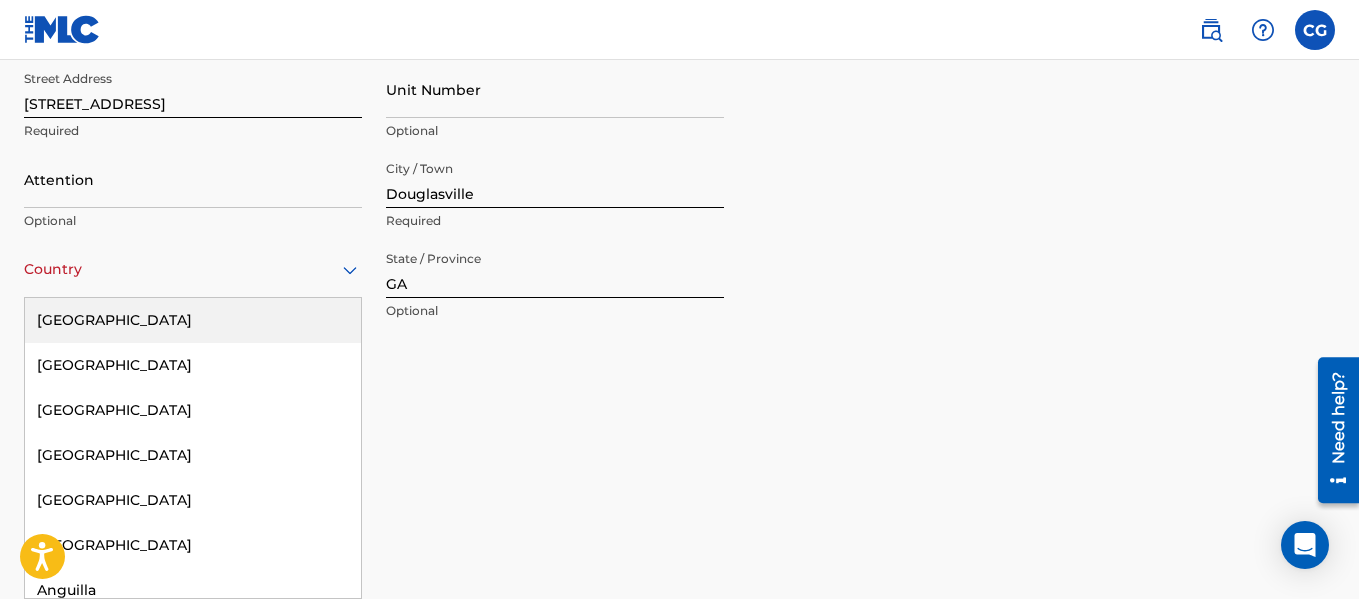 click on "[GEOGRAPHIC_DATA]" at bounding box center (193, 320) 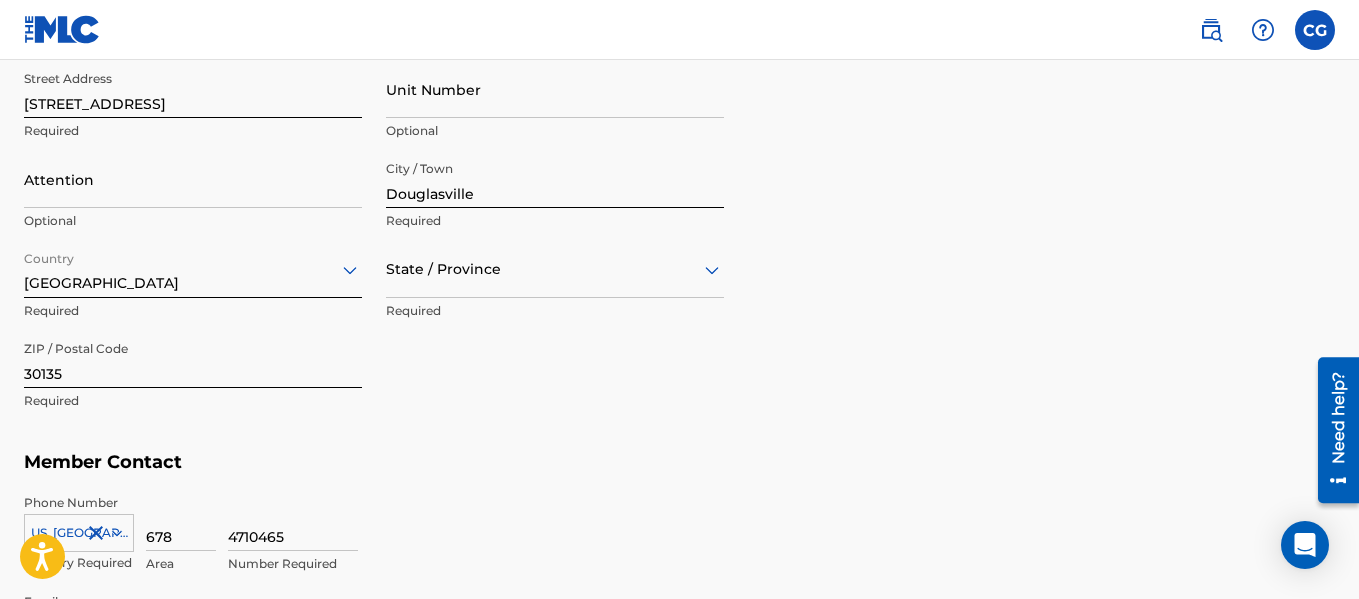 scroll, scrollTop: 1353, scrollLeft: 0, axis: vertical 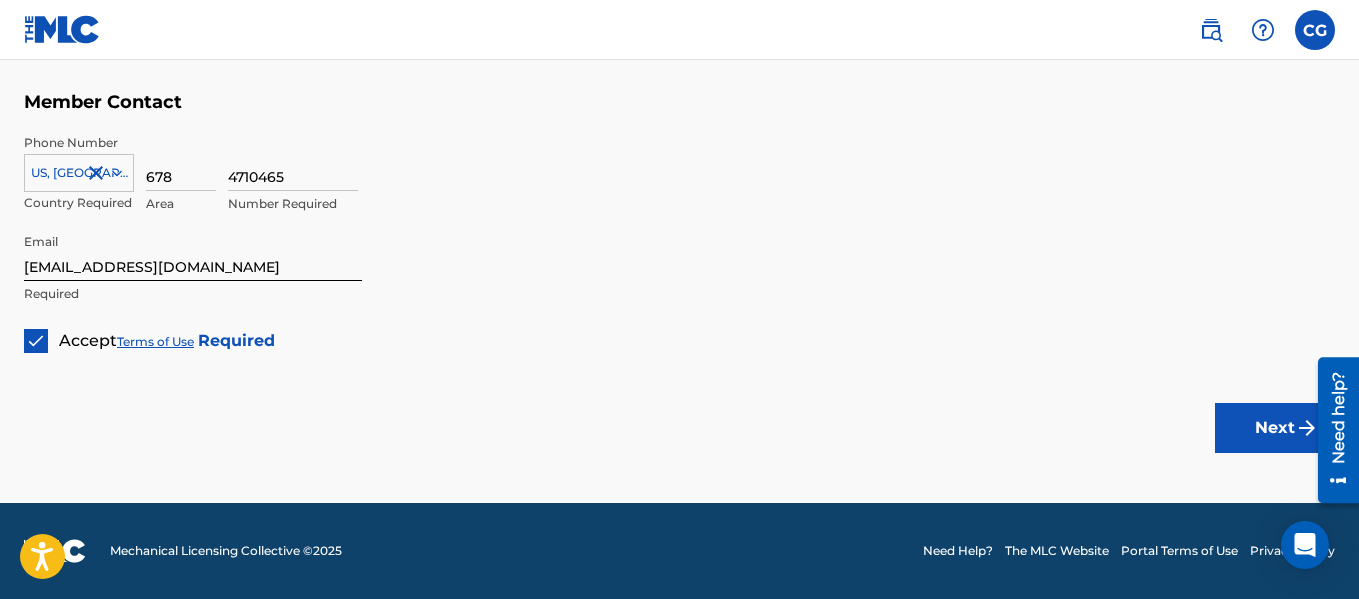 click on "Next" at bounding box center (1275, 428) 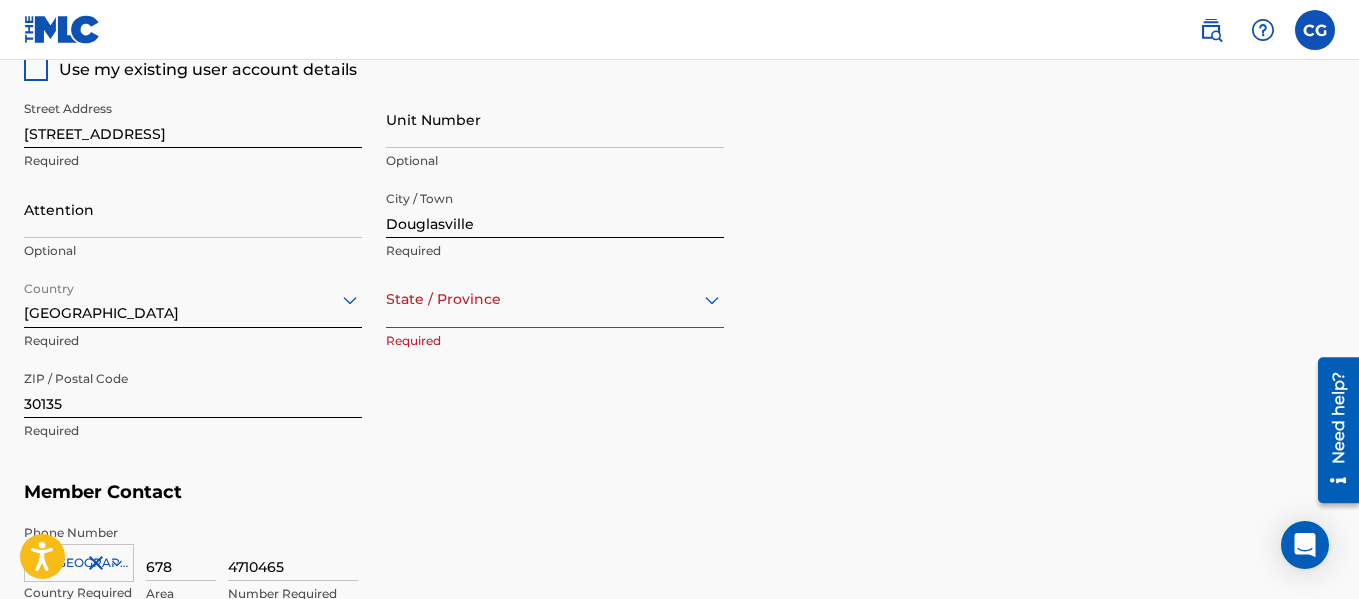 click on "State / Province" at bounding box center (555, 299) 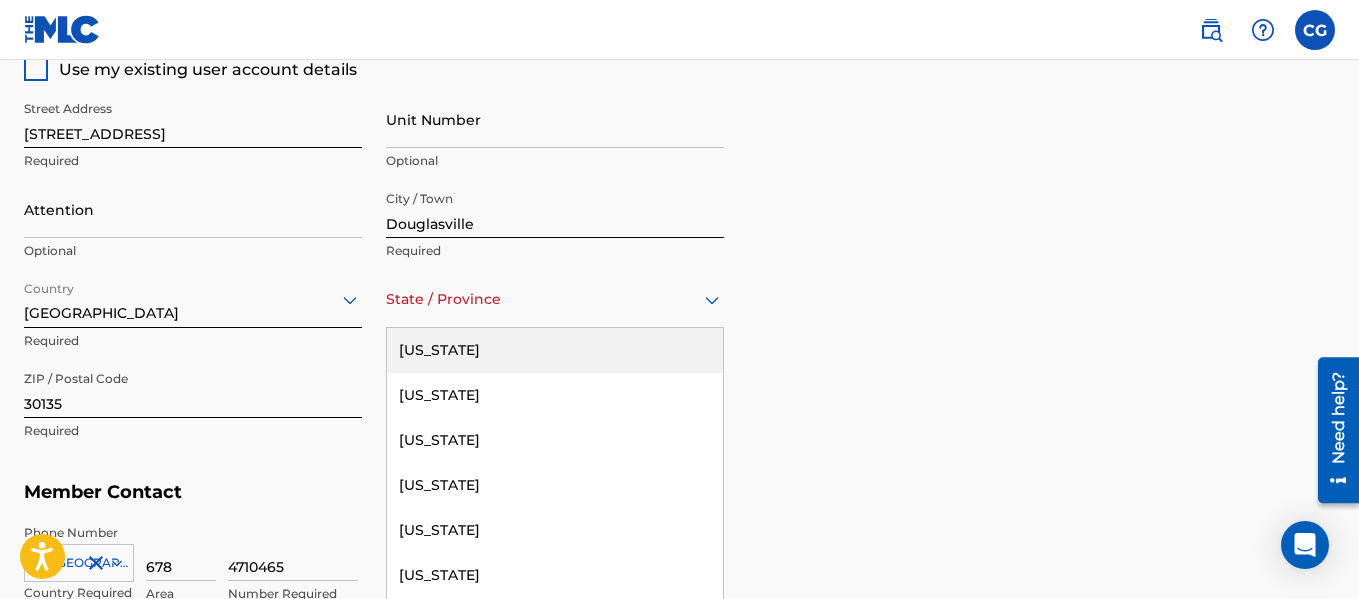 scroll, scrollTop: 993, scrollLeft: 0, axis: vertical 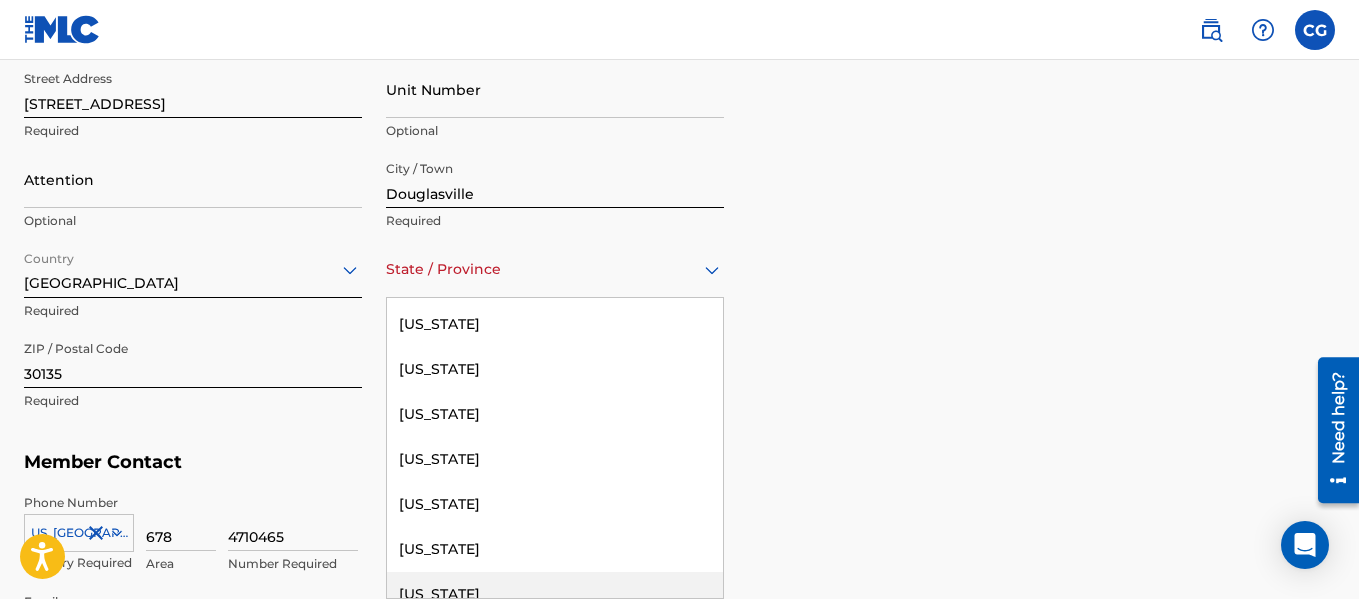 click on "[US_STATE]" at bounding box center (555, 594) 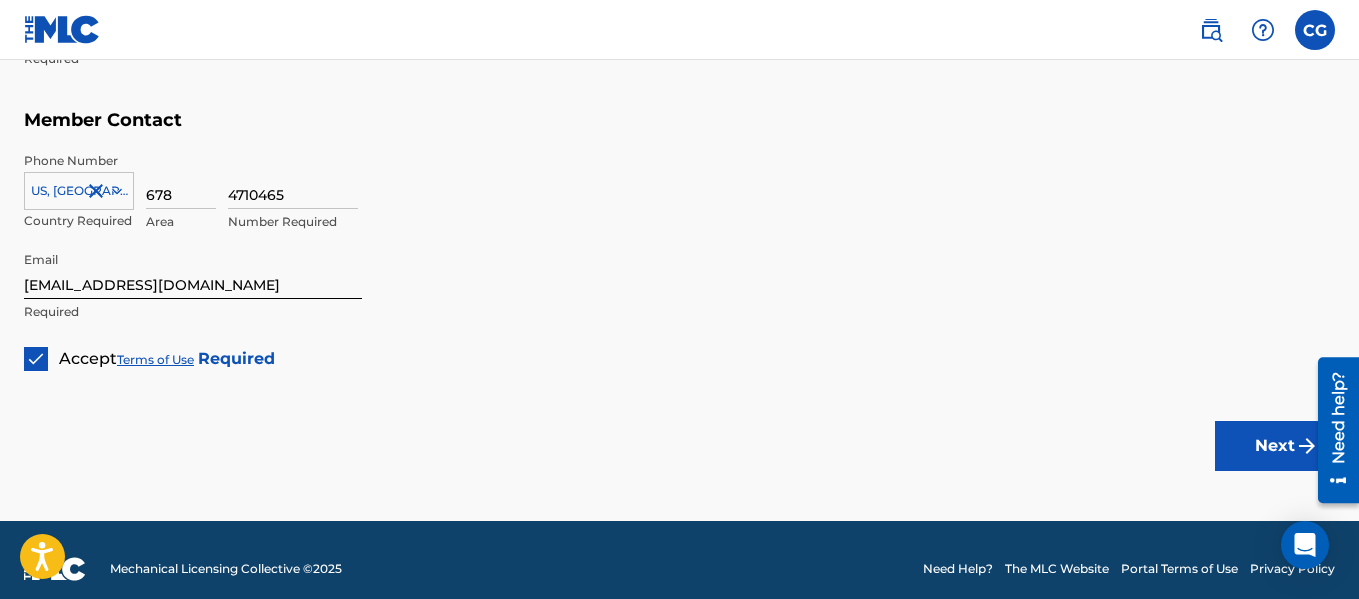 scroll, scrollTop: 1353, scrollLeft: 0, axis: vertical 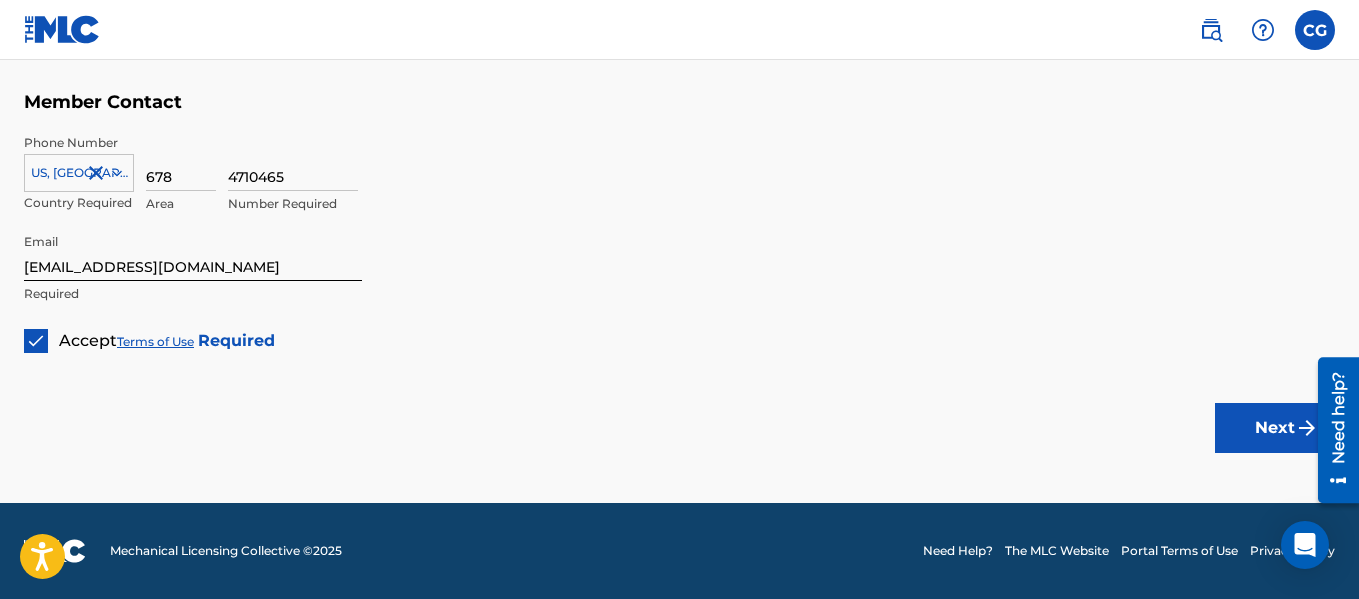 click on "Next" at bounding box center [1275, 428] 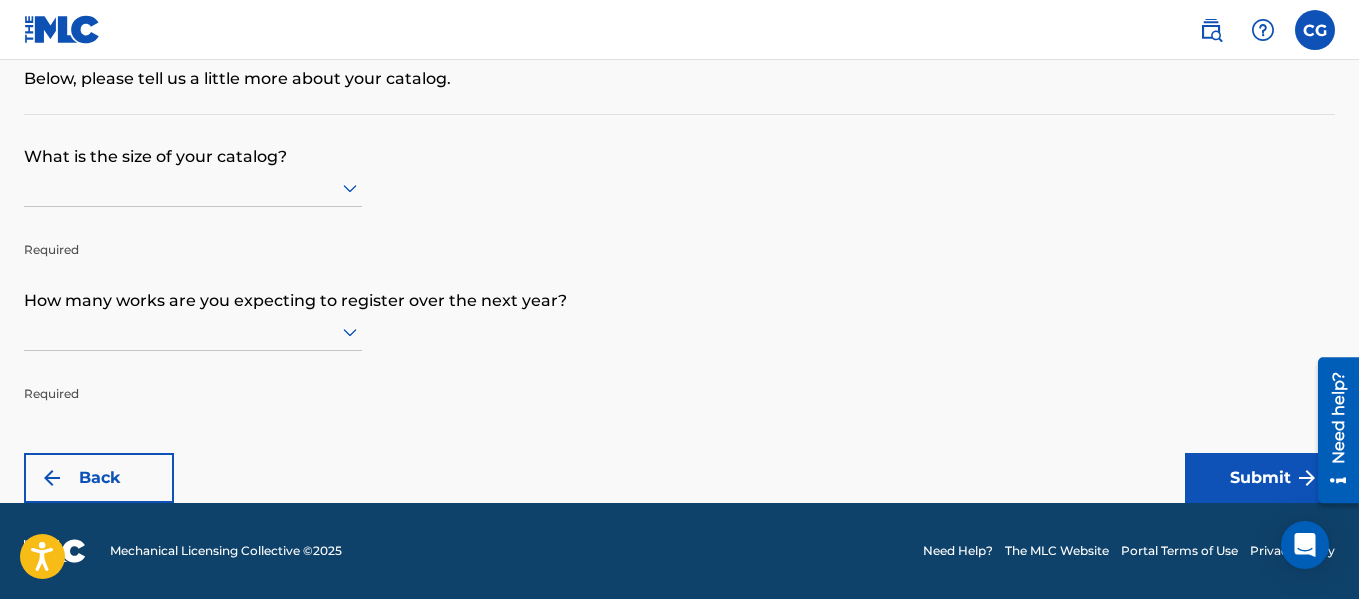 scroll, scrollTop: 0, scrollLeft: 0, axis: both 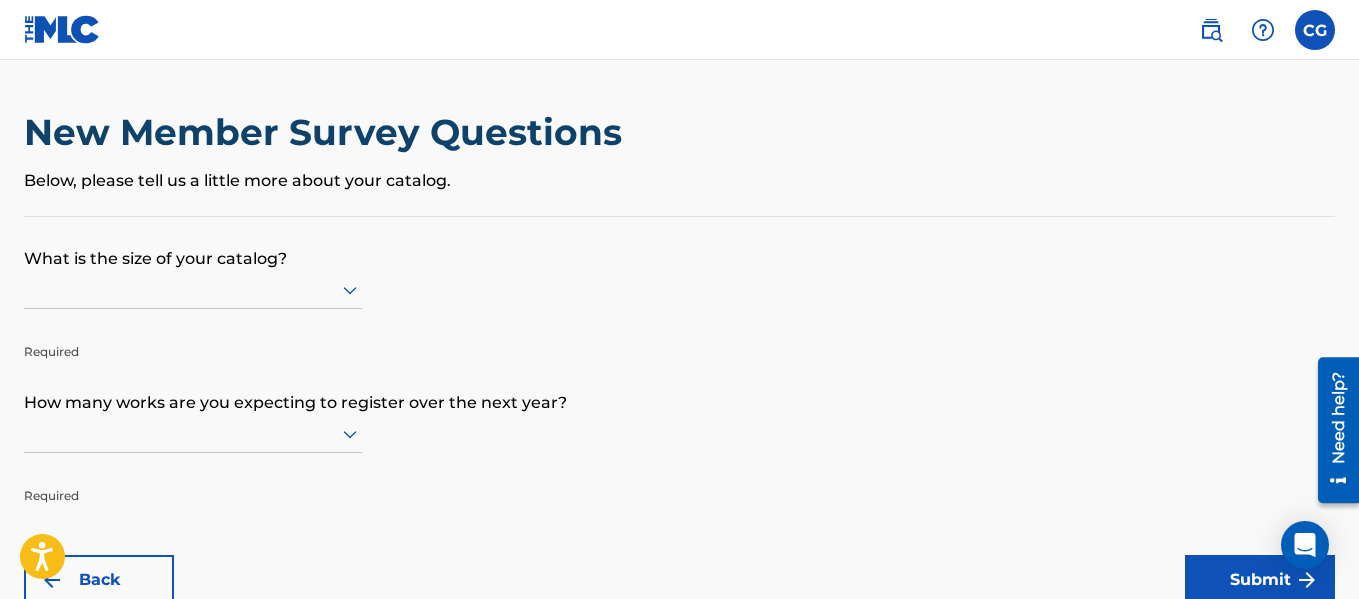 click at bounding box center (193, 289) 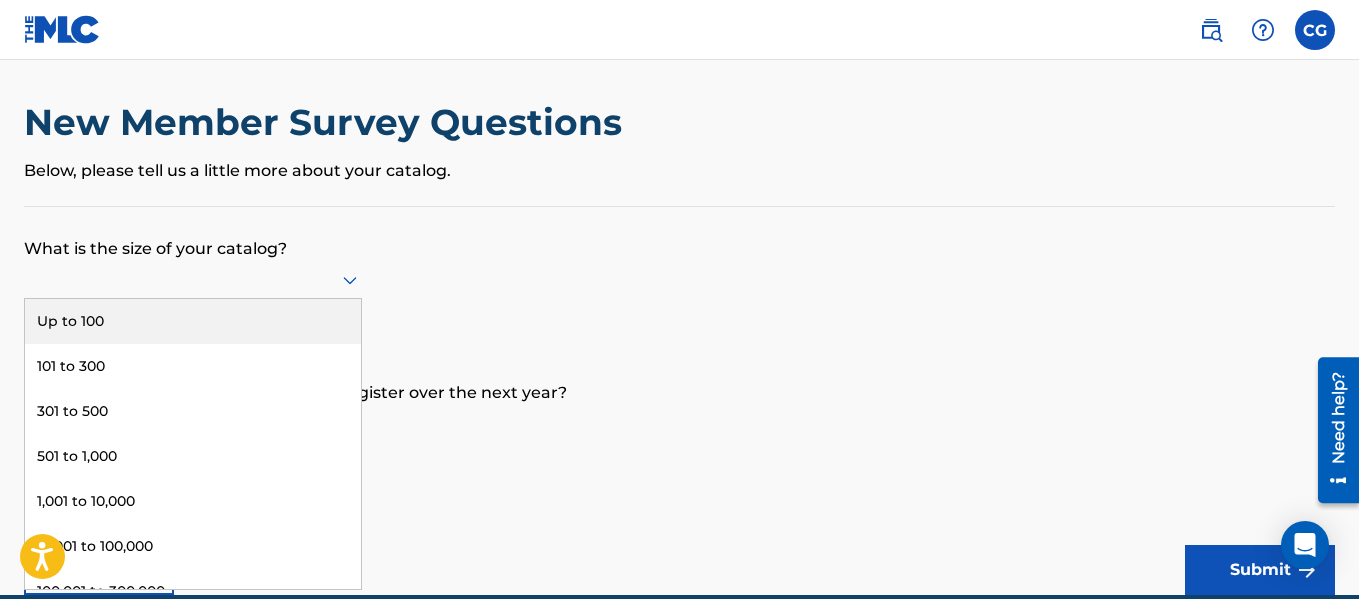 scroll, scrollTop: 11, scrollLeft: 0, axis: vertical 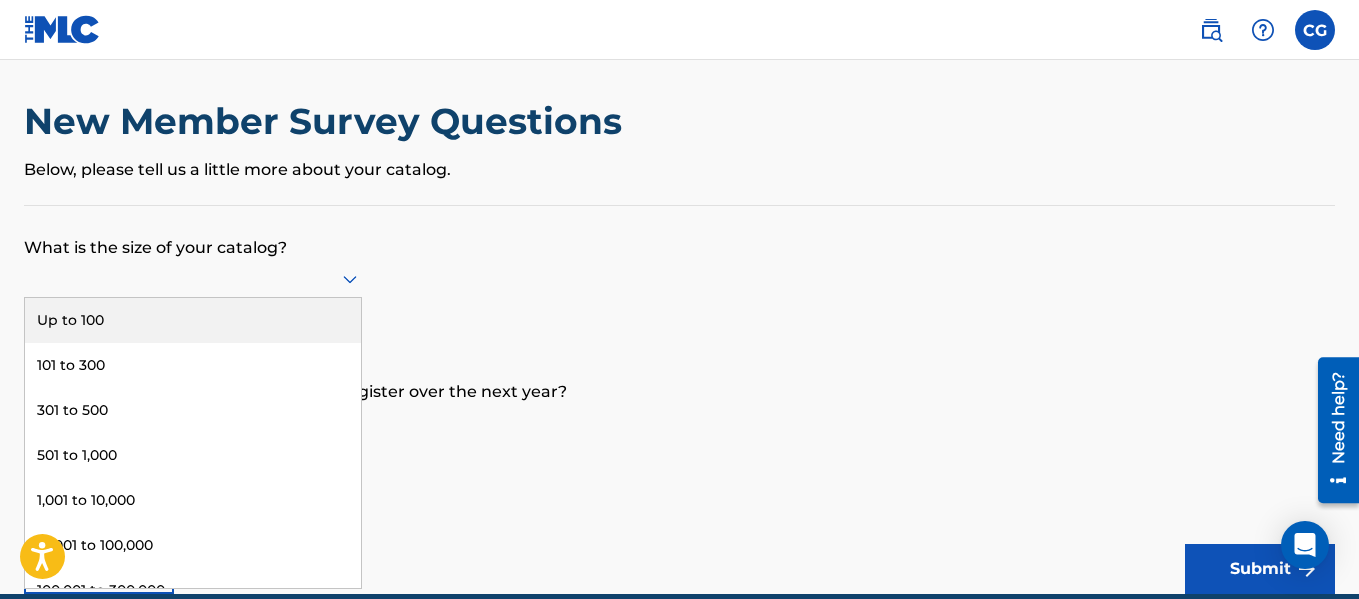 click on "What is the size of your catalog?" at bounding box center [679, 233] 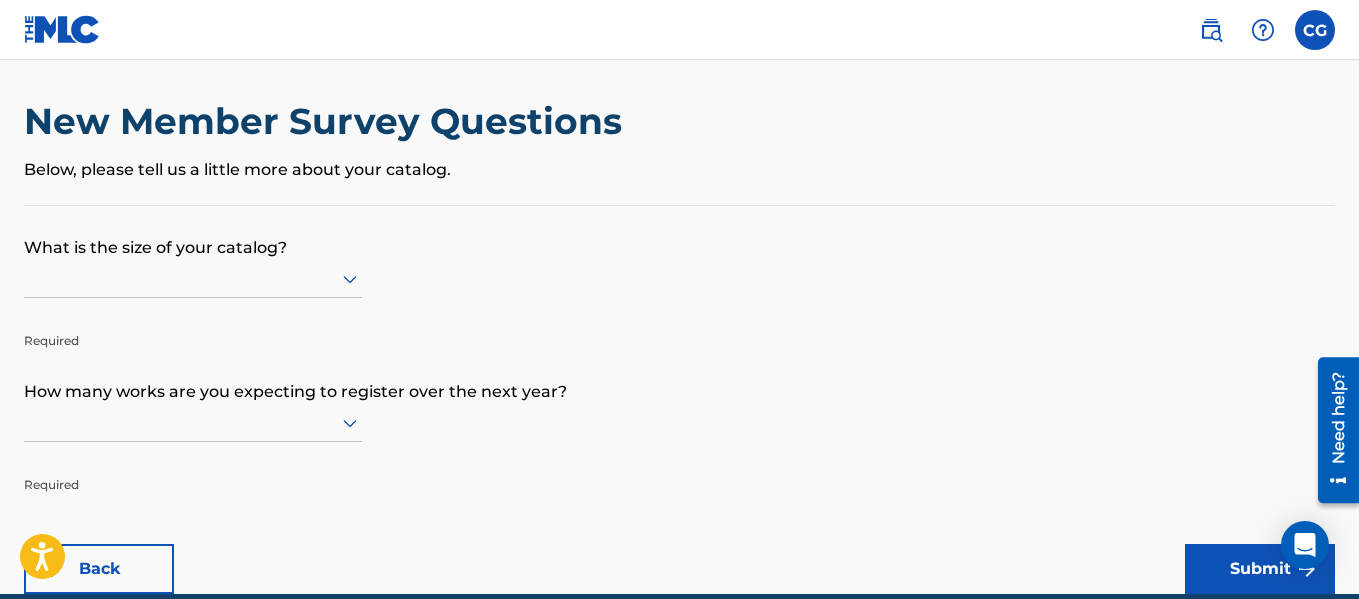 click at bounding box center (193, 278) 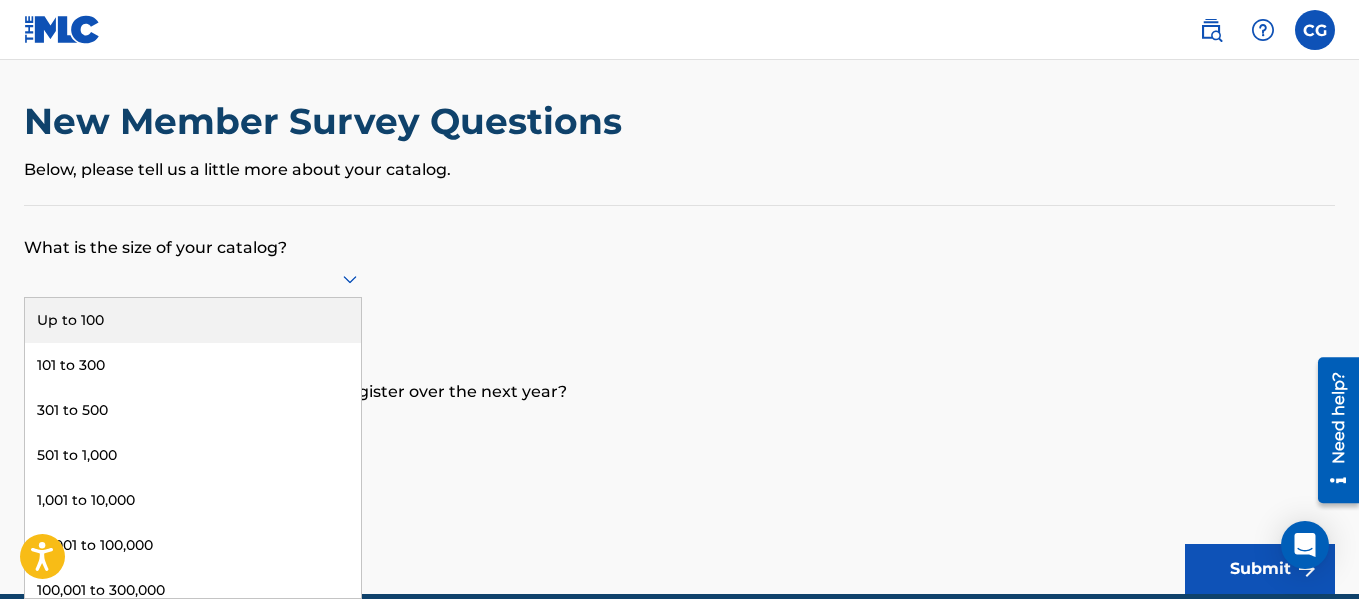 click on "Up to 100" at bounding box center [193, 320] 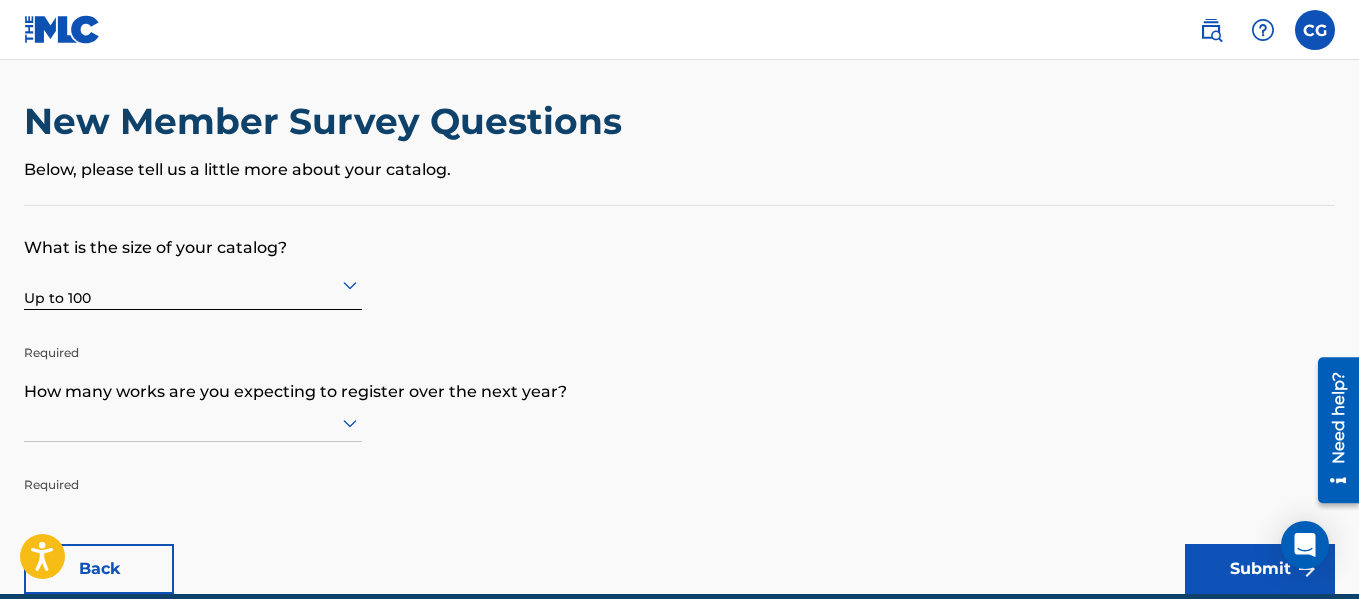 click at bounding box center (193, 423) 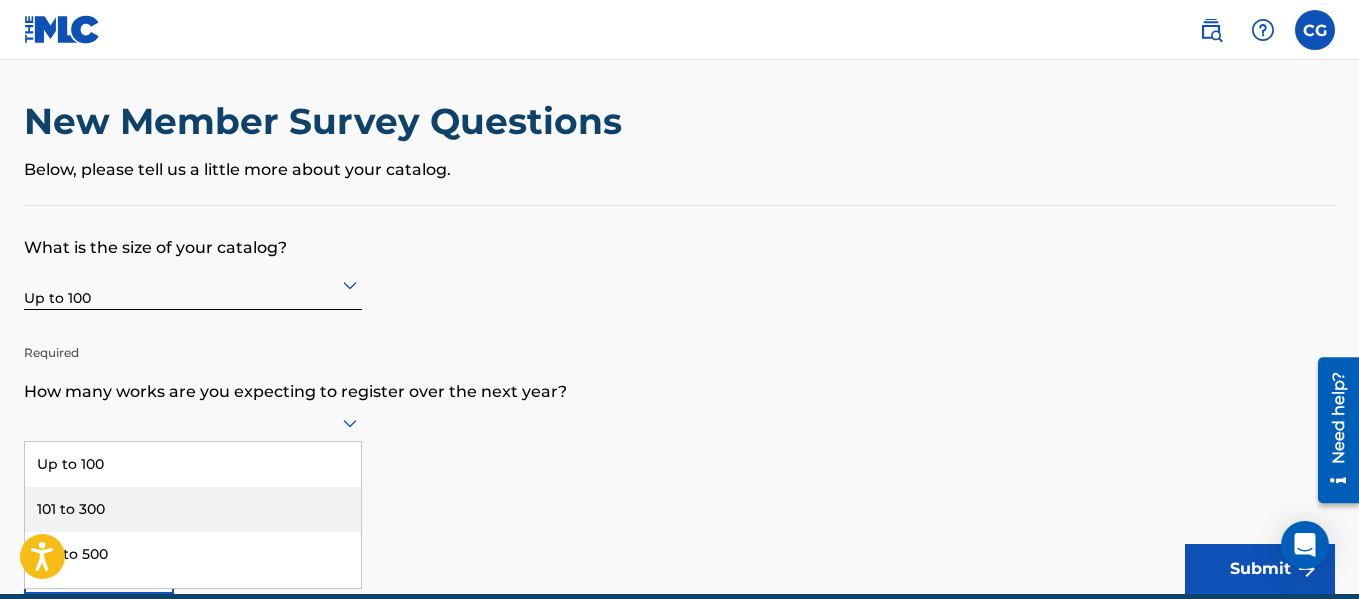 scroll, scrollTop: 102, scrollLeft: 0, axis: vertical 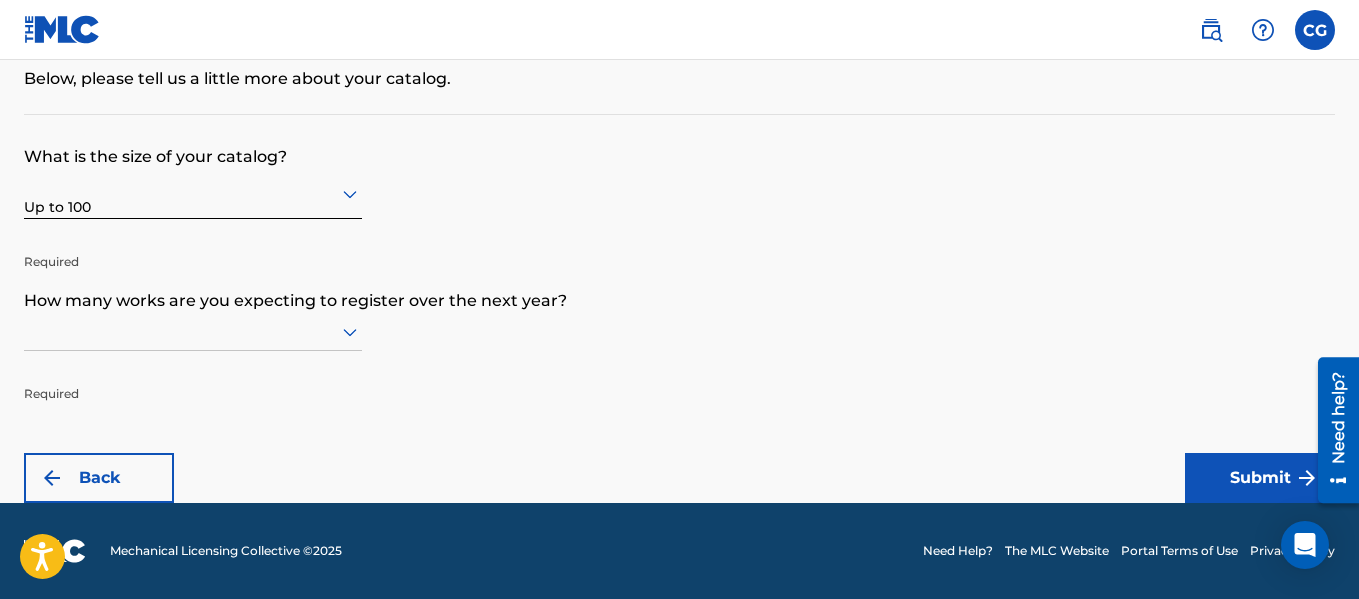 click on "How many works are you expecting to register over the next year?" at bounding box center (679, 286) 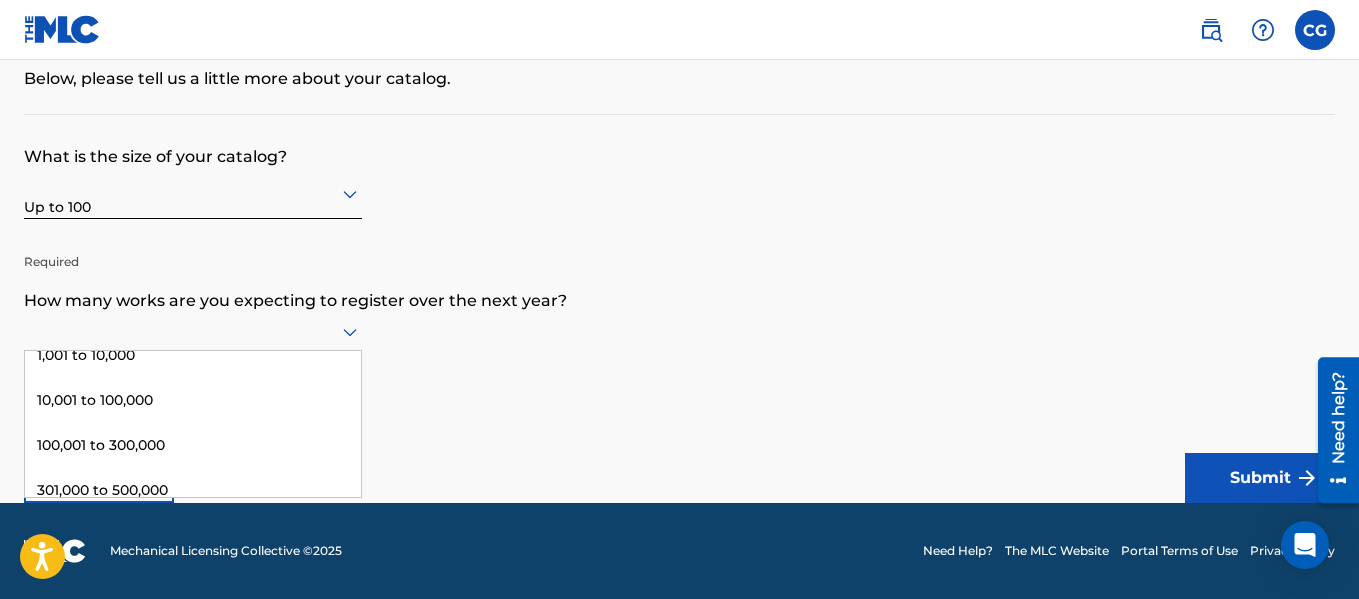 scroll, scrollTop: 0, scrollLeft: 0, axis: both 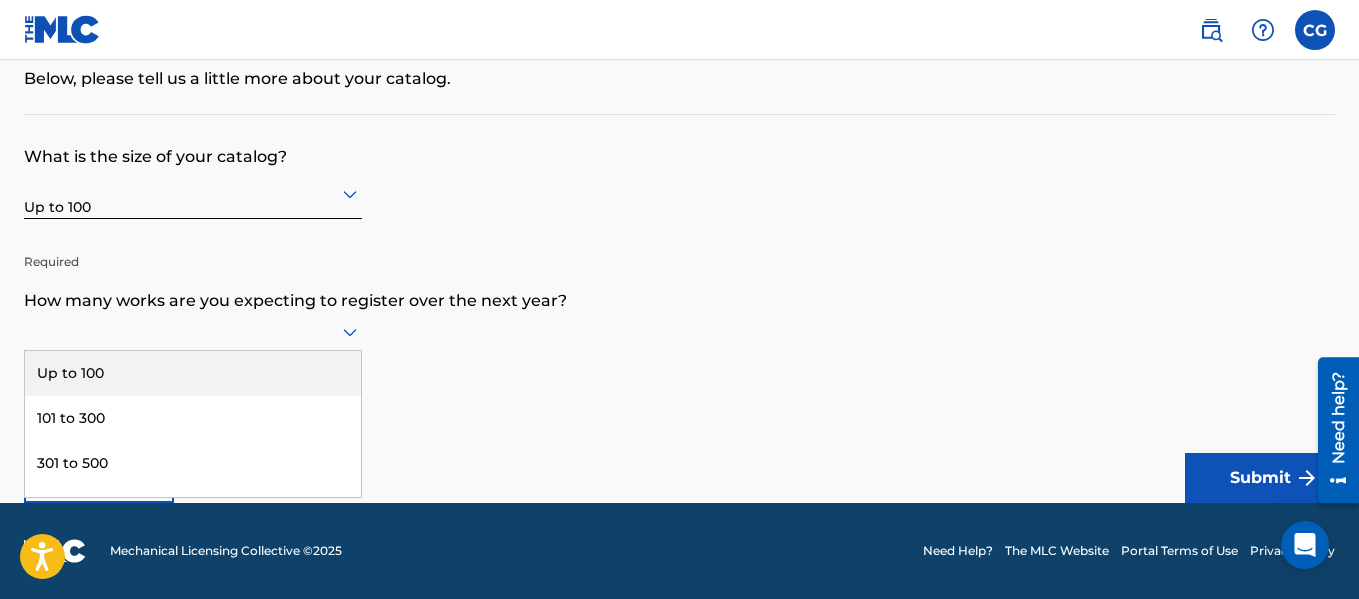 click on "Up to 100" at bounding box center (193, 373) 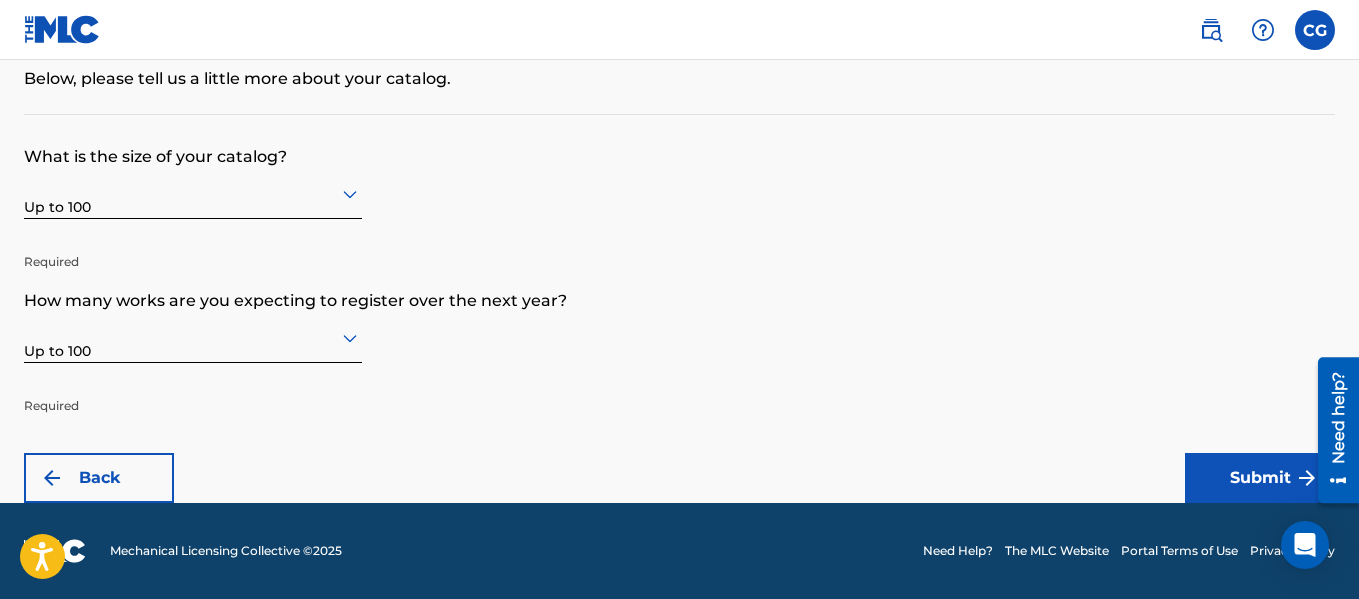 click on "What is the size of your catalog? Up to 100 Required How many works are you expecting to register over the next year? Up to 100 Required Back Submit" at bounding box center [679, 309] 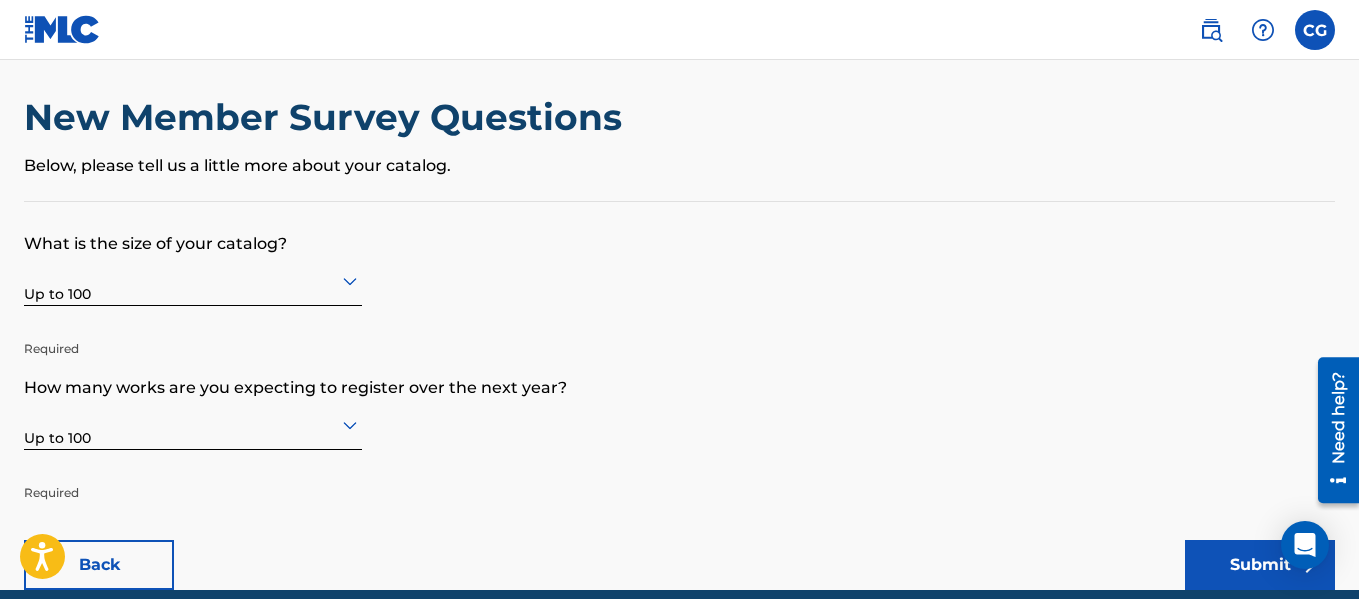 scroll, scrollTop: 0, scrollLeft: 0, axis: both 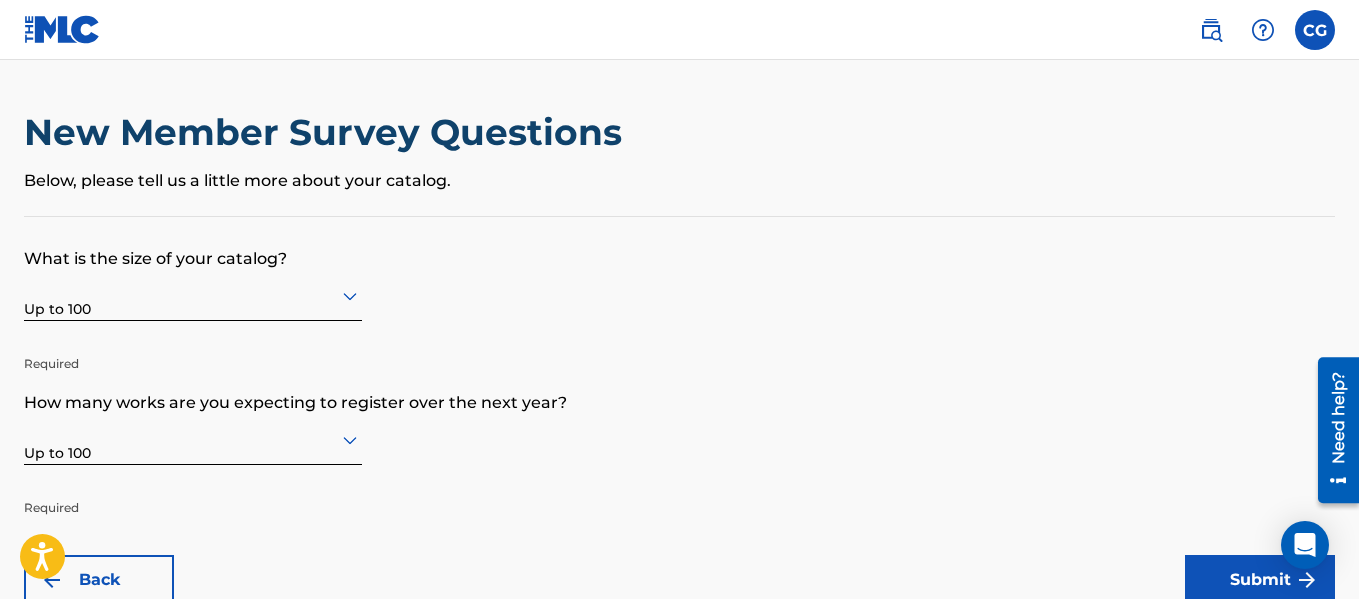 click on "Submit" at bounding box center [1260, 580] 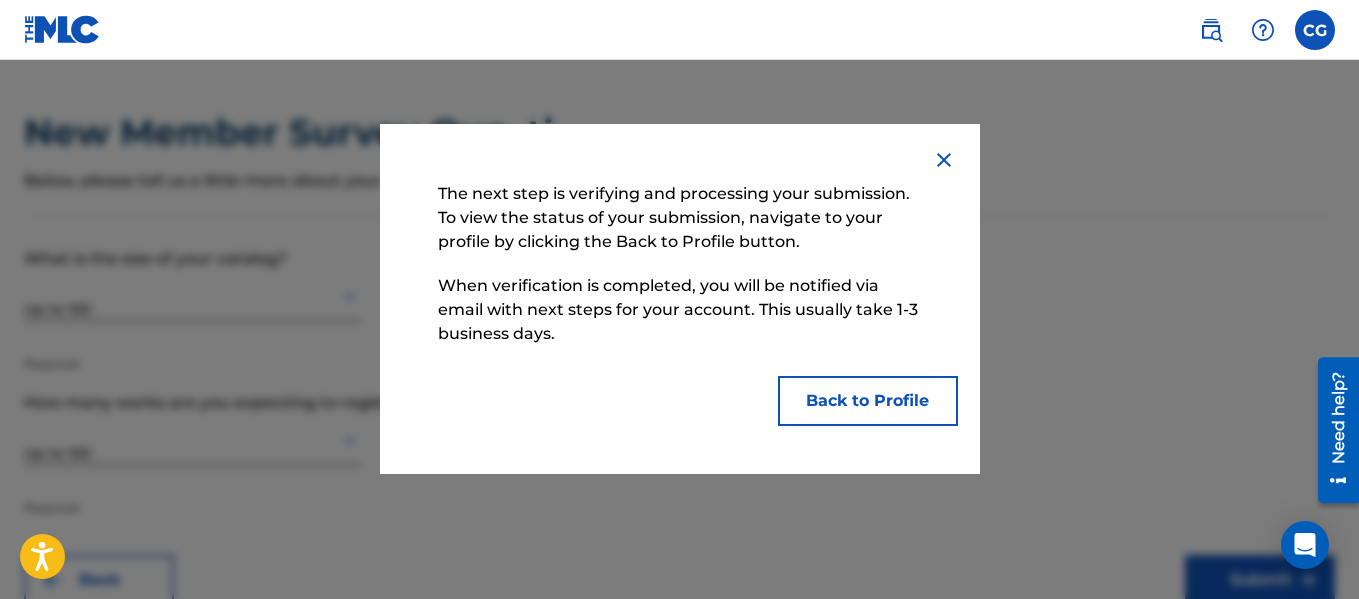 click on "Back to Profile" at bounding box center [868, 401] 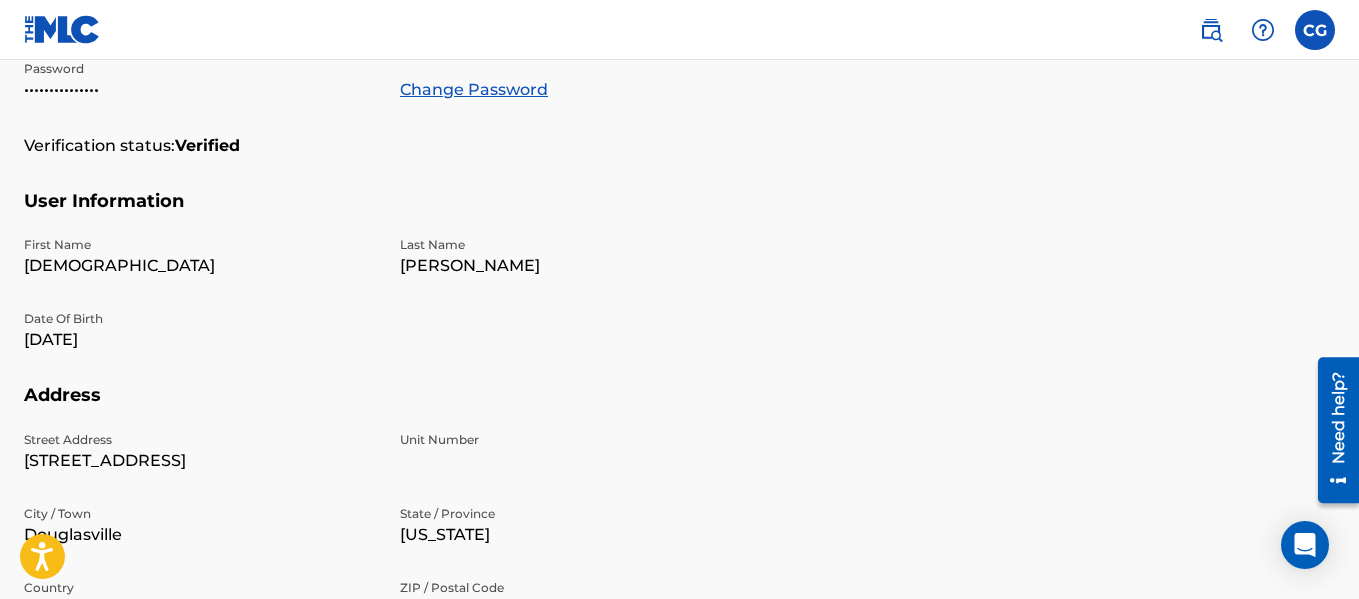 scroll, scrollTop: 426, scrollLeft: 0, axis: vertical 